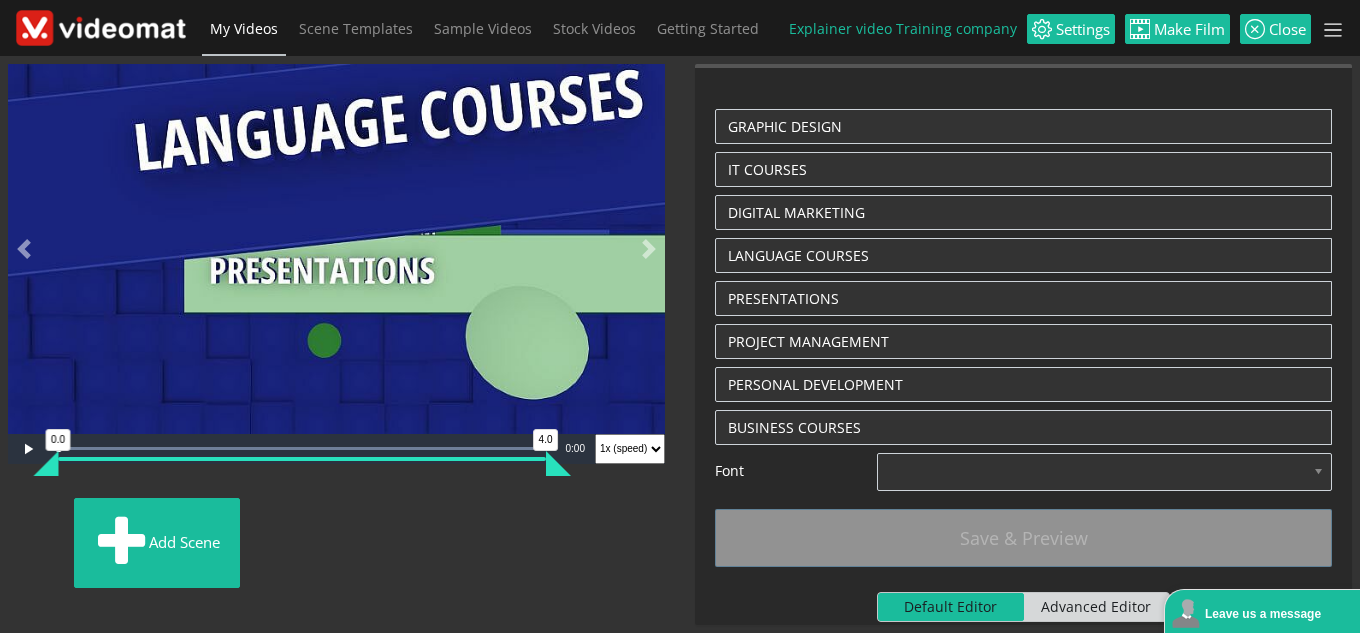 scroll, scrollTop: 0, scrollLeft: 0, axis: both 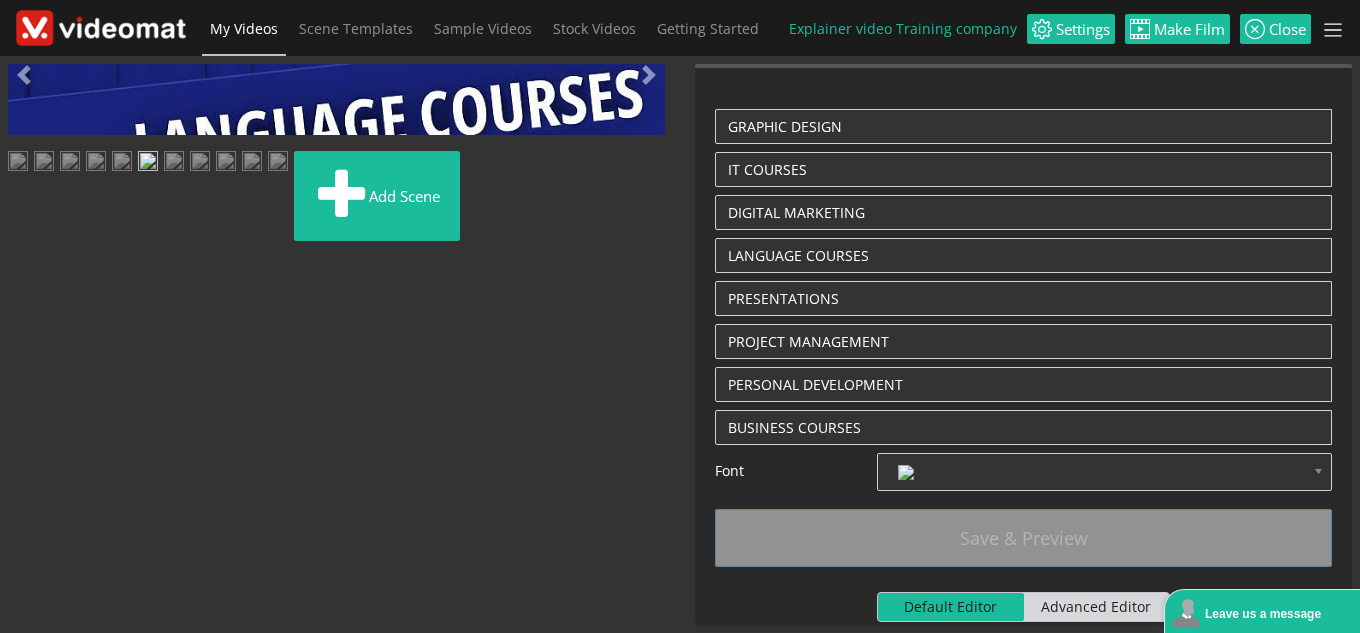 click at bounding box center [96, 163] 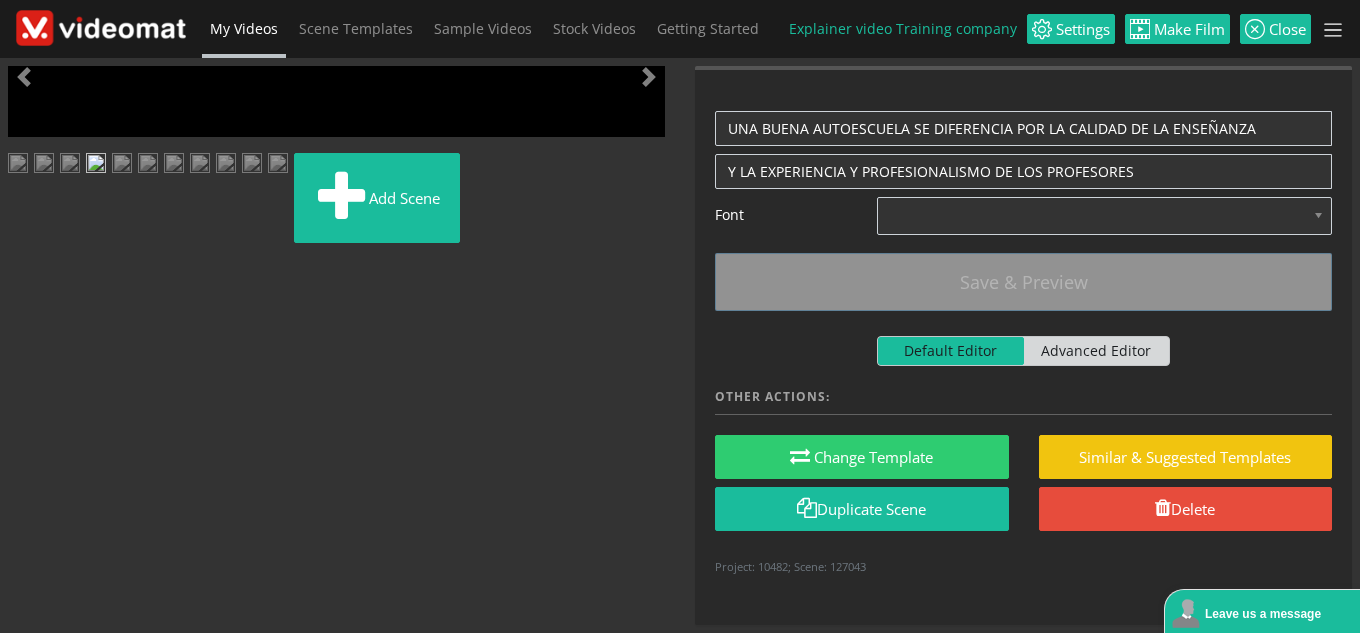 scroll, scrollTop: 0, scrollLeft: 0, axis: both 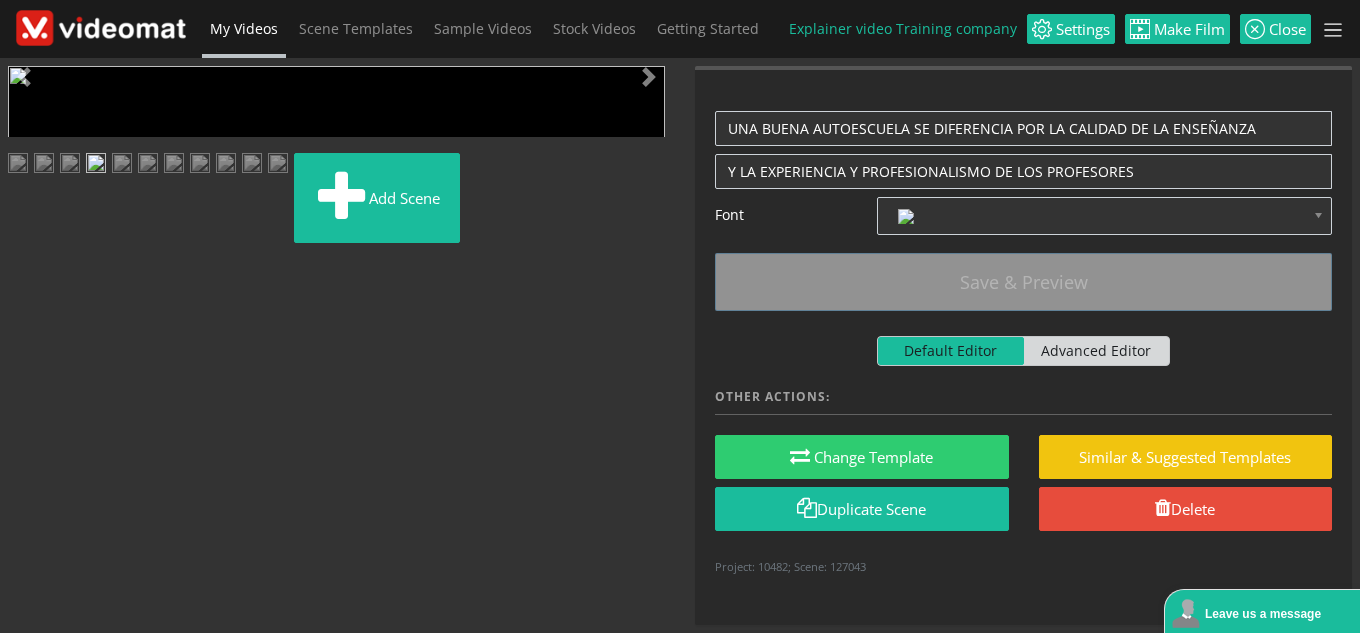 click at bounding box center [28, 451] 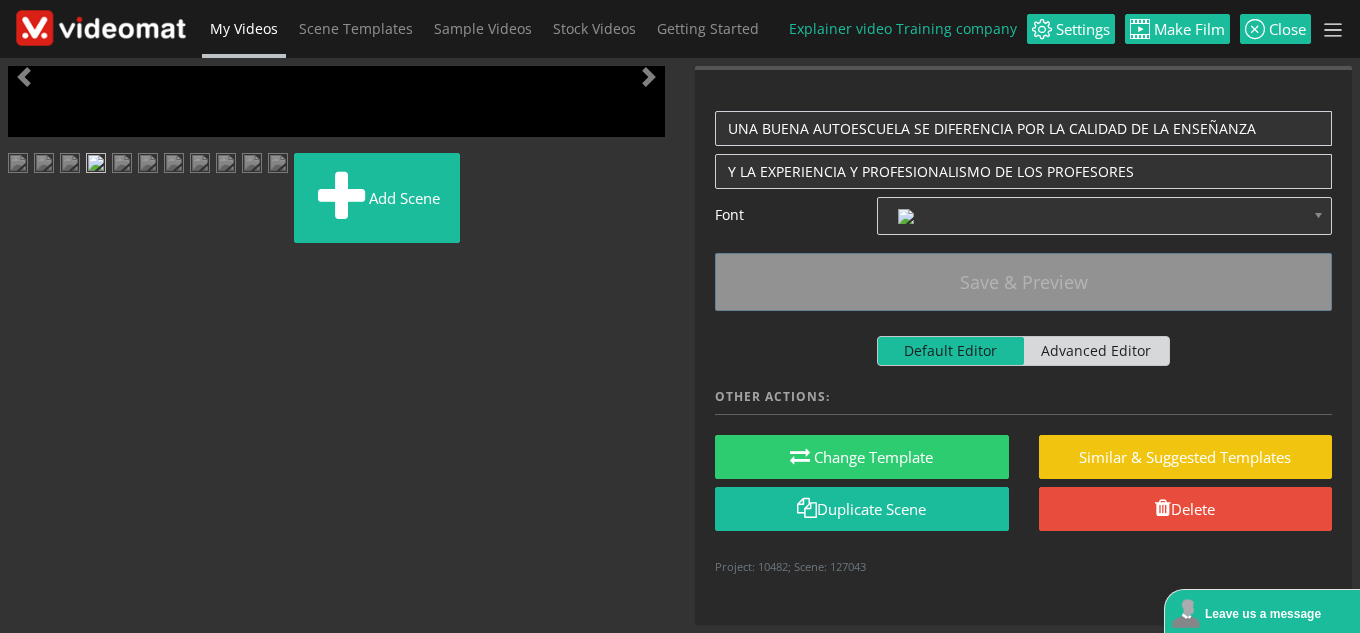 click at bounding box center (122, 165) 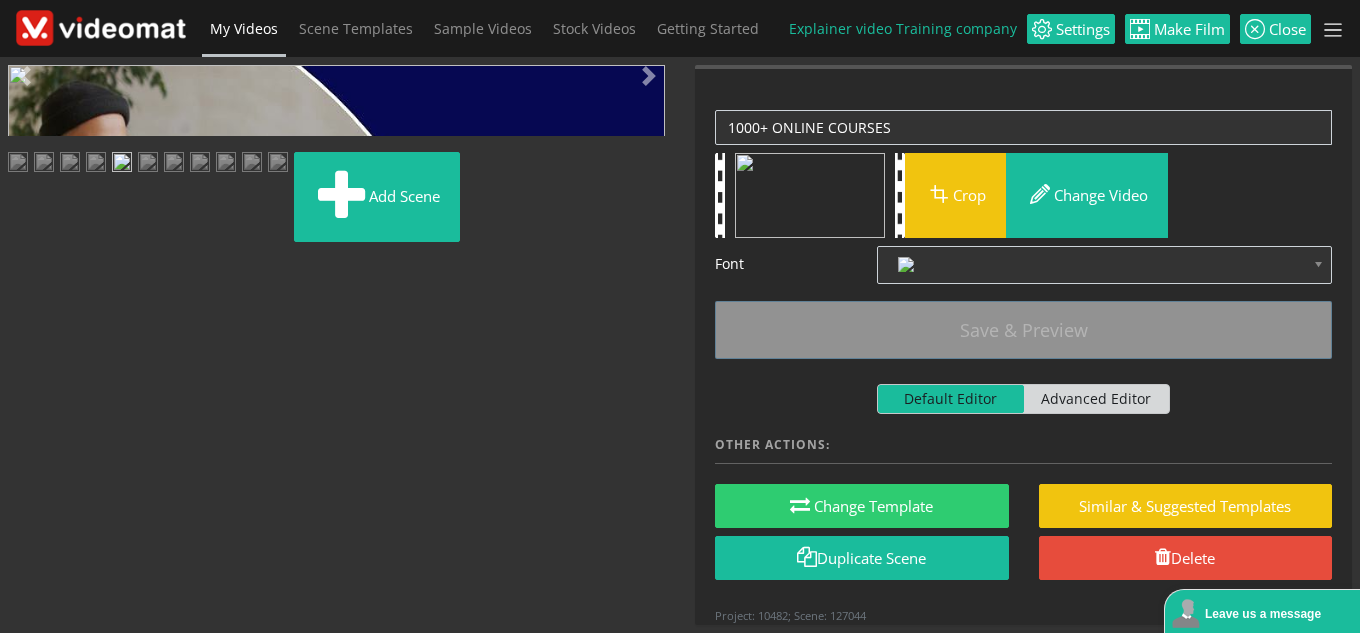 click at bounding box center (96, 164) 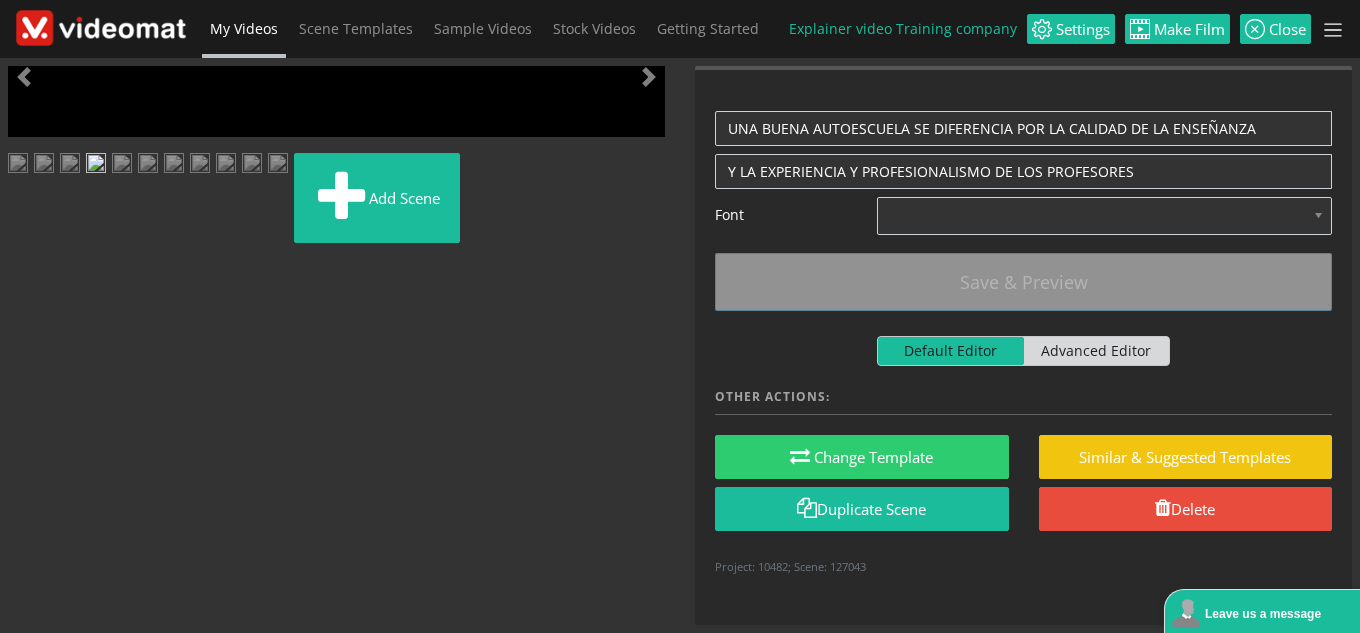 scroll, scrollTop: 0, scrollLeft: 0, axis: both 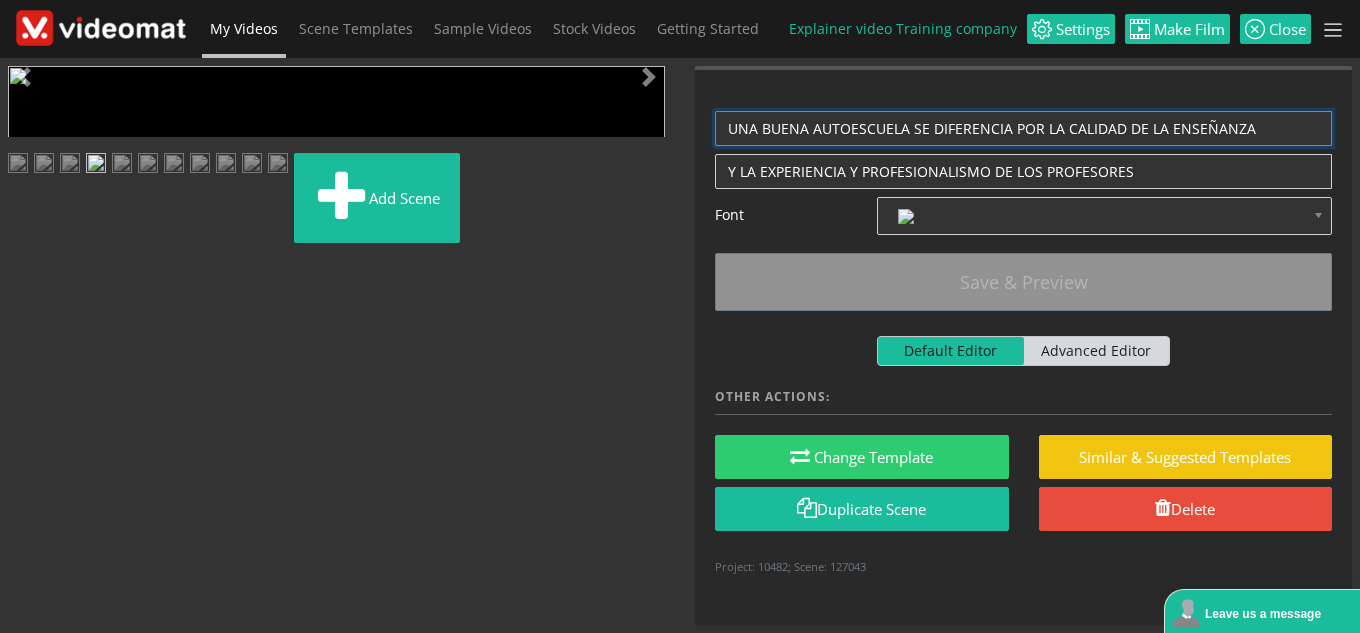 drag, startPoint x: 1294, startPoint y: 125, endPoint x: 166, endPoint y: 155, distance: 1128.3989 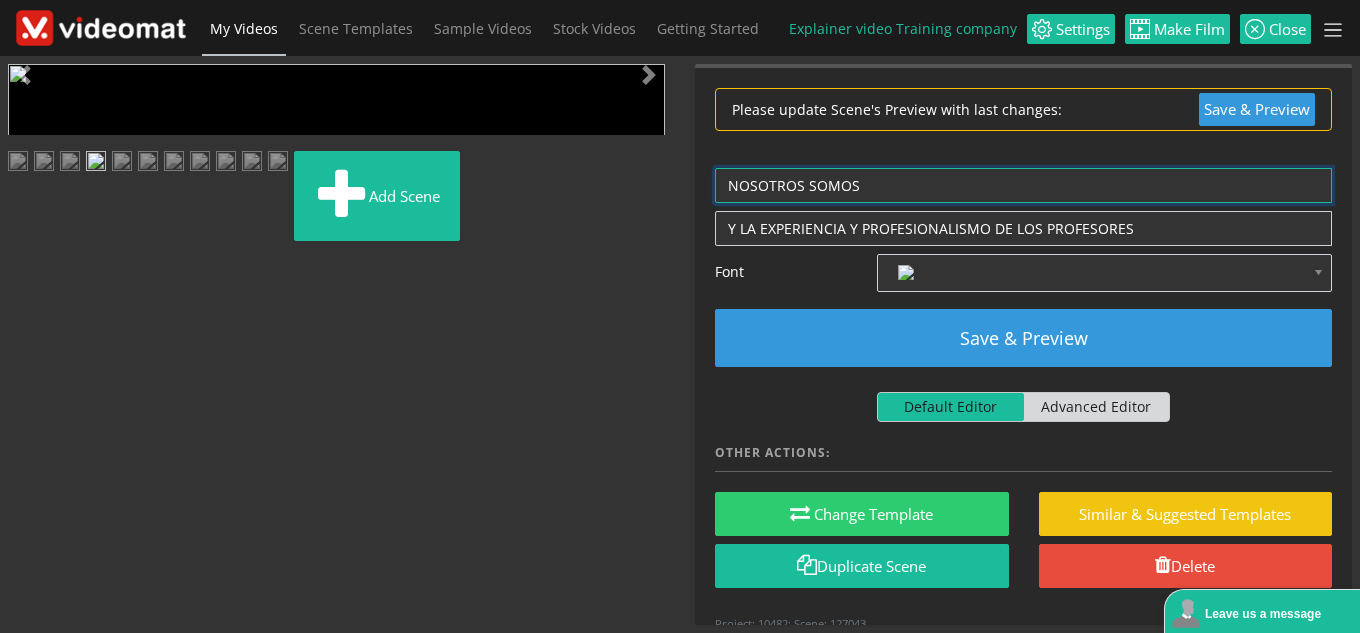 type on "NOSOTROS SOMOS" 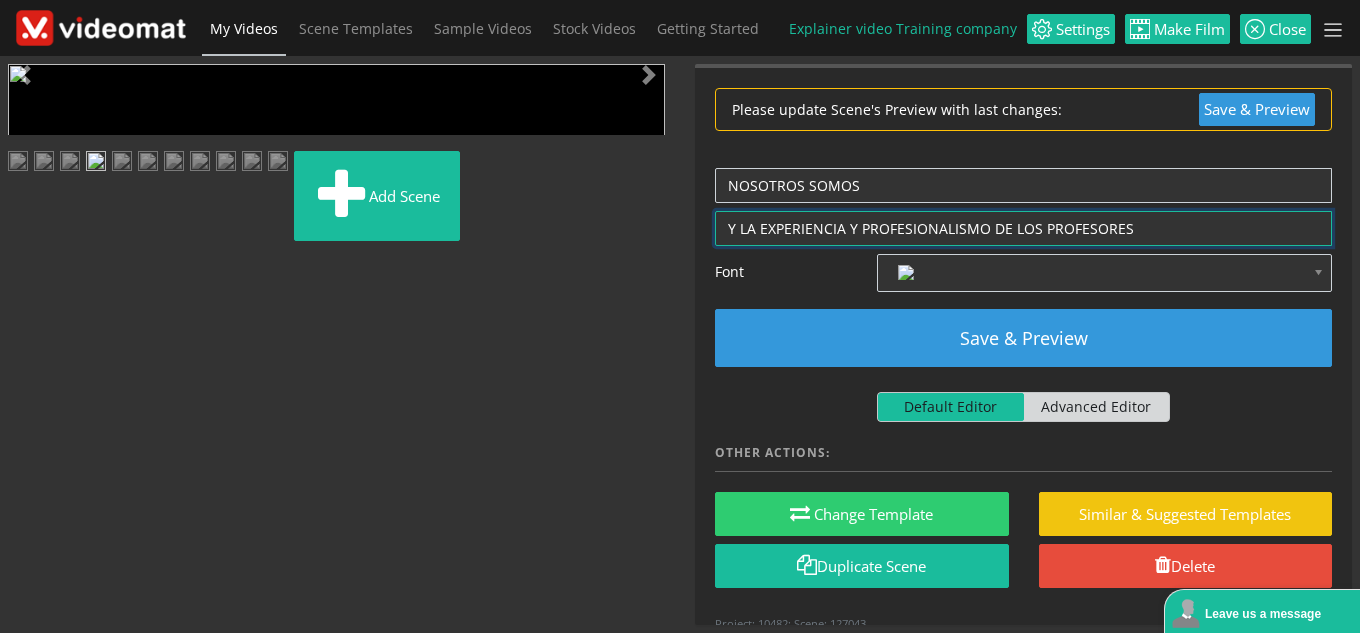 drag, startPoint x: 1185, startPoint y: 236, endPoint x: 358, endPoint y: 266, distance: 827.54395 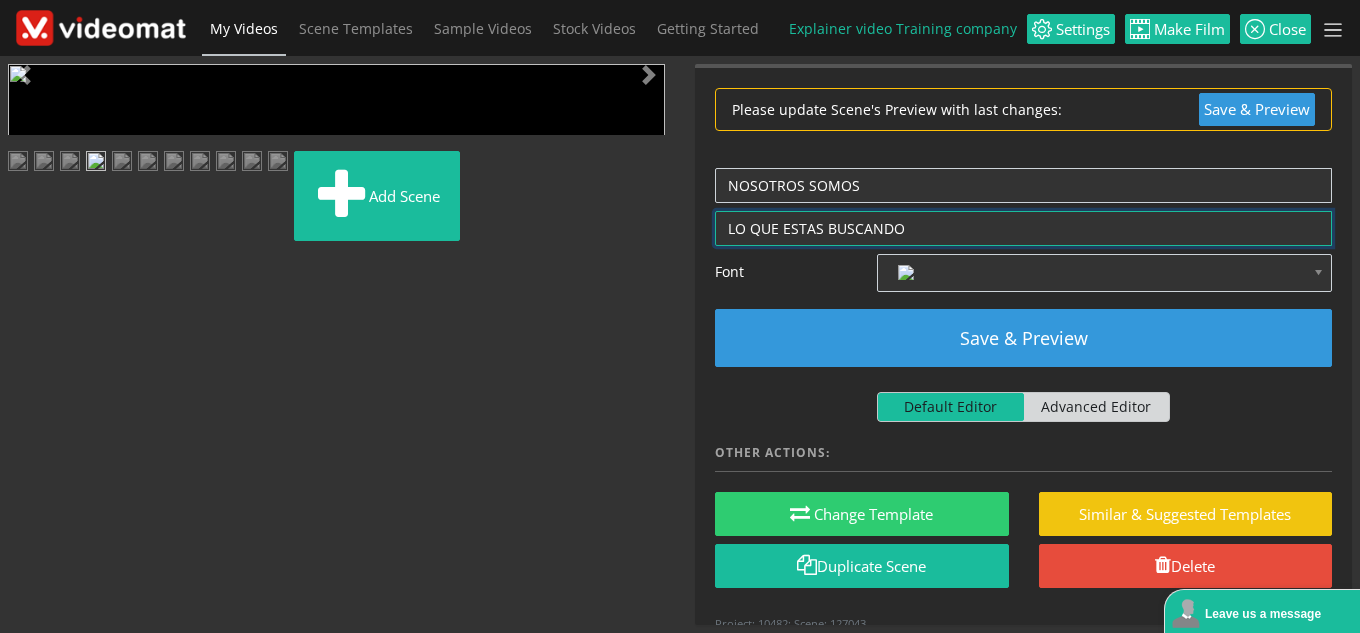click on "Y LA EXPERIENCIA Y PROFESIONALISMO DE LOS PROFESORES" at bounding box center (1023, 228) 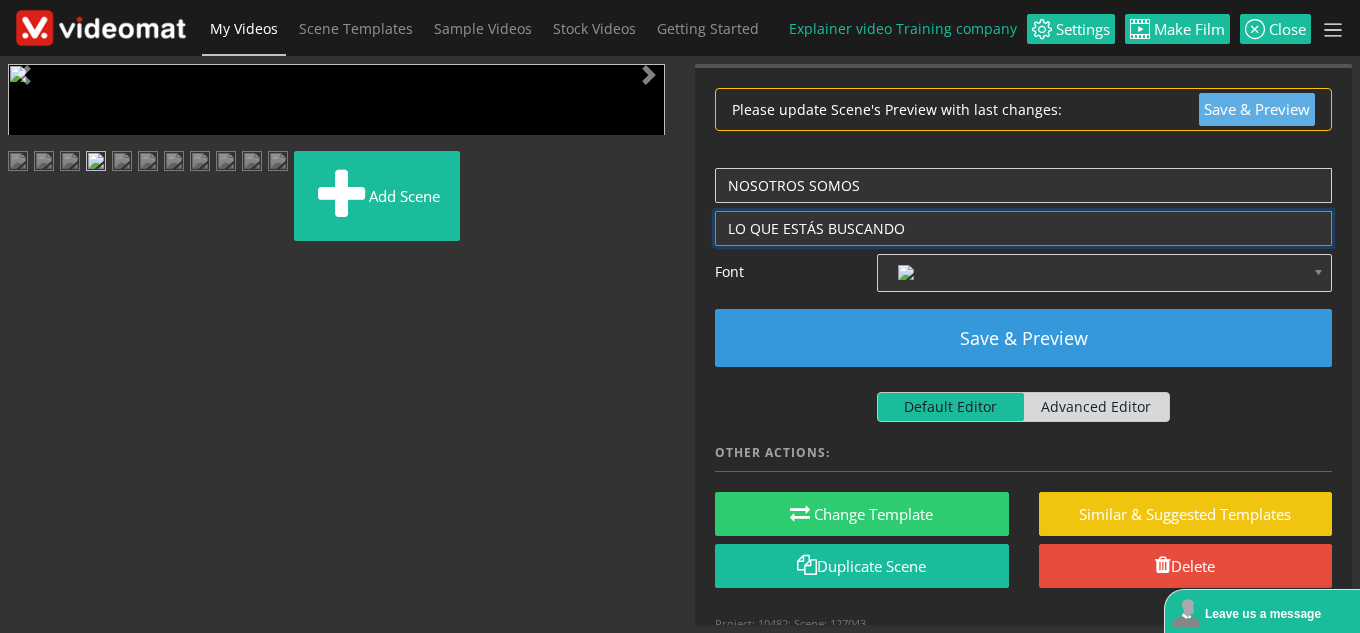 type on "LO QUE ESTÁS BUSCANDO" 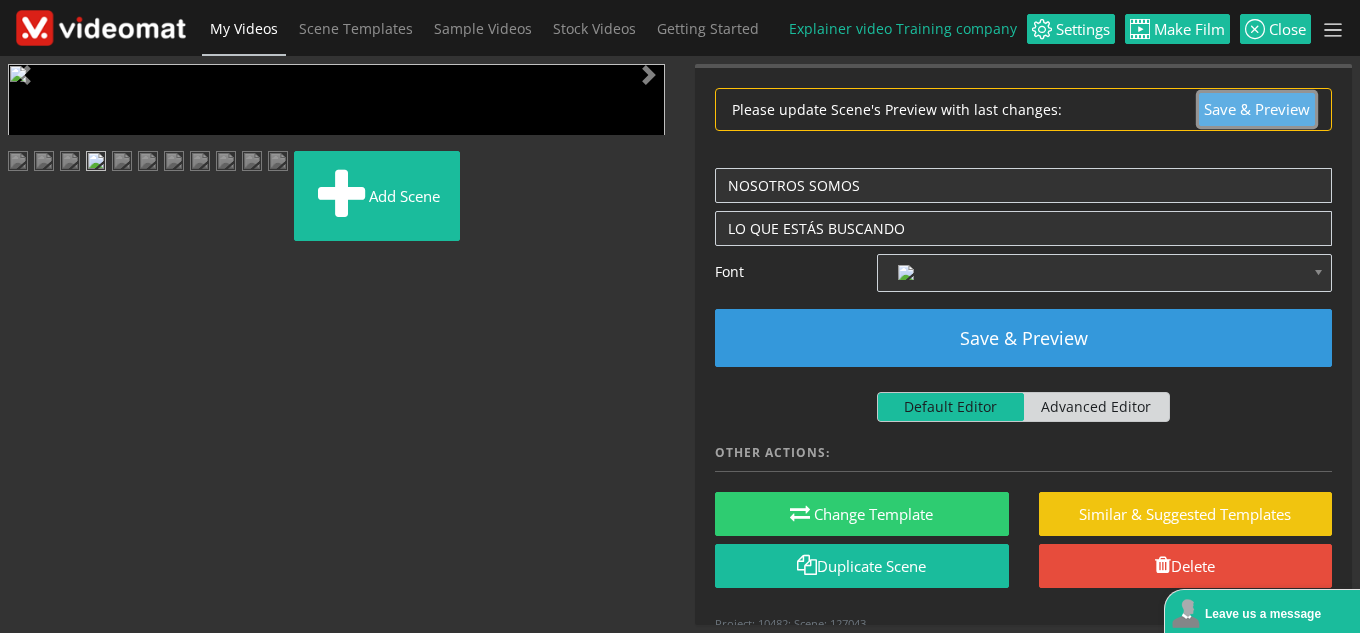 click on "Save & Preview" at bounding box center [1257, 109] 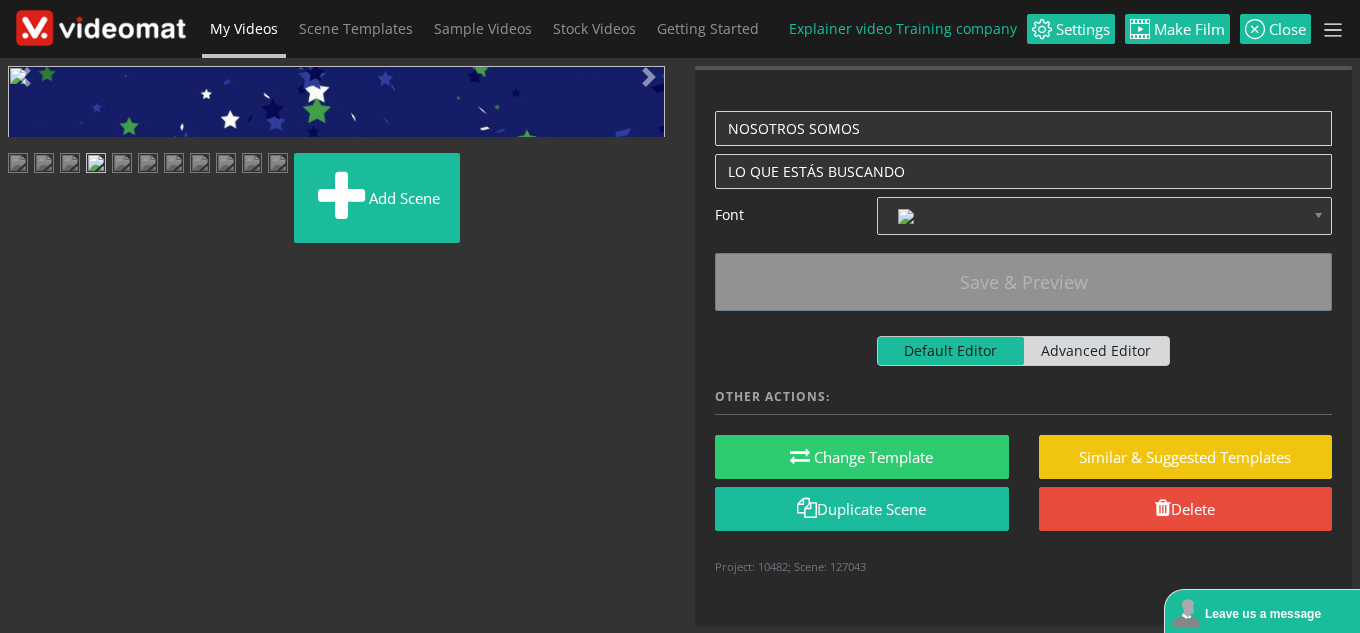 click at bounding box center (28, 451) 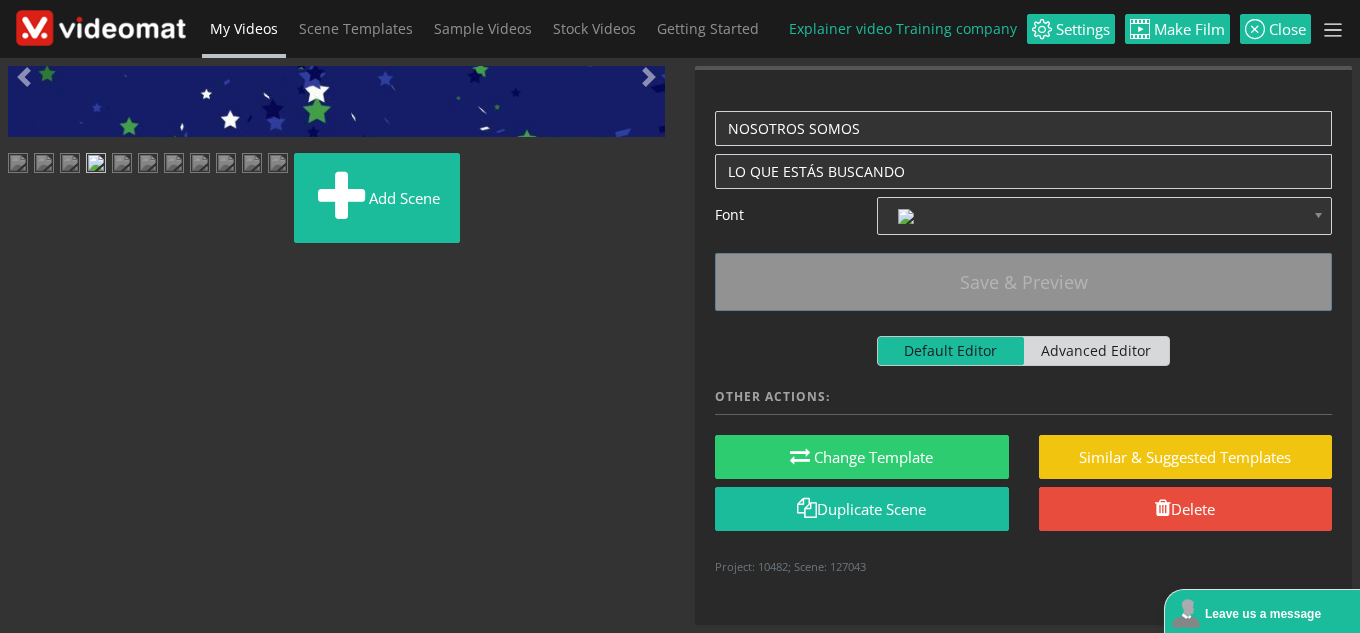 scroll, scrollTop: 259, scrollLeft: 0, axis: vertical 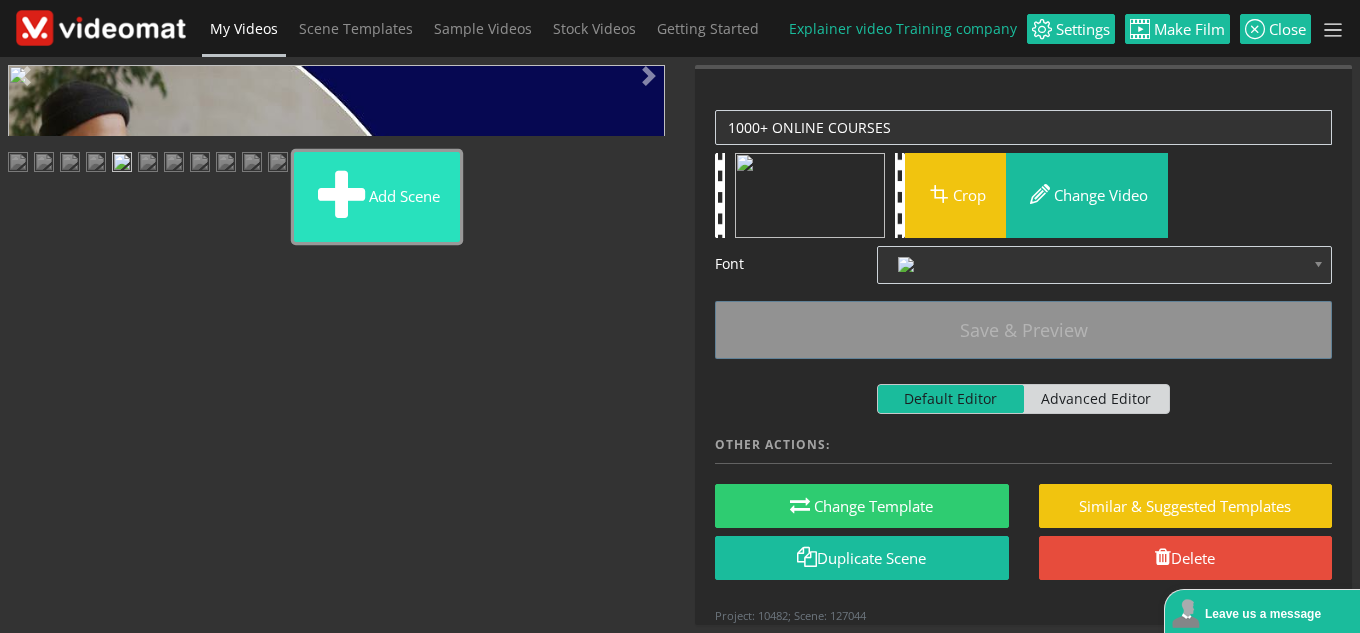 click on "Add scene" at bounding box center [377, 197] 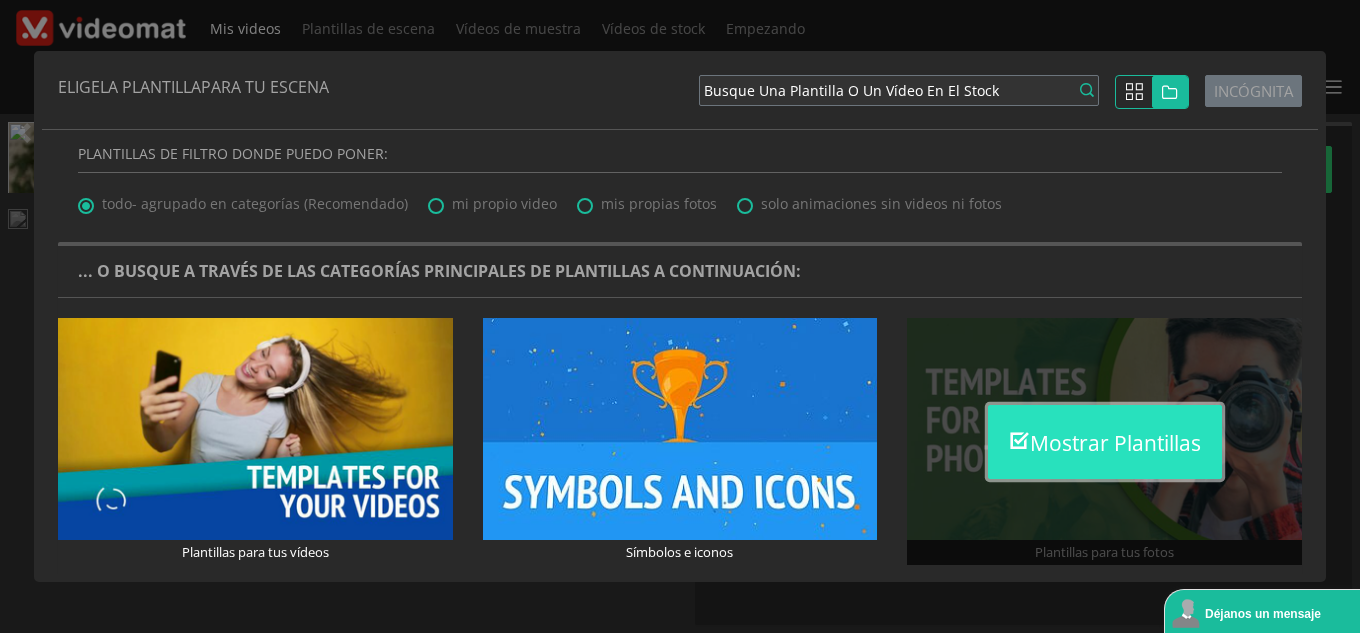 click on "Mostrar plantillas" at bounding box center [1115, 444] 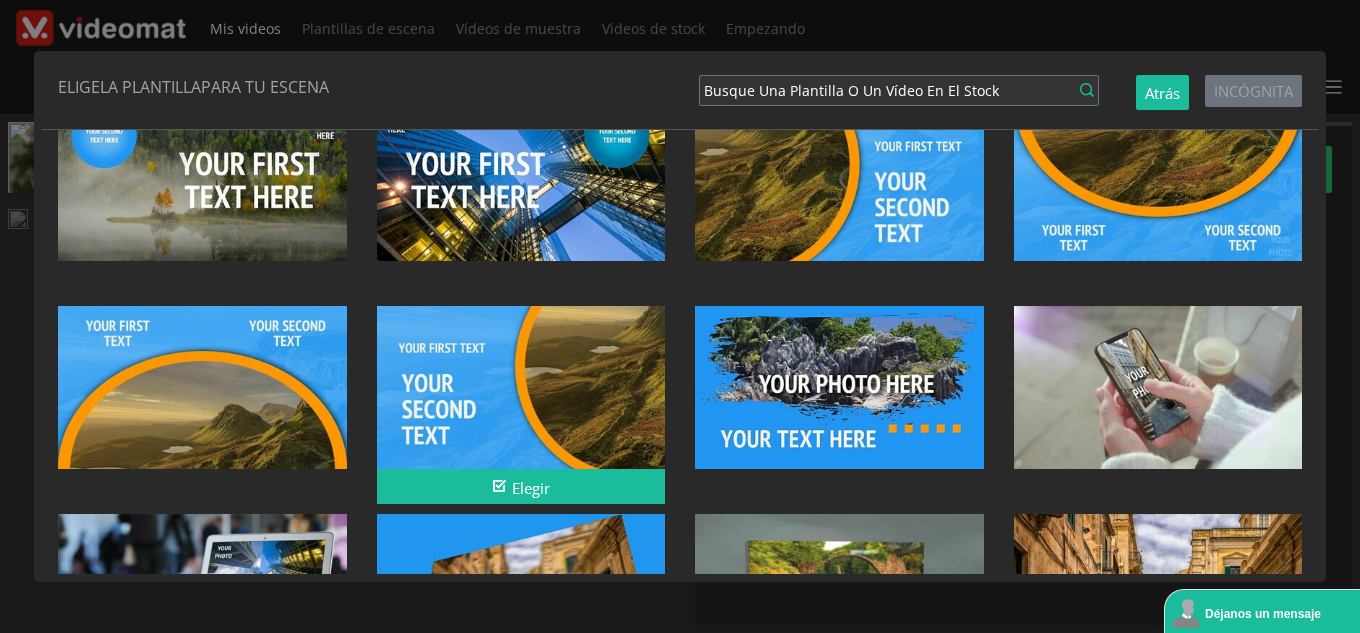 scroll, scrollTop: 1436, scrollLeft: 0, axis: vertical 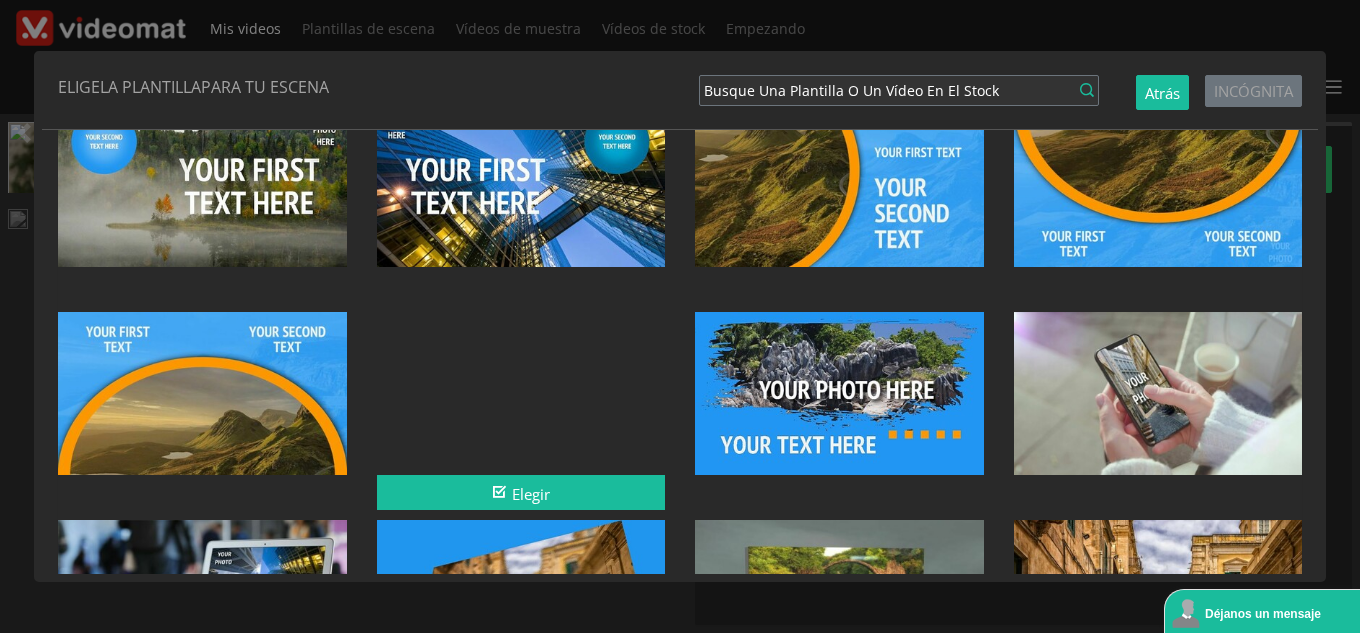 click at bounding box center (521, 393) 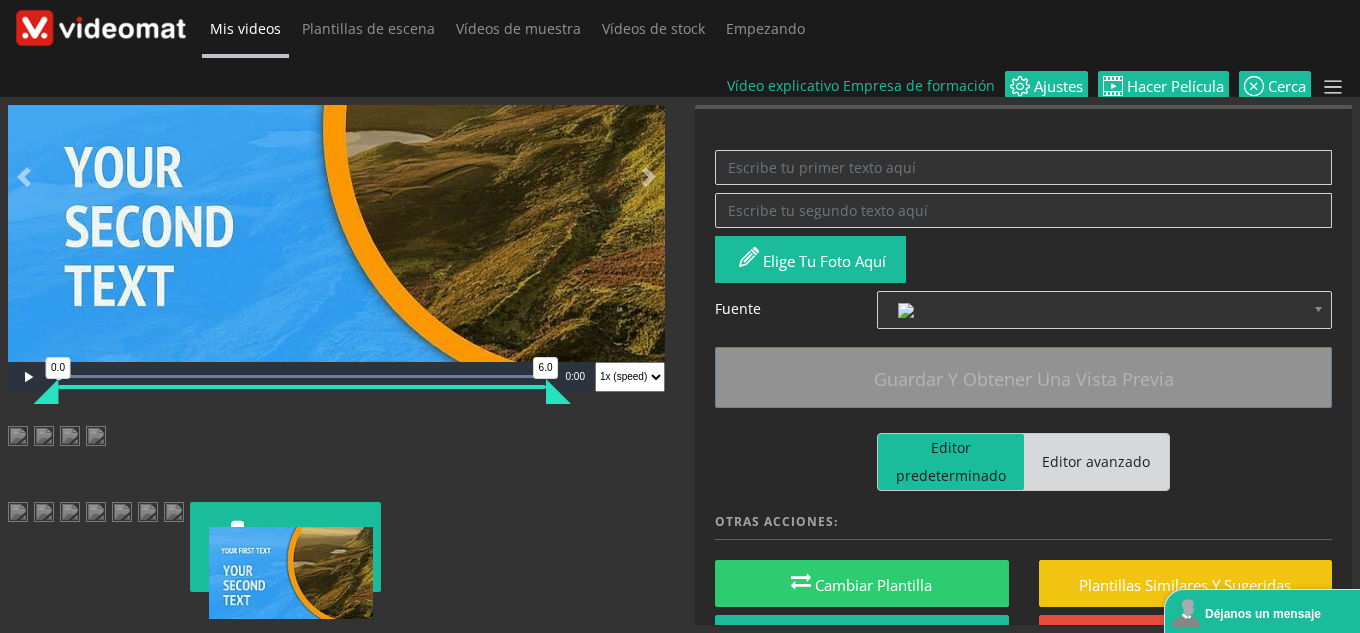 drag, startPoint x: 421, startPoint y: 587, endPoint x: 282, endPoint y: 398, distance: 234.61032 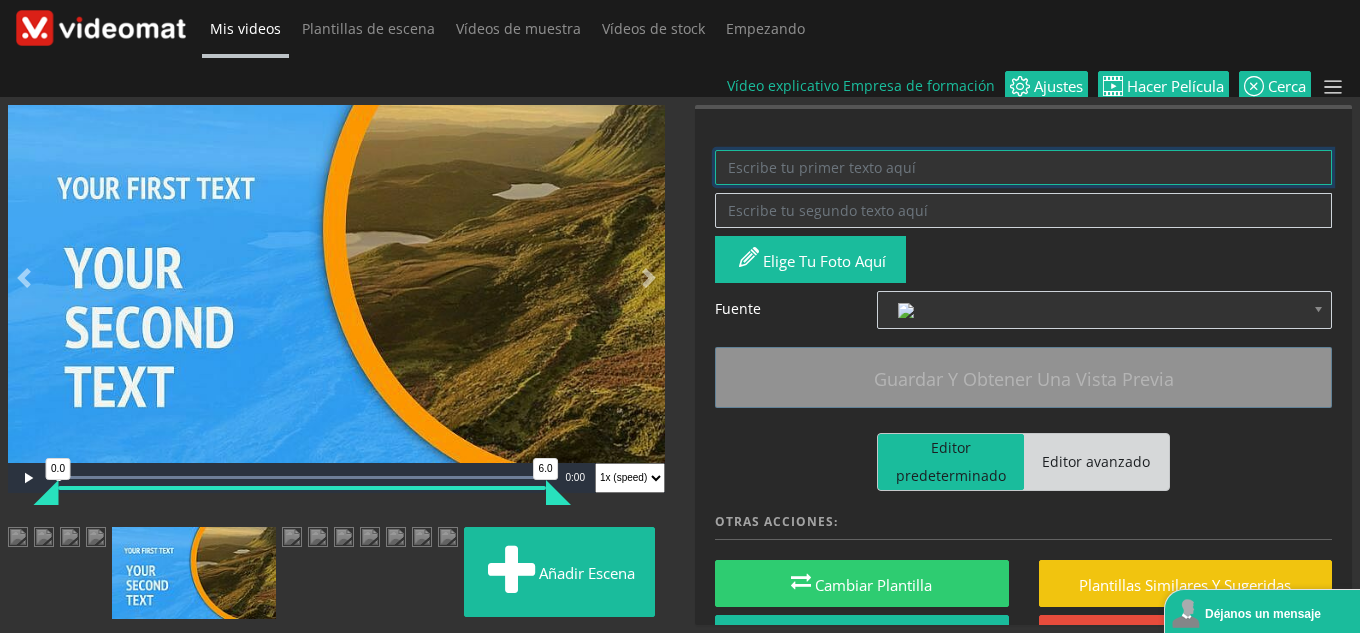 click at bounding box center [1023, 167] 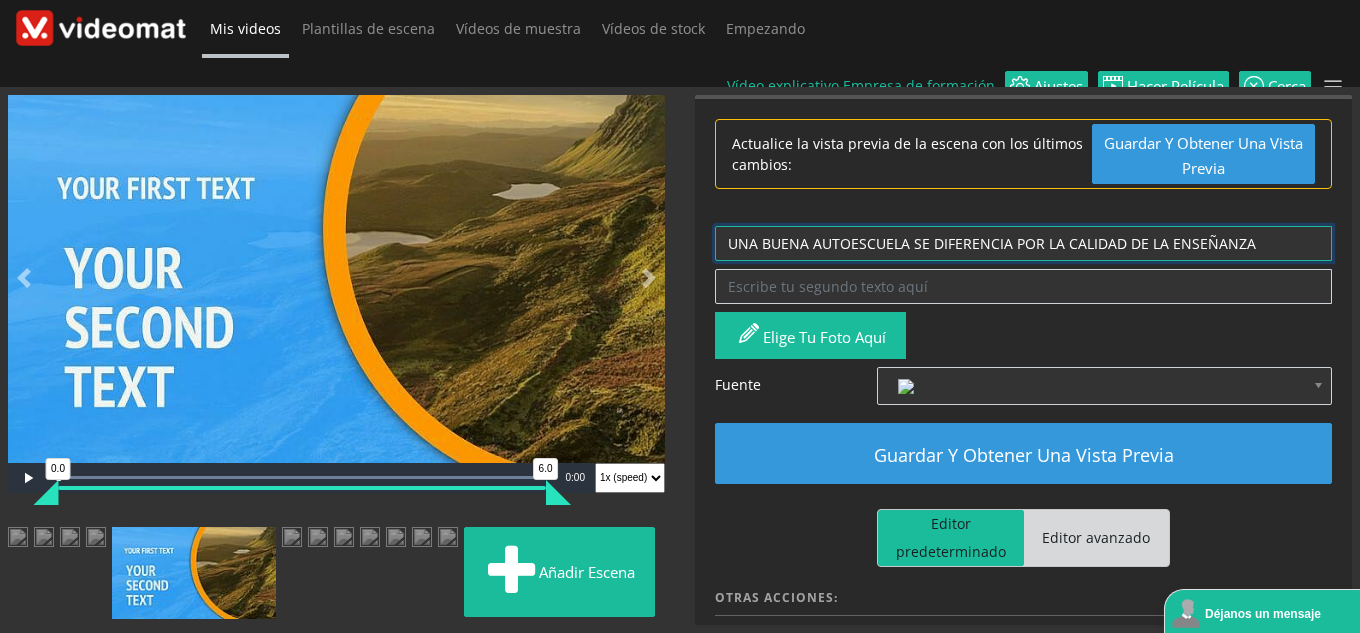 type on "UNA BUENA AUTOESCUELA SE DIFERENCIA POR LA CALIDAD DE LA ENSEÑANZA" 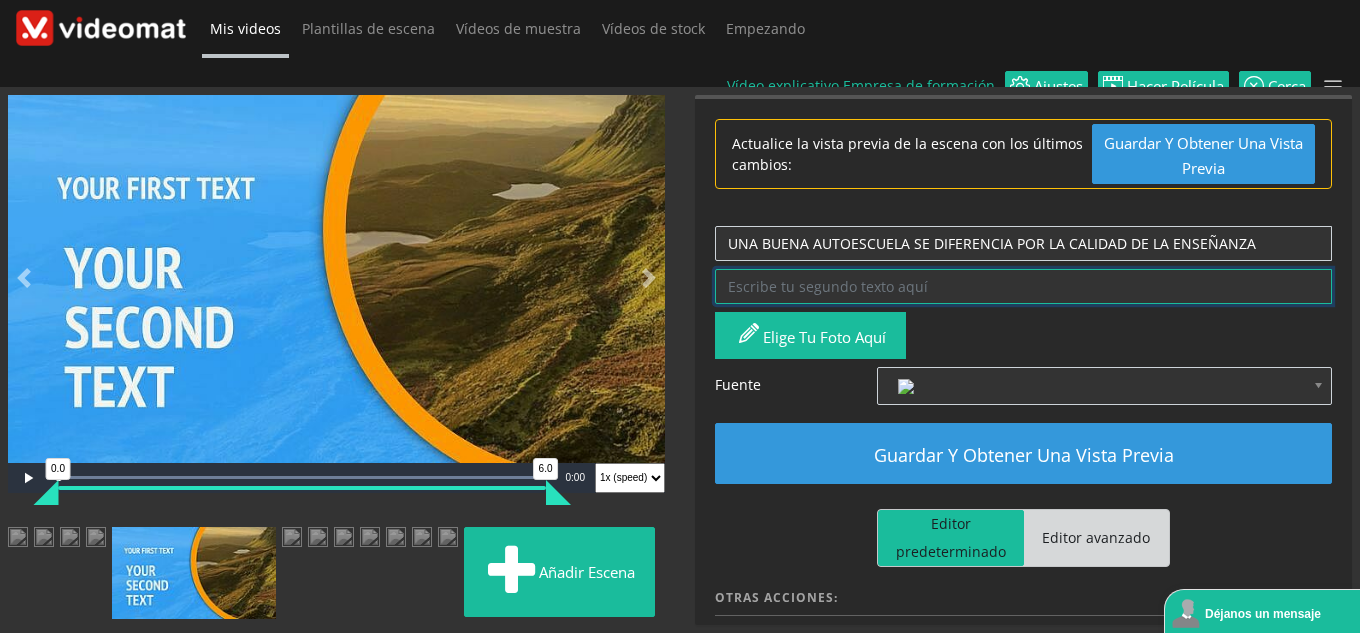 click at bounding box center (1023, 286) 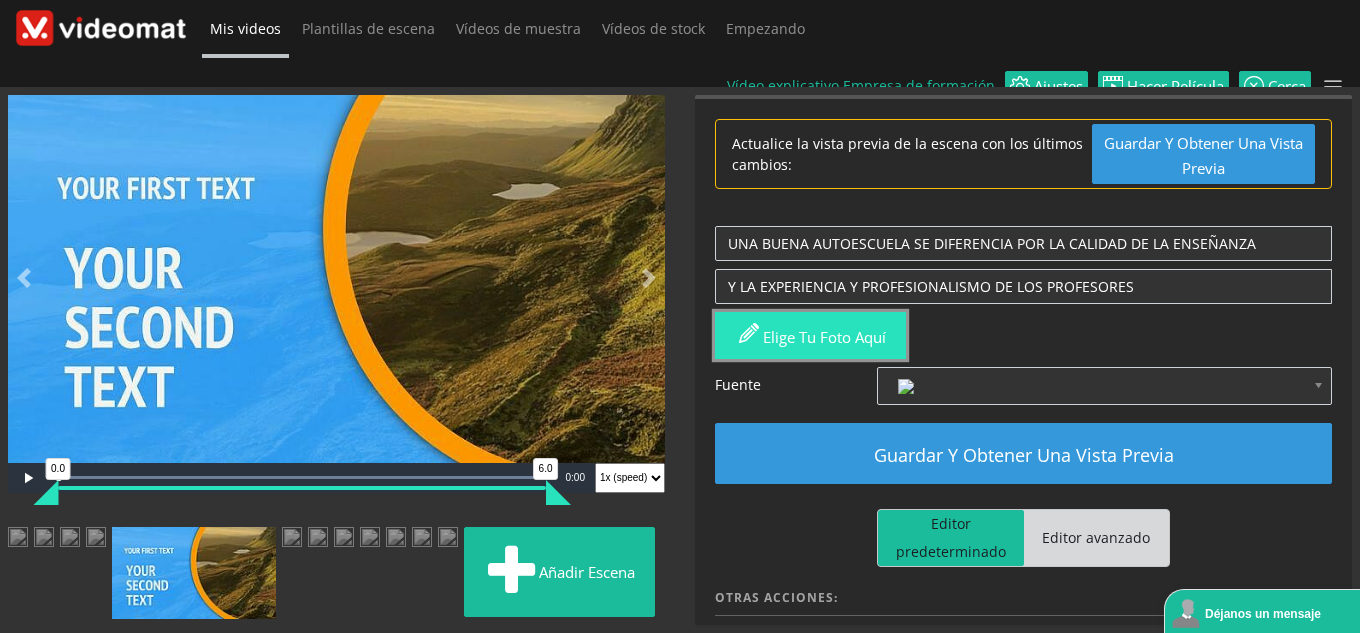 click on "Elige tu foto aquí" at bounding box center [824, 337] 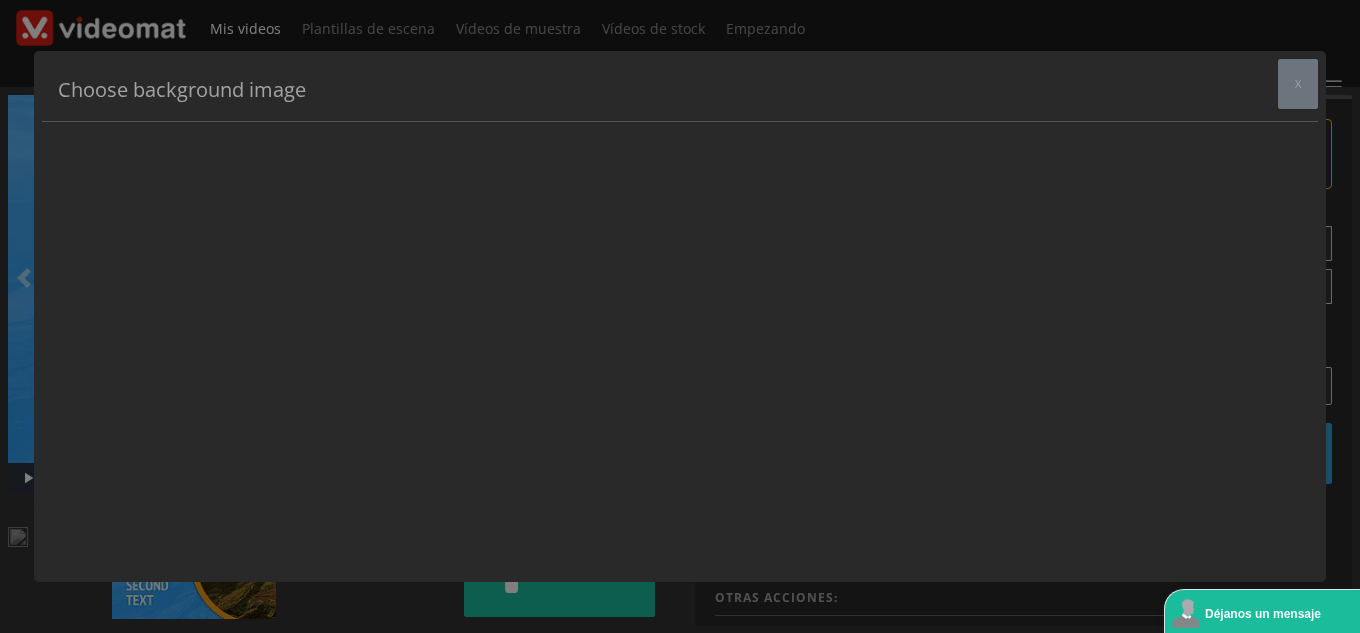 scroll, scrollTop: 0, scrollLeft: 0, axis: both 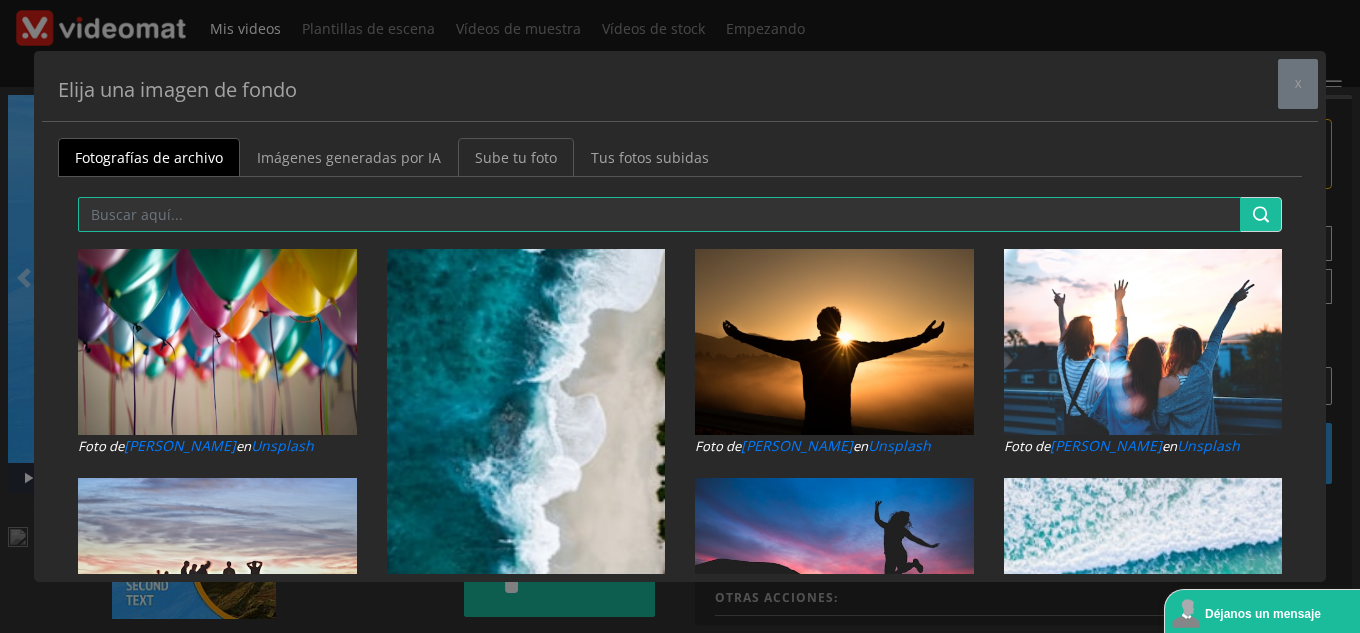 click on "Sube tu foto" at bounding box center (516, 157) 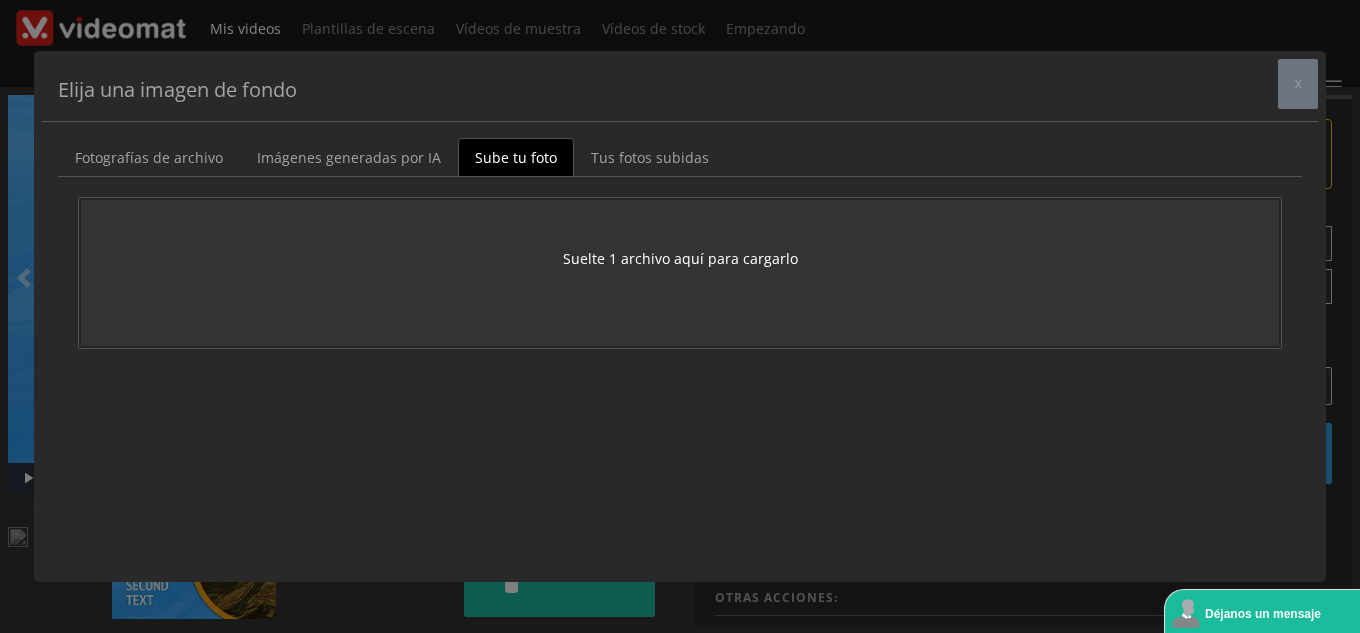 click on "Suelte 1 archivo aquí para cargarlo" at bounding box center (680, 258) 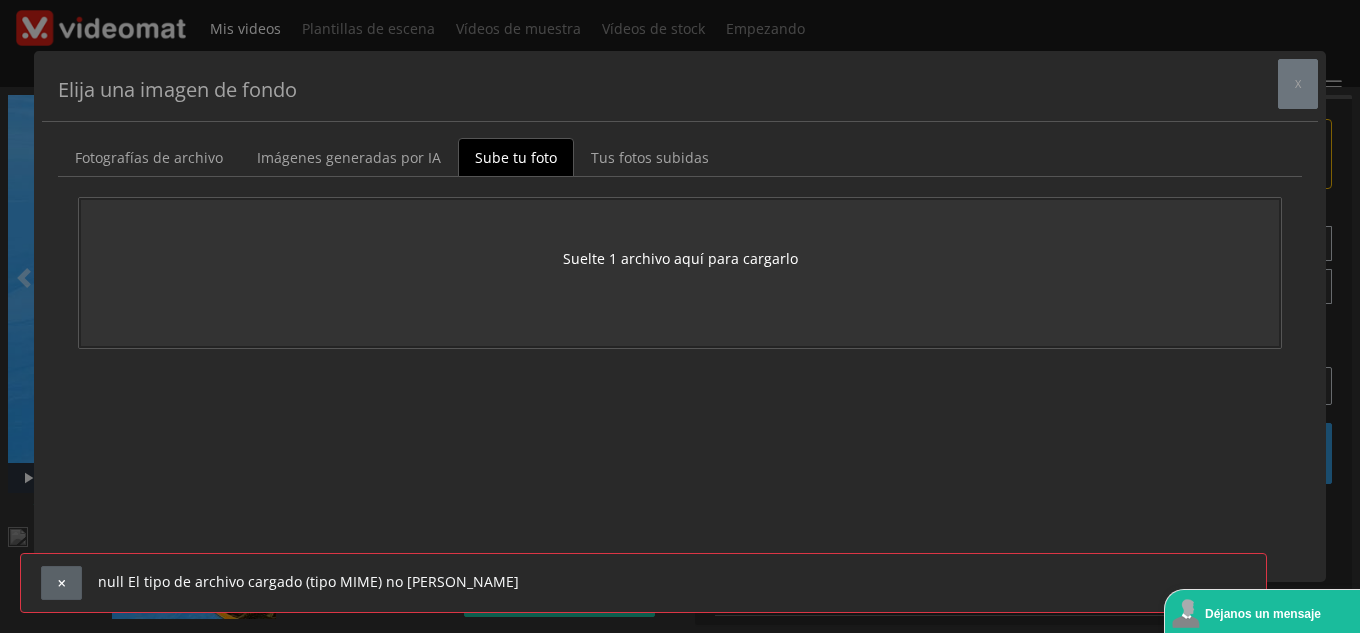 click at bounding box center (61, 583) 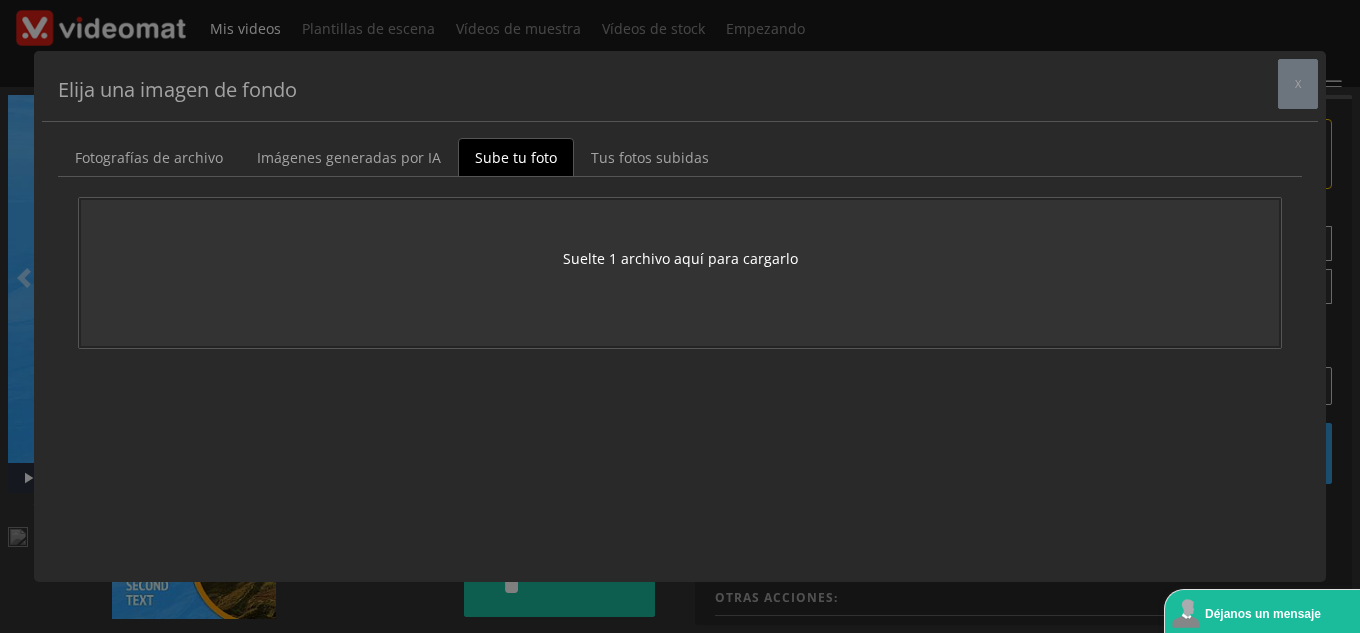 click on "Suelte 1 archivo aquí para cargarlo" at bounding box center (680, 258) 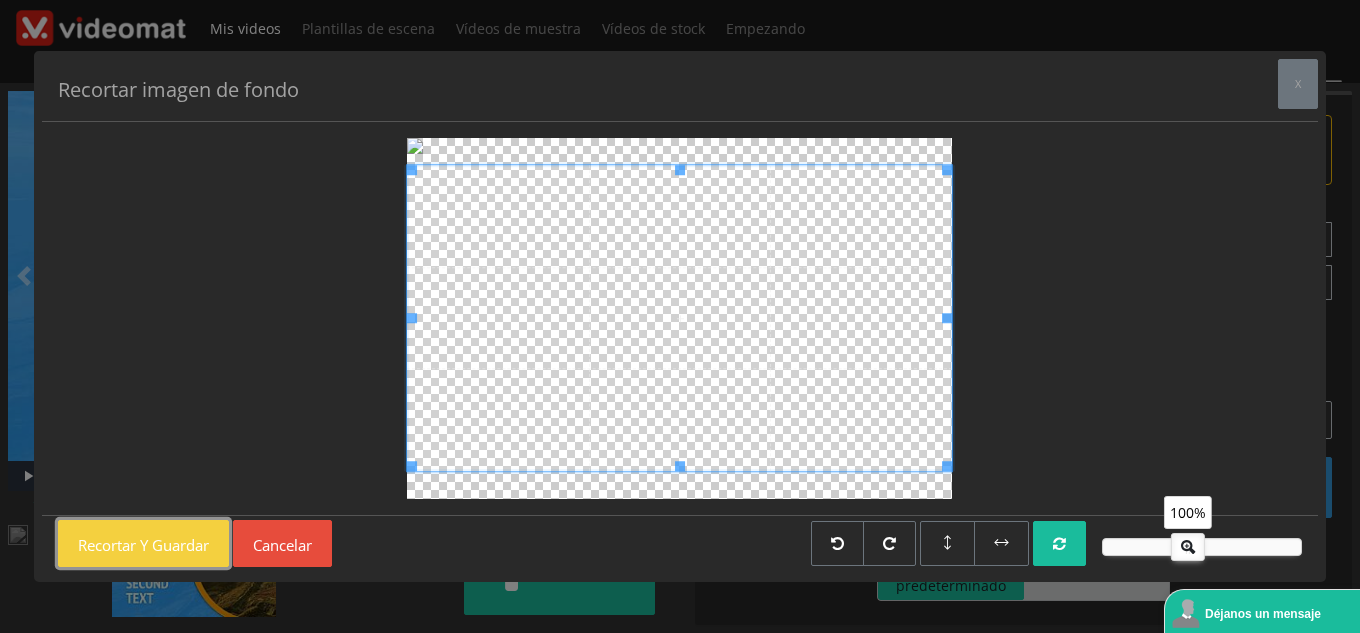 click on "Recortar y guardar" at bounding box center [143, 543] 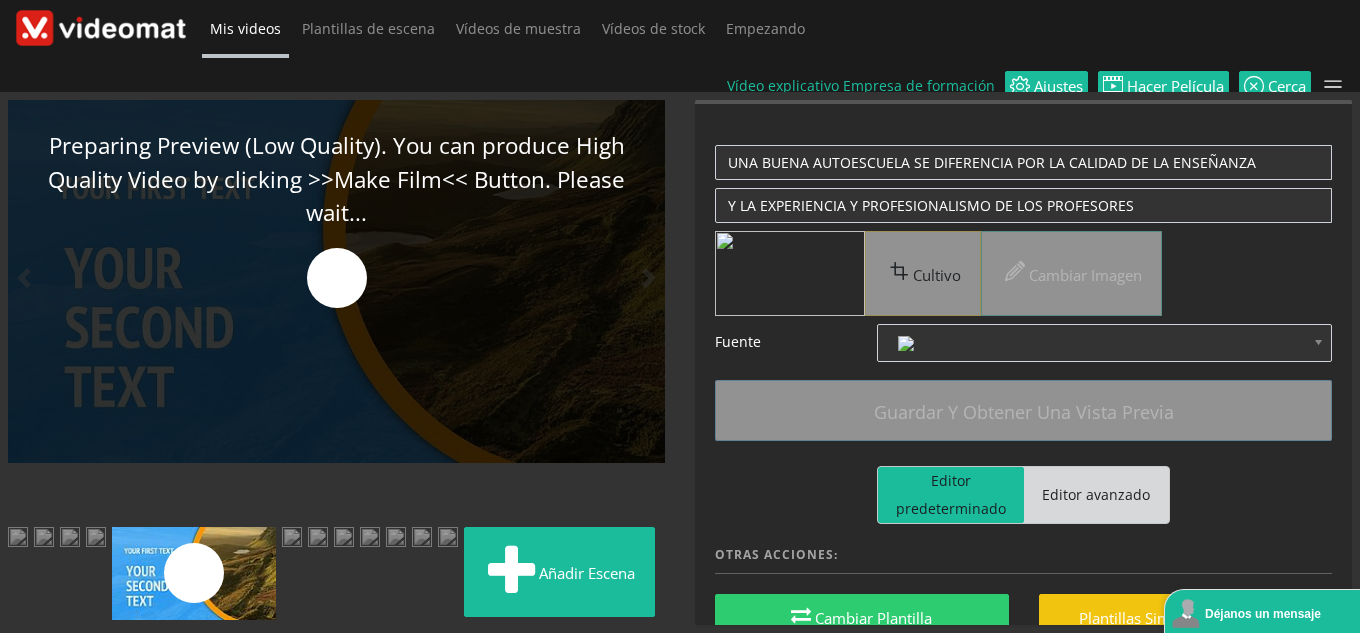 scroll, scrollTop: 0, scrollLeft: 0, axis: both 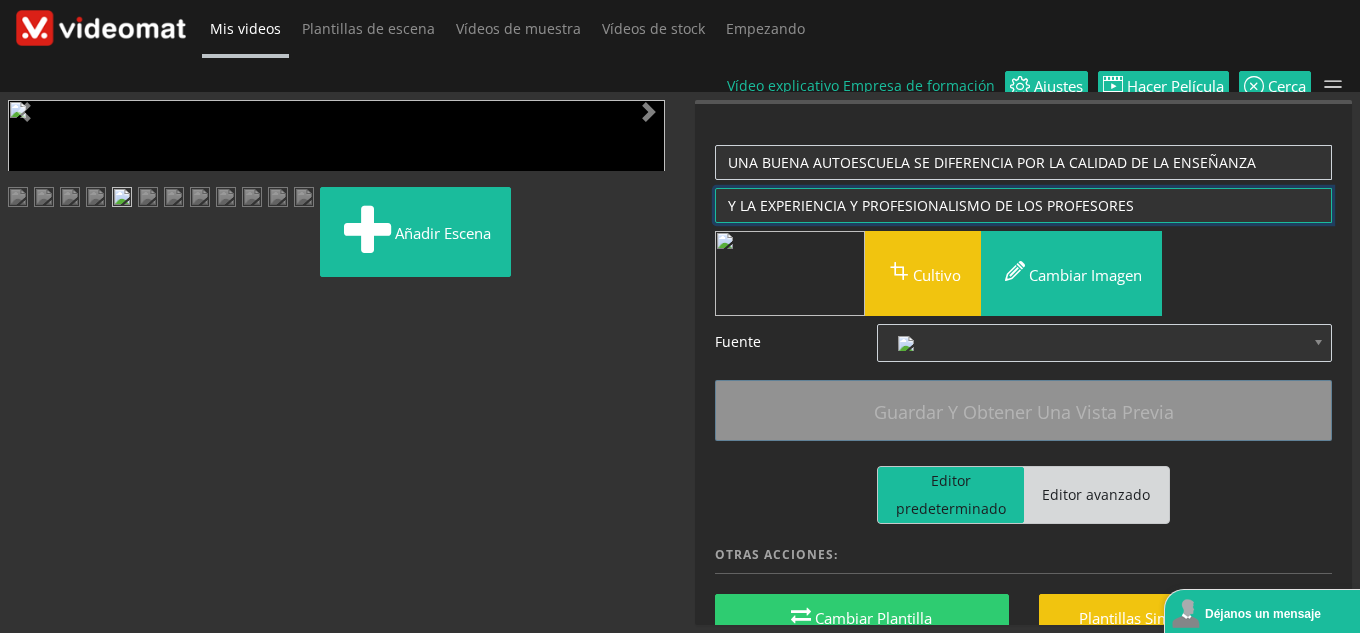 click on "Y LA EXPERIENCIA Y PROFESIONALISMO DE LOS PROFESORES" at bounding box center [1023, 205] 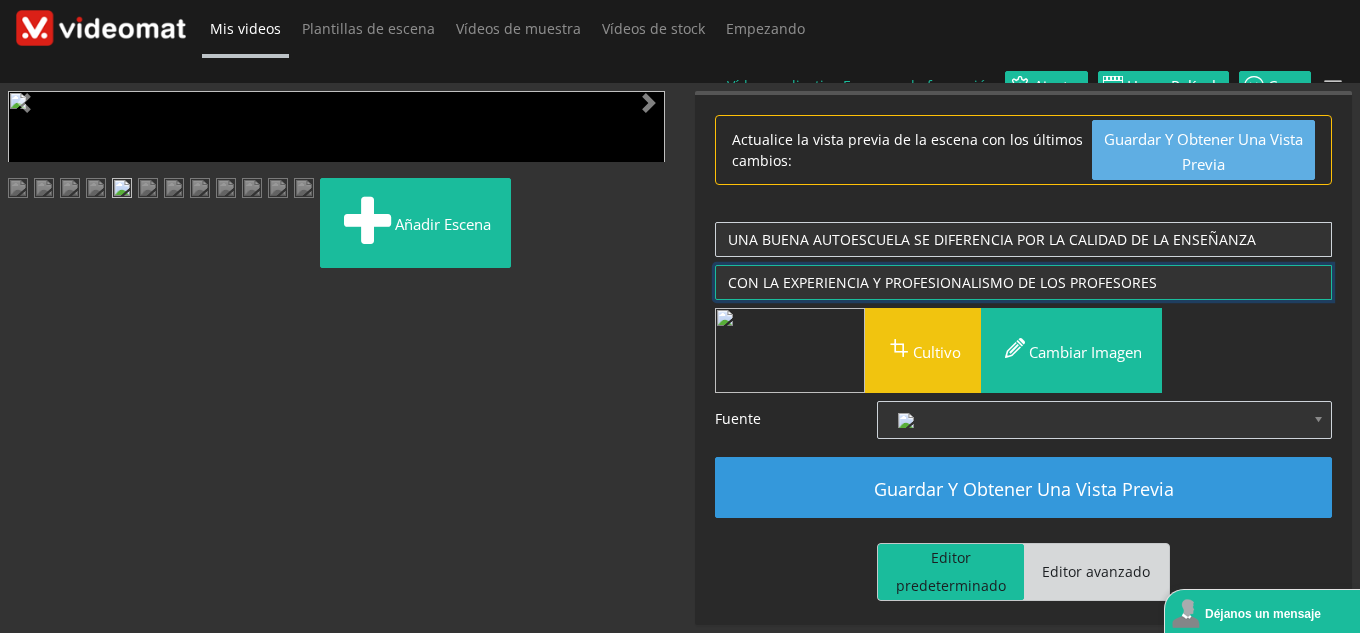 type on "CON LA EXPERIENCIA Y PROFESIONALISMO DE LOS PROFESORES" 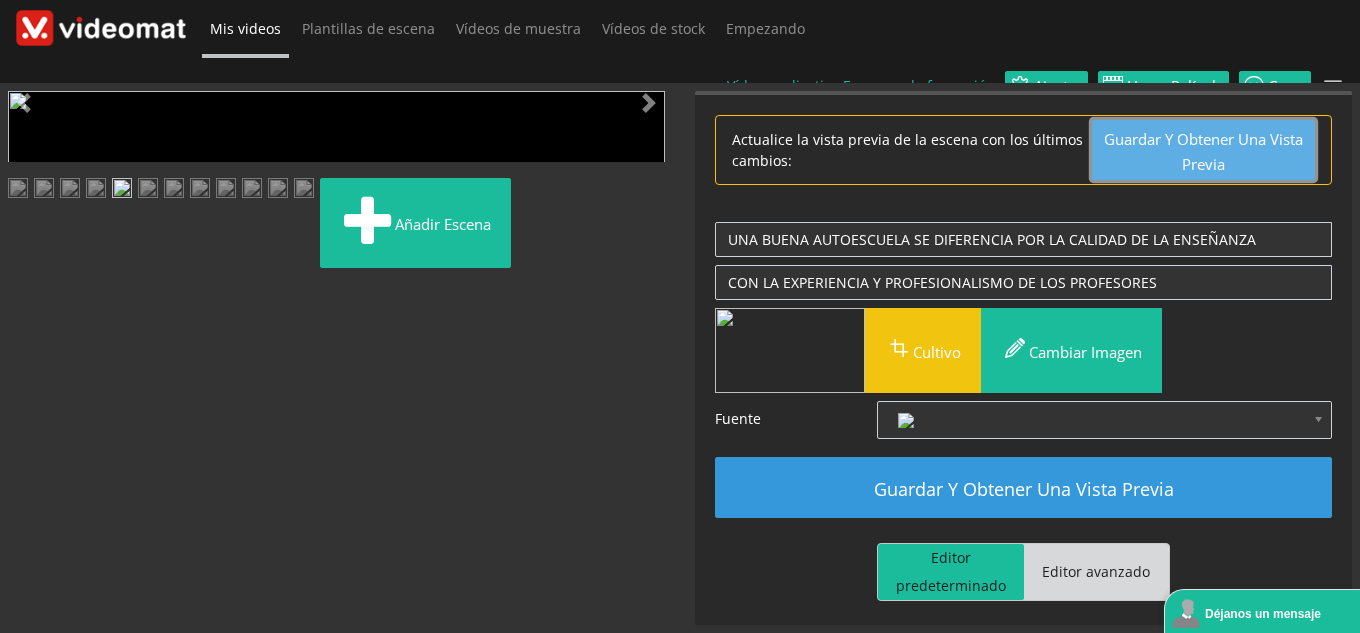 click on "Guardar y obtener una vista previa" at bounding box center (1203, 151) 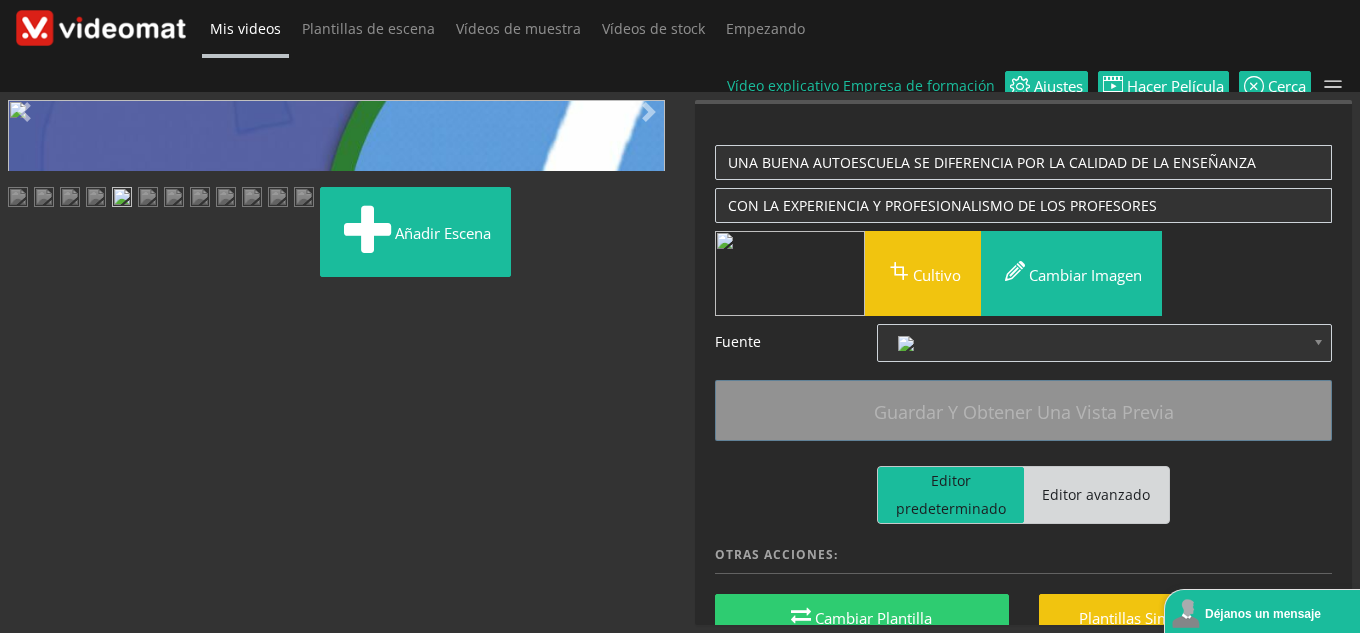click at bounding box center [28, 485] 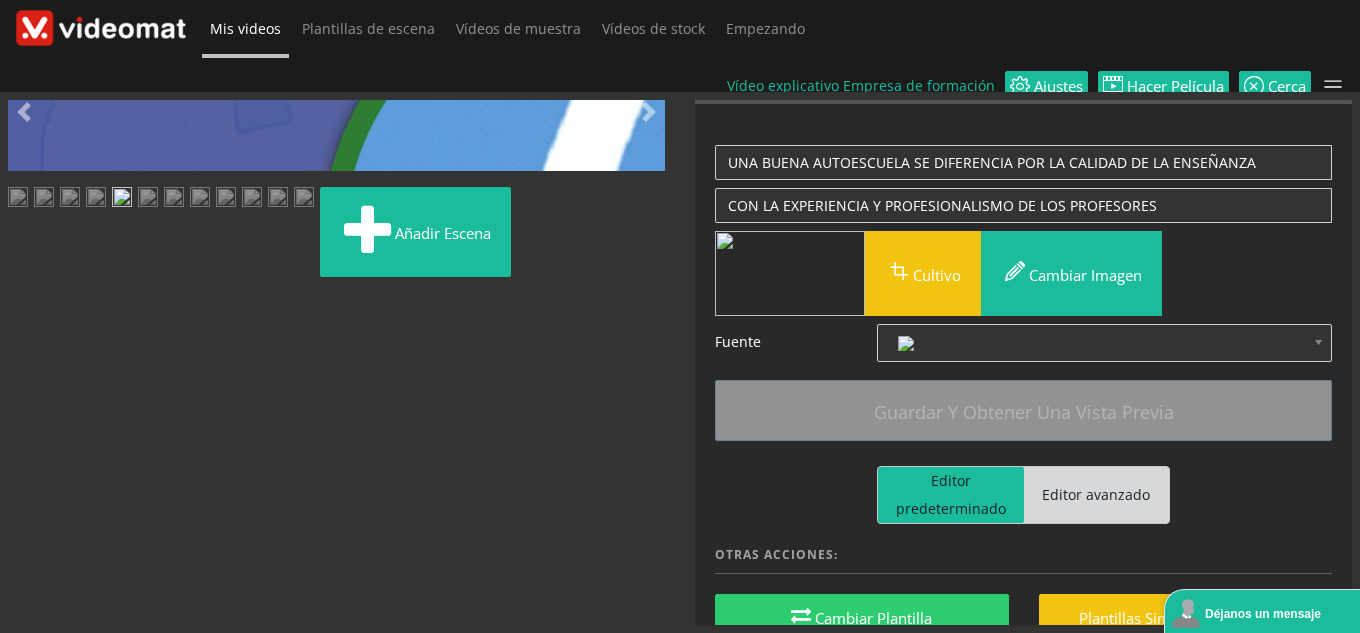 scroll, scrollTop: 300, scrollLeft: 0, axis: vertical 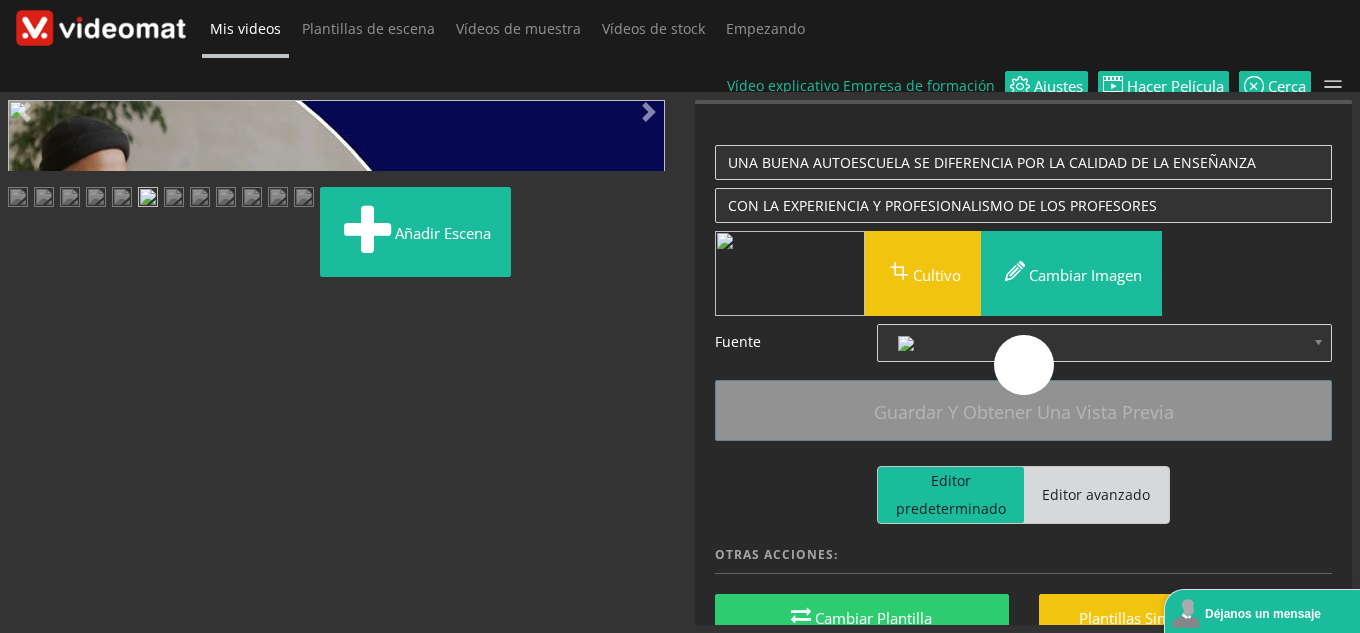 click at bounding box center [122, 199] 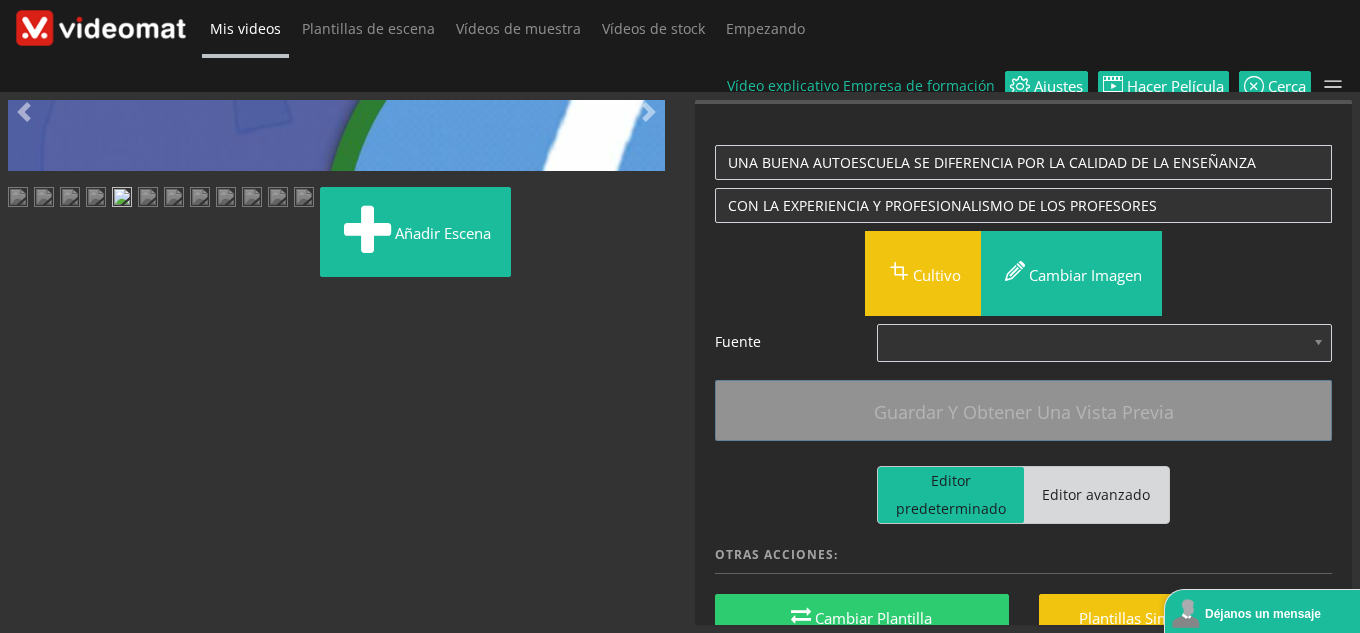 scroll, scrollTop: 0, scrollLeft: 0, axis: both 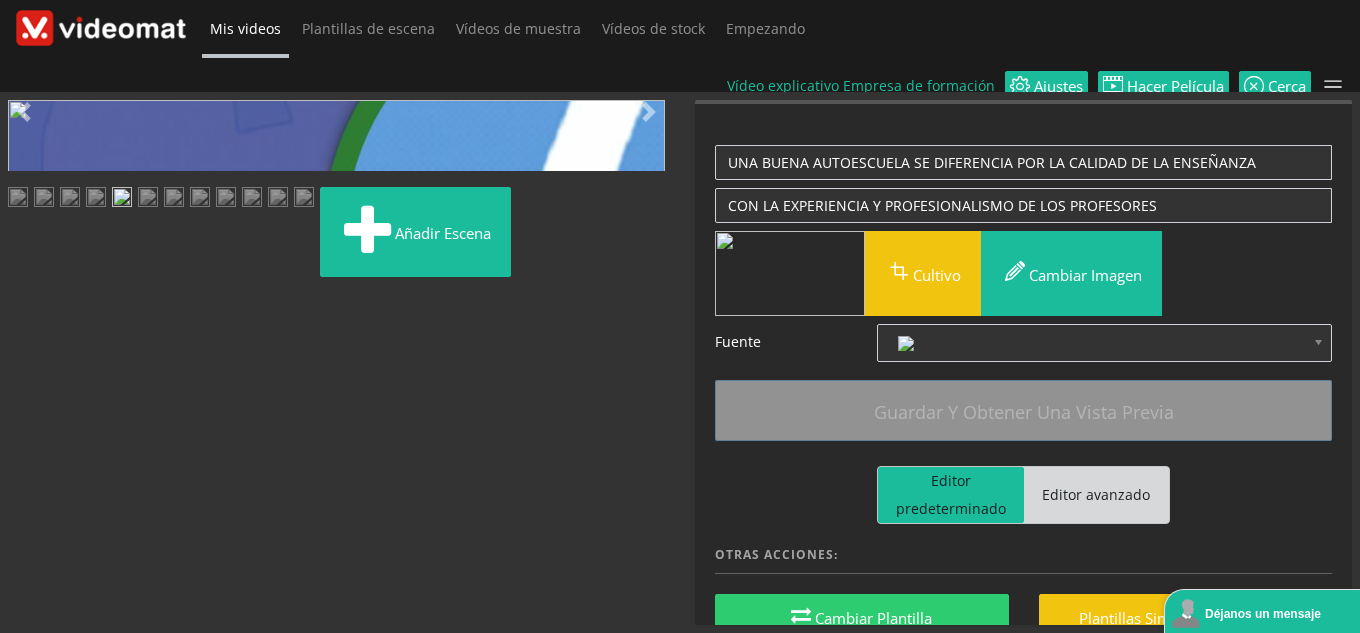 click at bounding box center [28, 485] 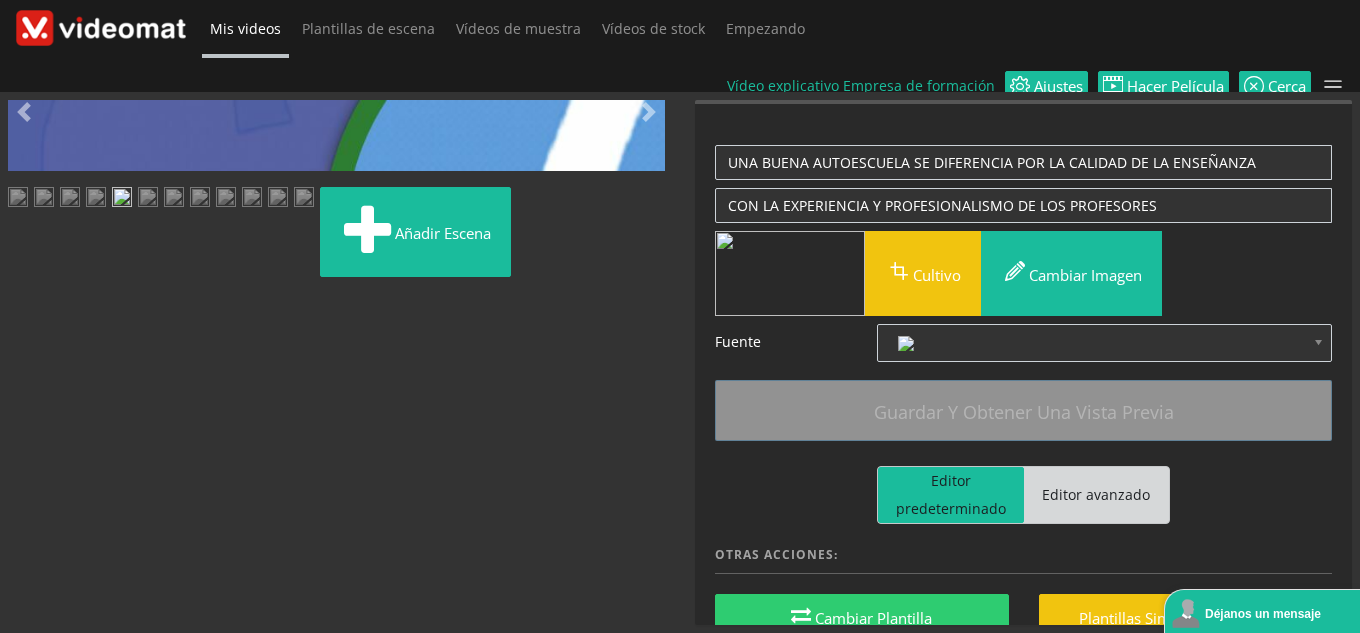 scroll, scrollTop: 200, scrollLeft: 0, axis: vertical 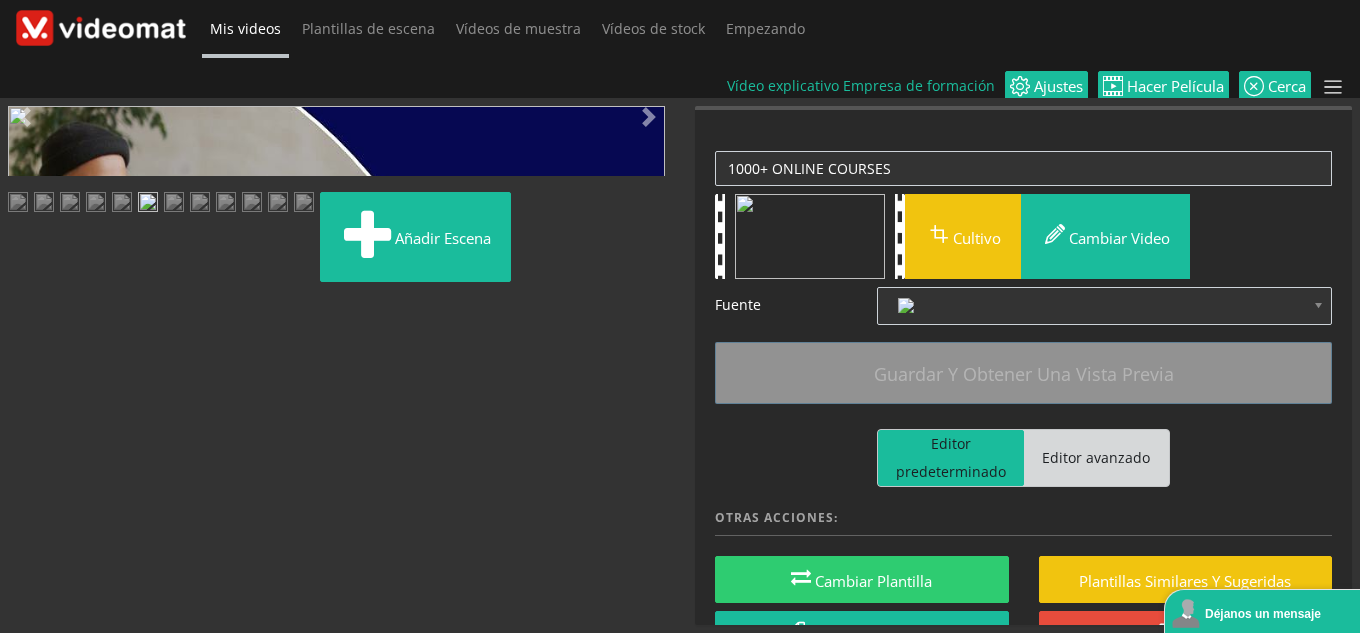 click at bounding box center [122, 204] 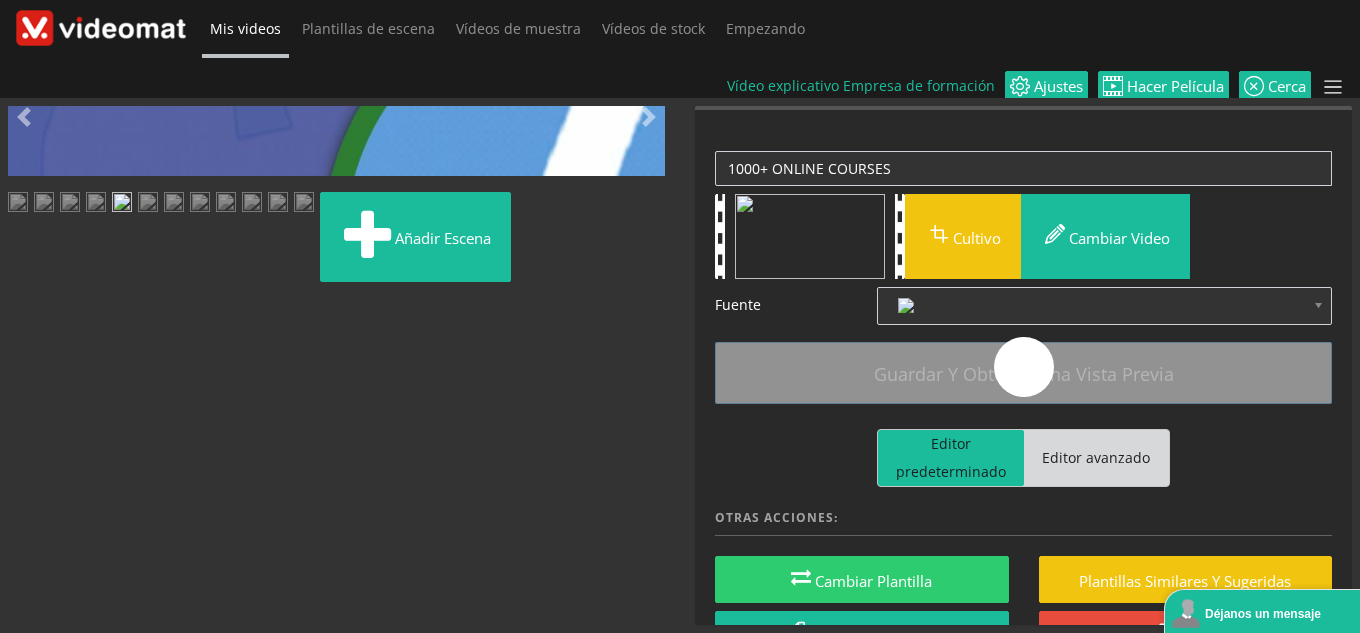 scroll, scrollTop: 0, scrollLeft: 0, axis: both 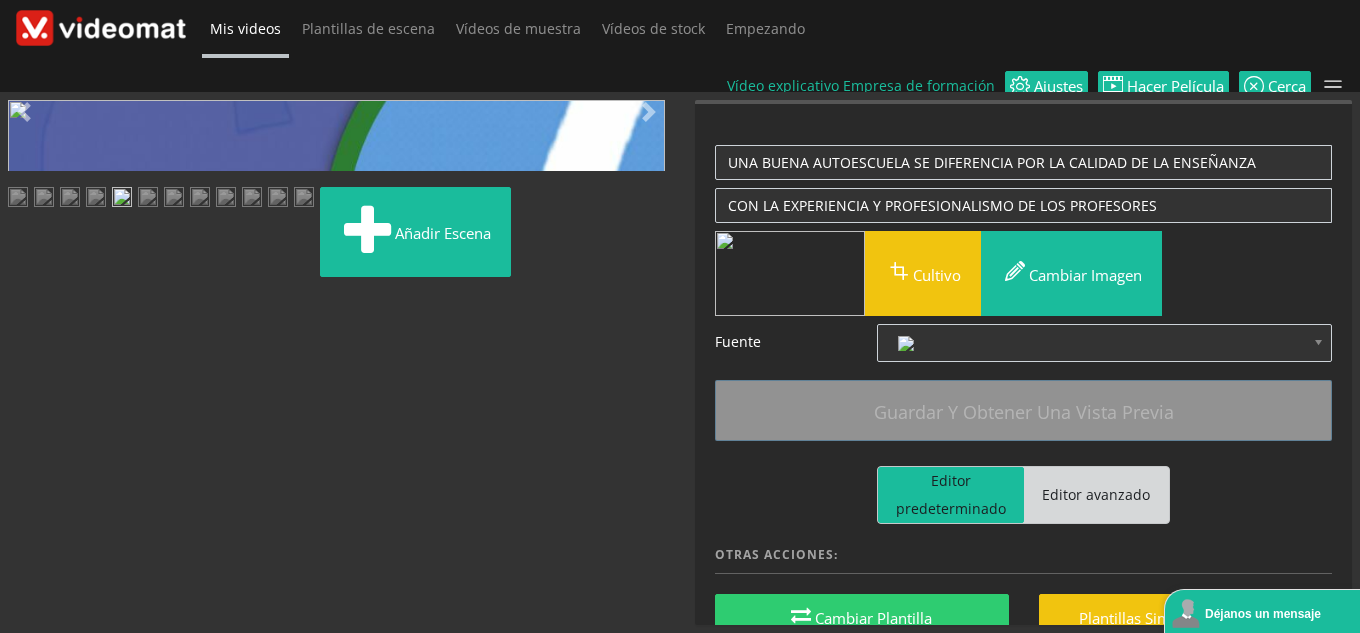 click at bounding box center [28, 485] 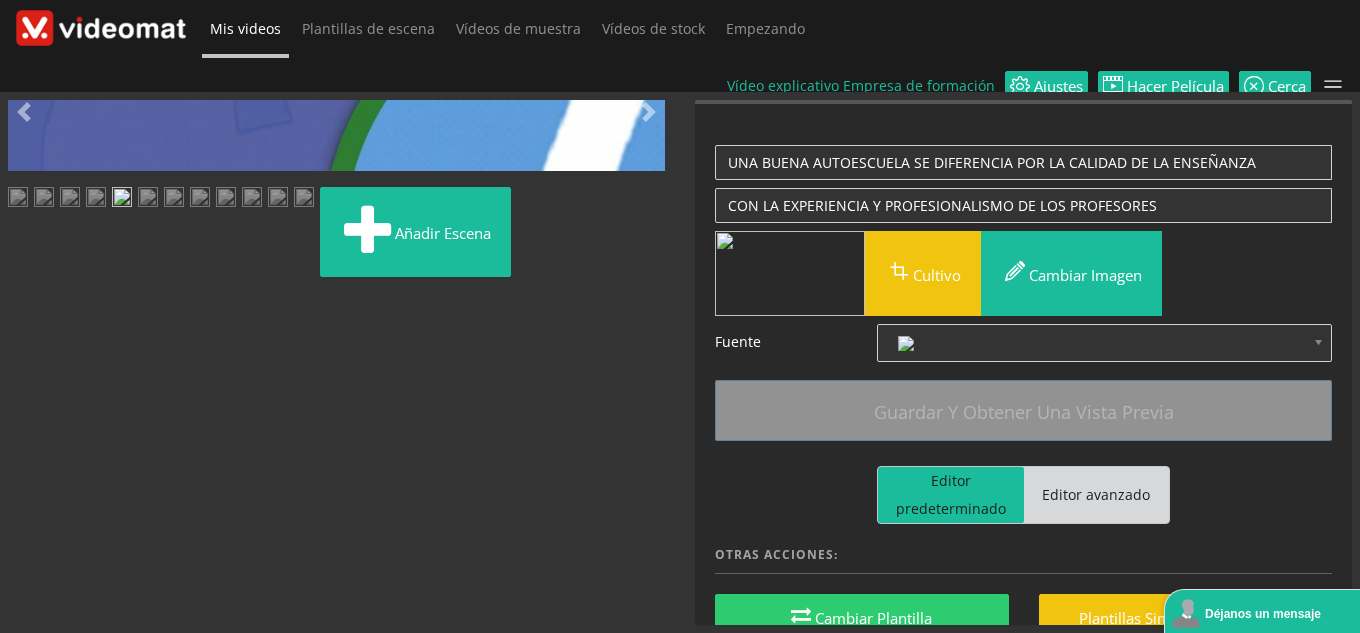 scroll, scrollTop: 369, scrollLeft: 0, axis: vertical 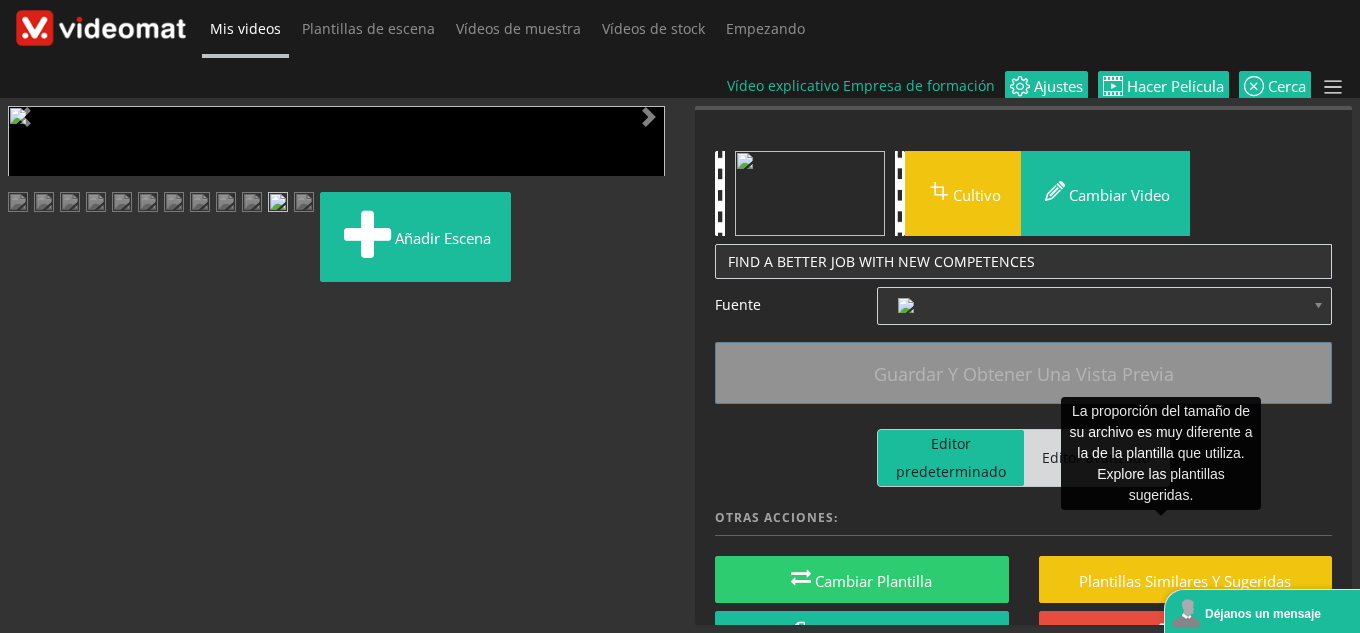 click at bounding box center [28, 490] 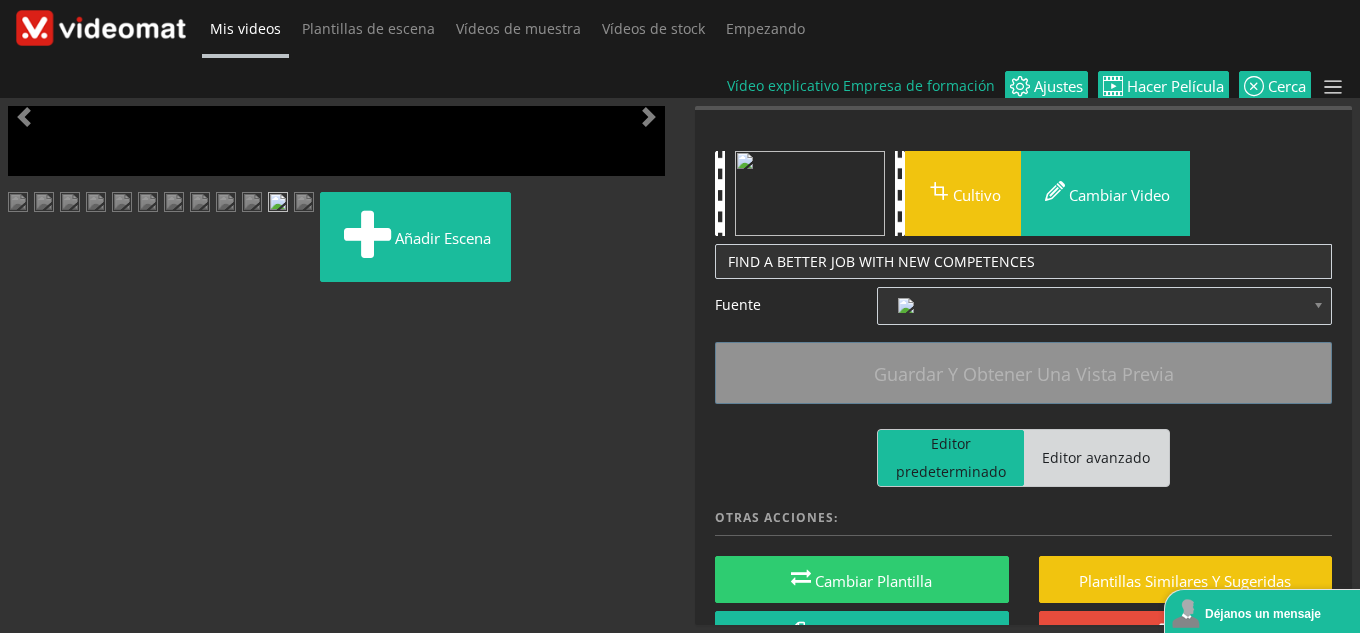 click at bounding box center [28, 490] 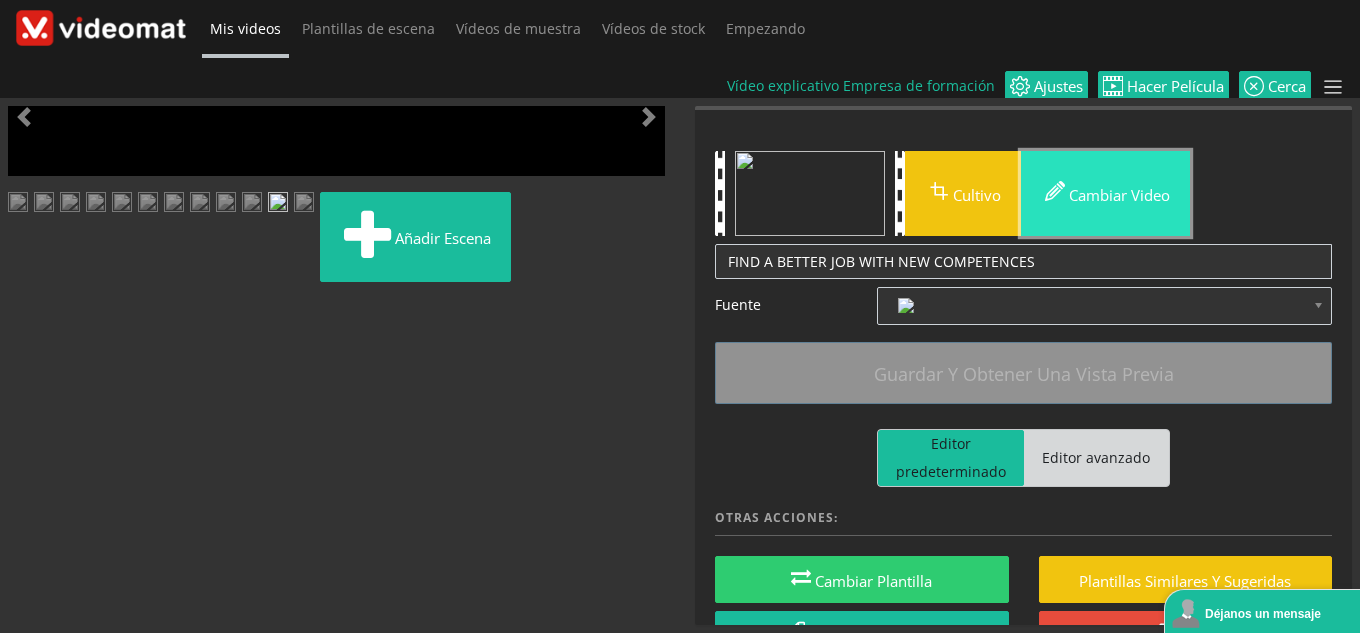 click on "Cambiar video" at bounding box center (1119, 194) 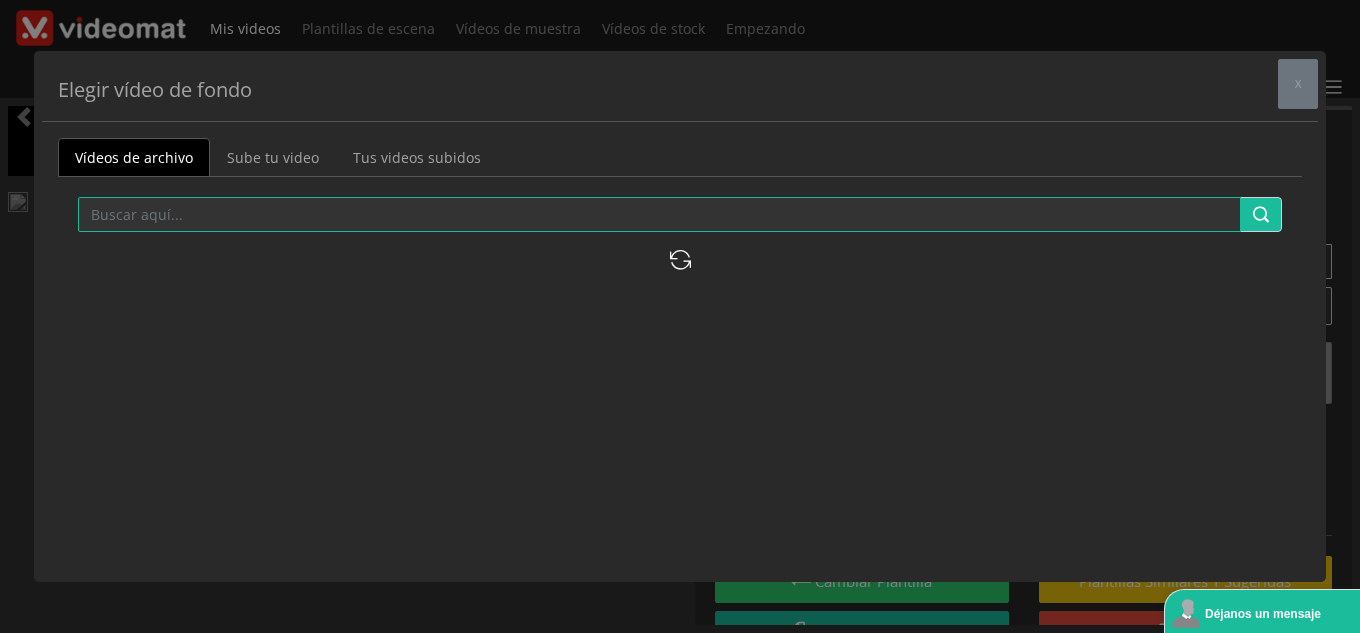 drag, startPoint x: 269, startPoint y: 134, endPoint x: 269, endPoint y: 150, distance: 16 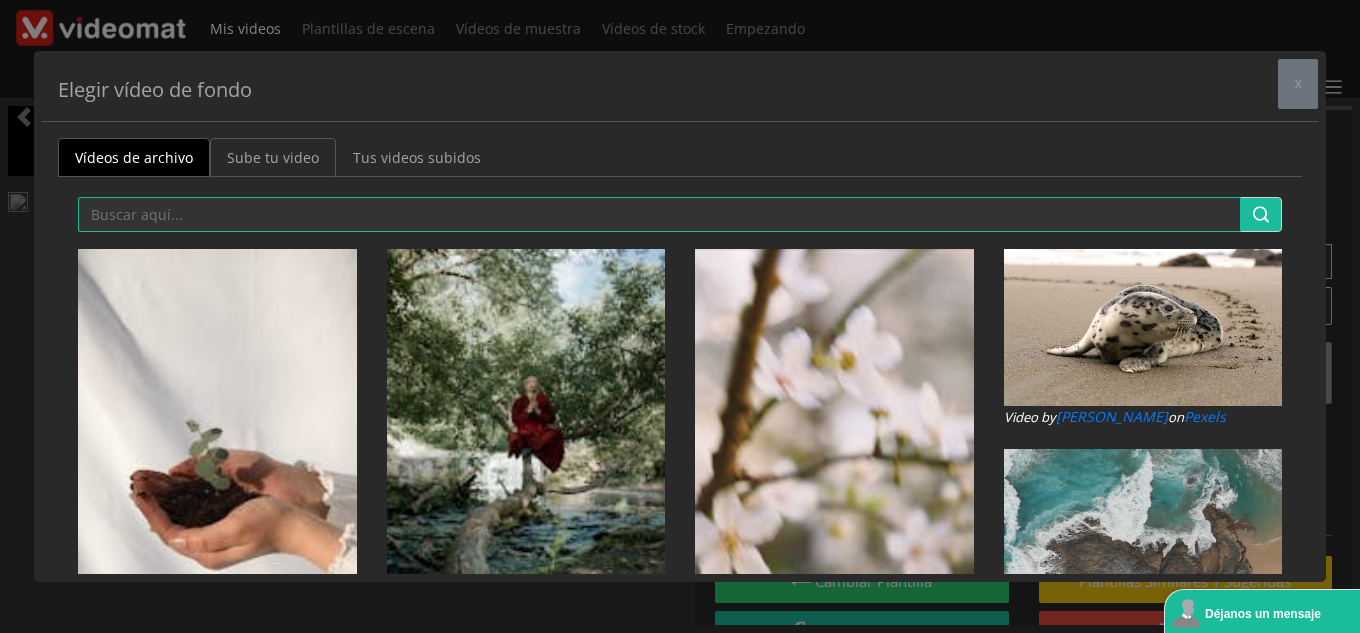 click on "Sube tu video" at bounding box center [273, 157] 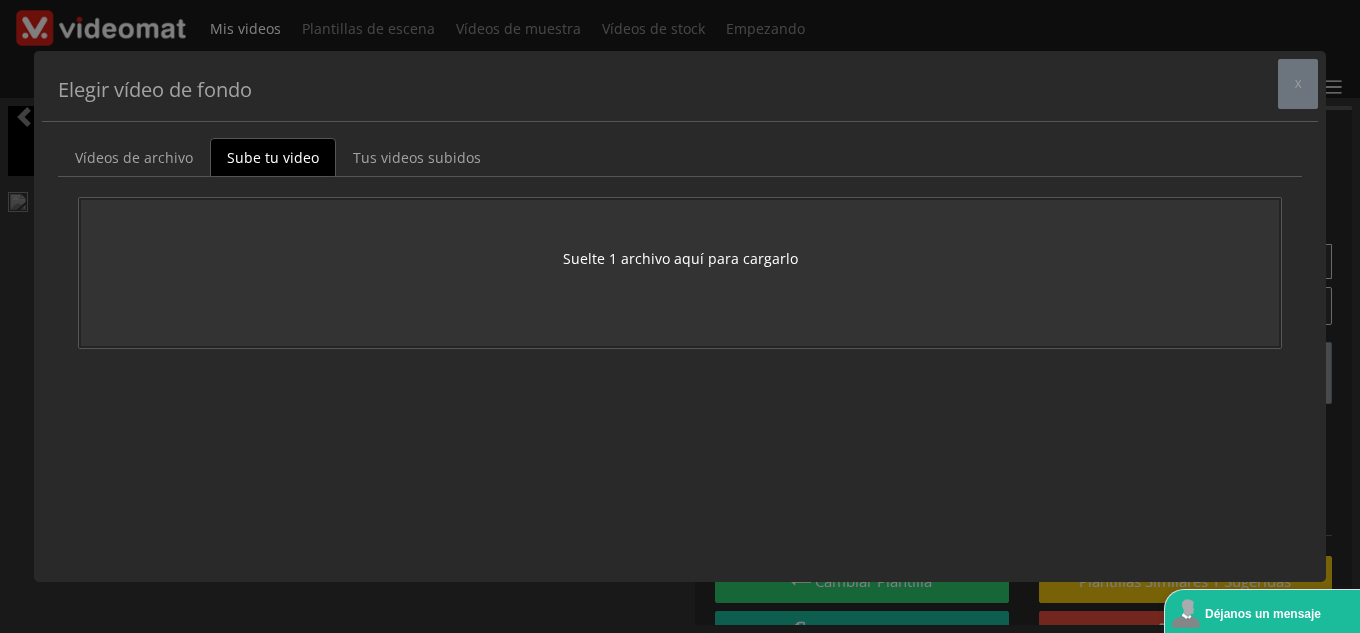 click on "Suelte 1 archivo aquí para cargarlo" at bounding box center (680, 273) 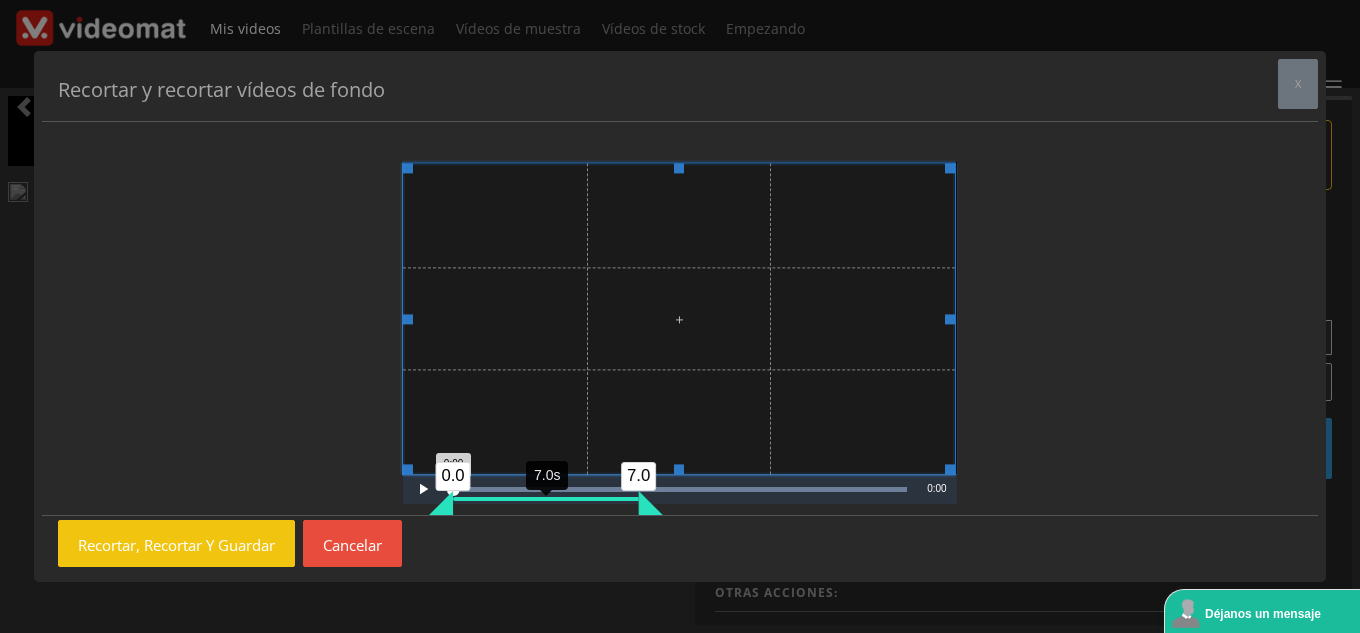 drag, startPoint x: 588, startPoint y: 507, endPoint x: 640, endPoint y: 507, distance: 52 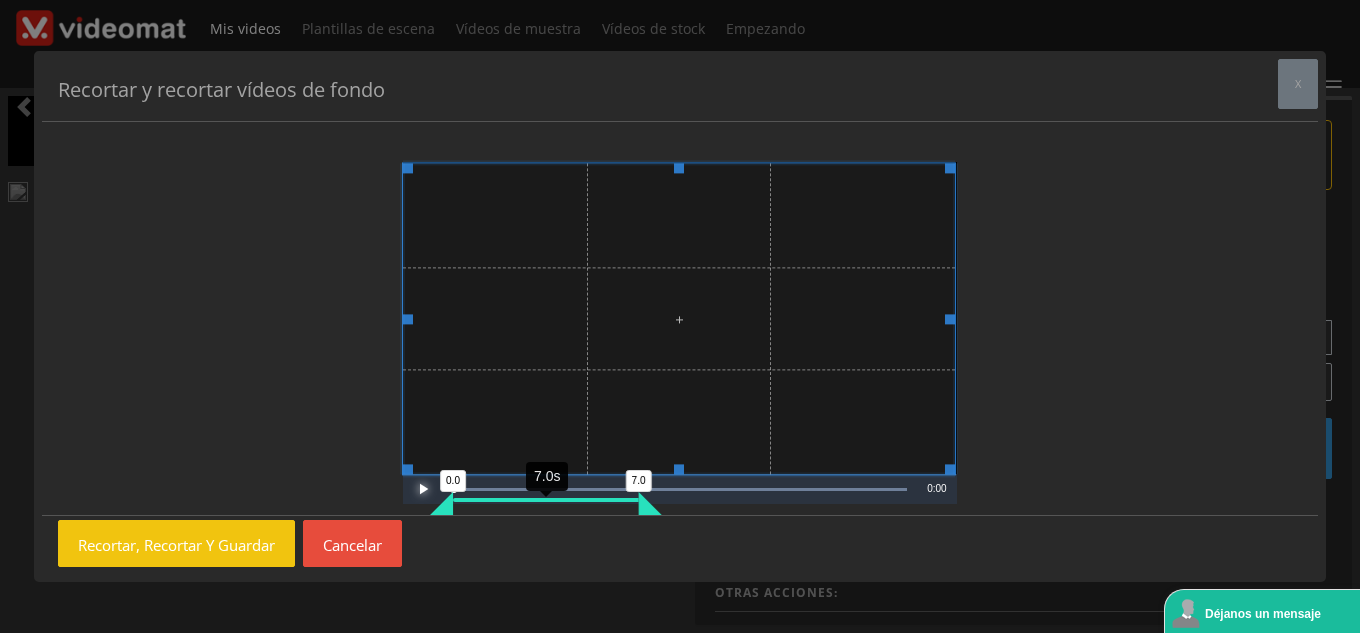 click at bounding box center (423, 489) 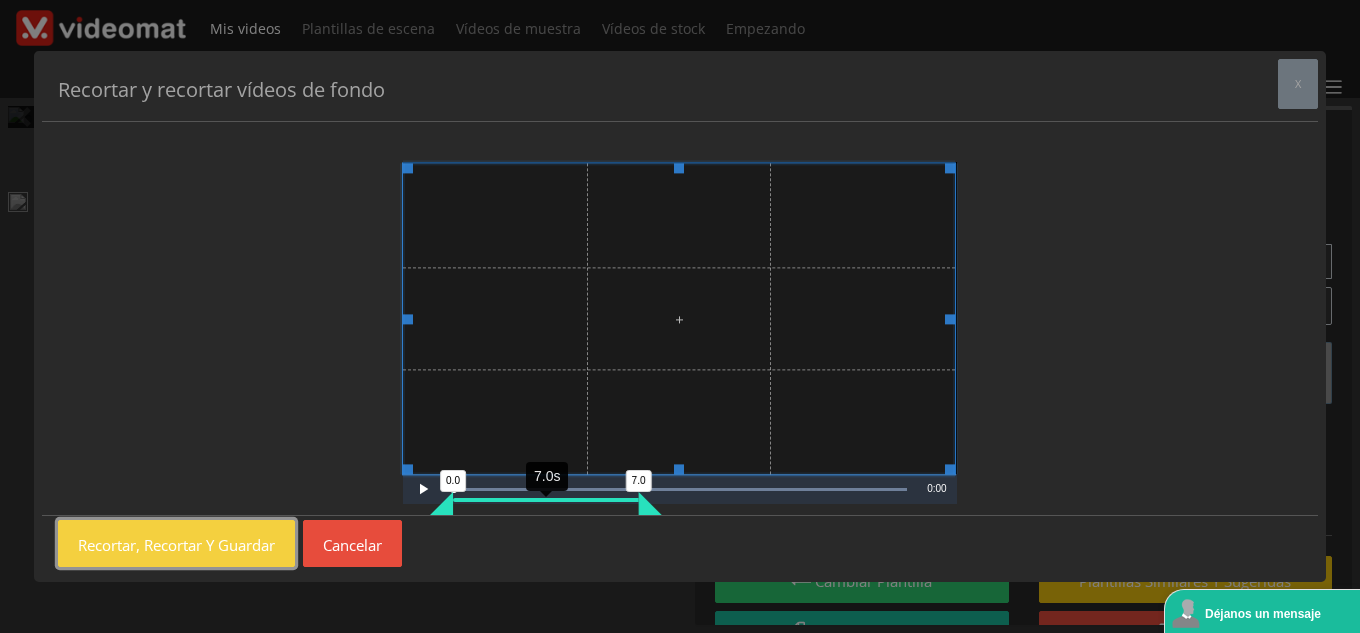 click on "Recortar, recortar y guardar" at bounding box center (176, 544) 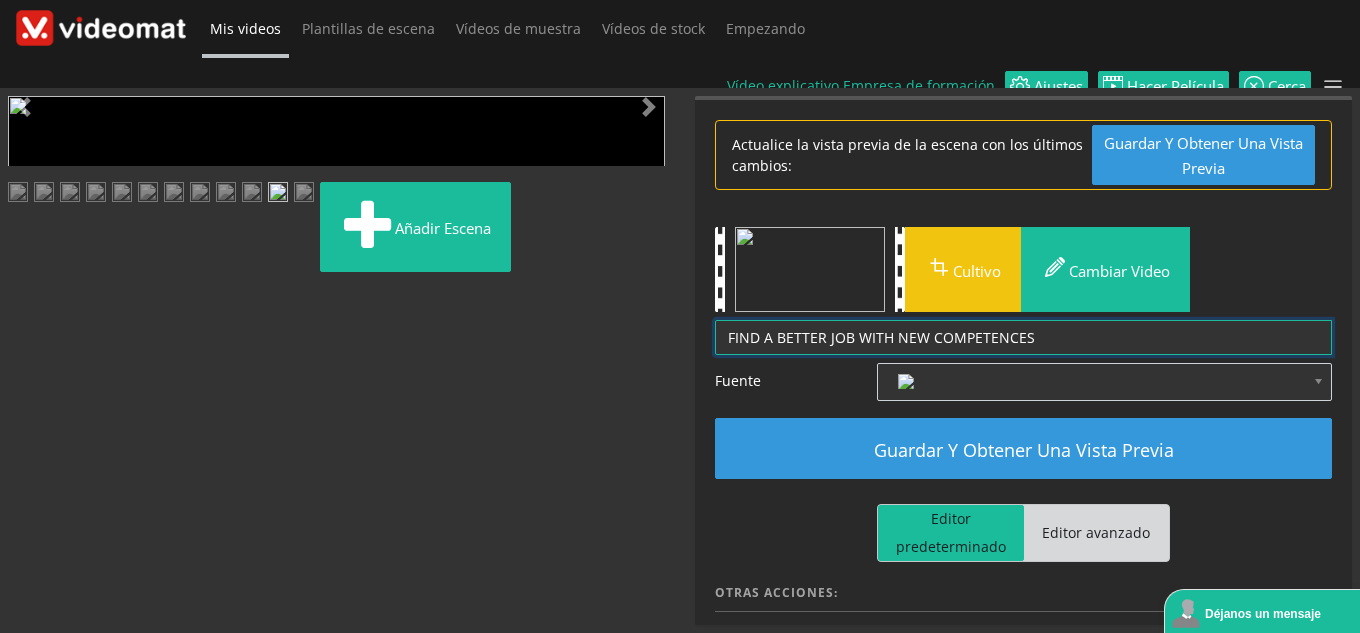 click on "FIND A BETTER JOB WITH NEW COMPETENCES" at bounding box center (1023, 337) 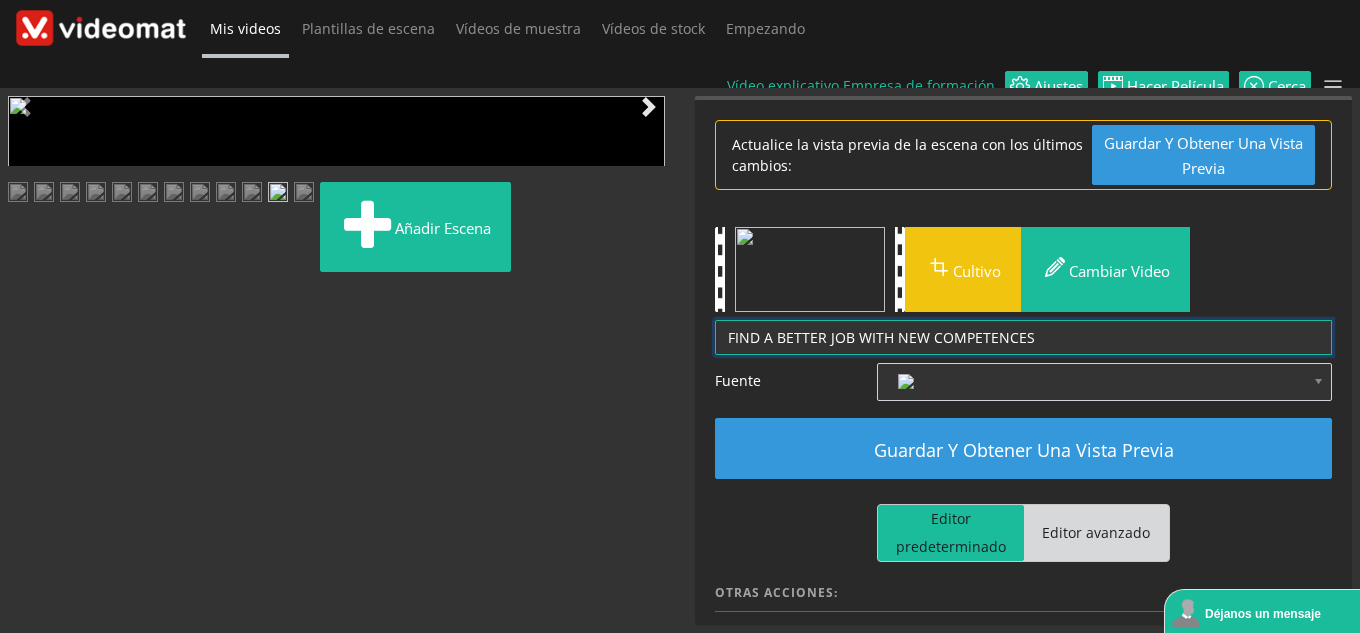drag, startPoint x: 1061, startPoint y: 329, endPoint x: 632, endPoint y: 324, distance: 429.02914 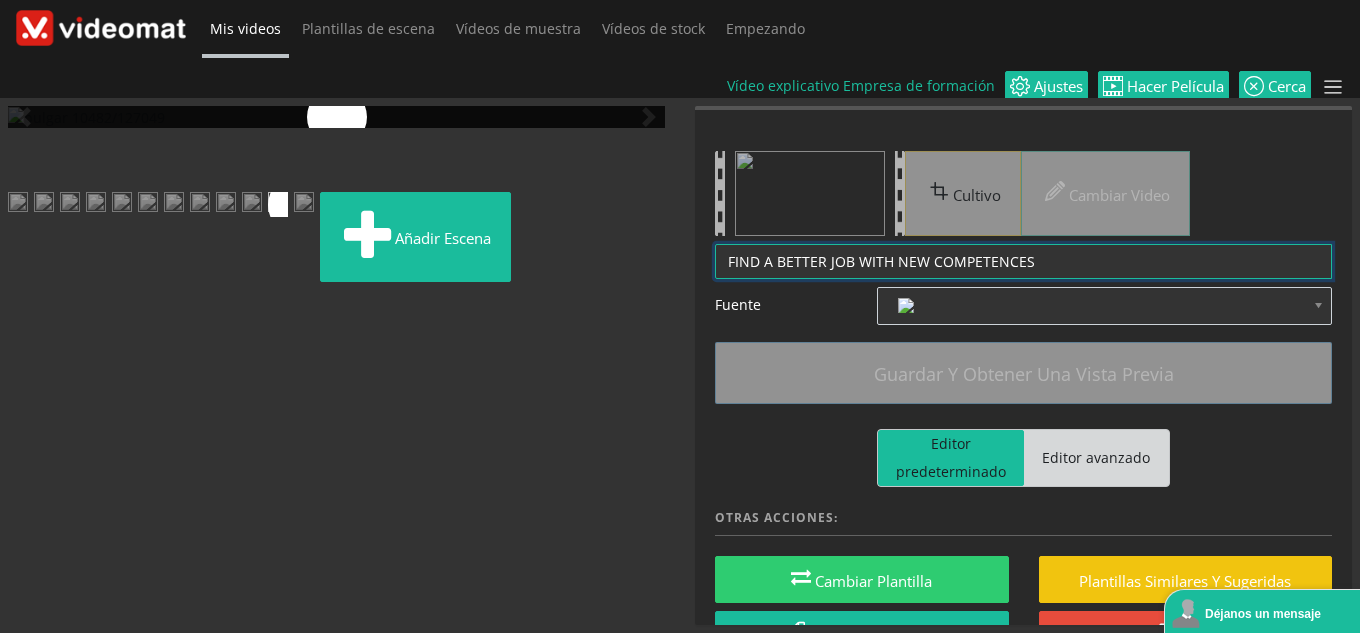 paste on "CON LA ATENCIÓN PERSONALIZADA, Y LA FORMACIÓN INTEGRAL CON LA ADAPTACIÓN A LAS NECESIDADES INDIVIDUA" 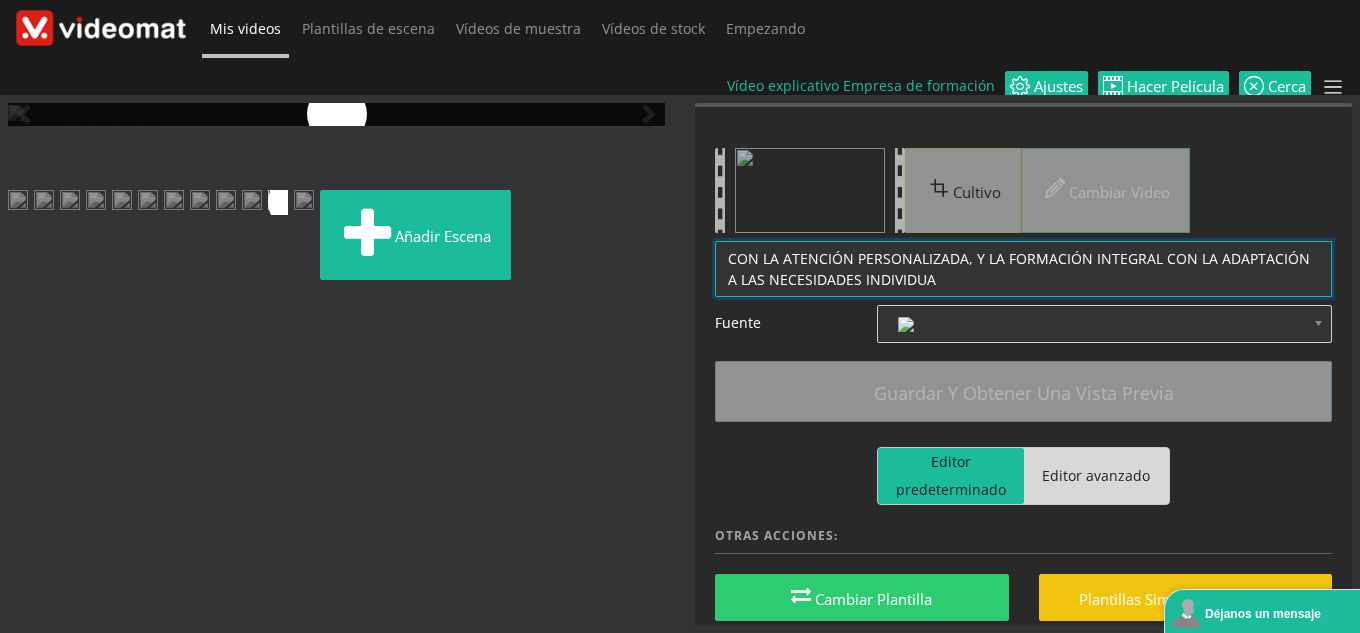 click on "FIND A BETTER JOB WITH NEW COMPETENCES" at bounding box center [1023, 269] 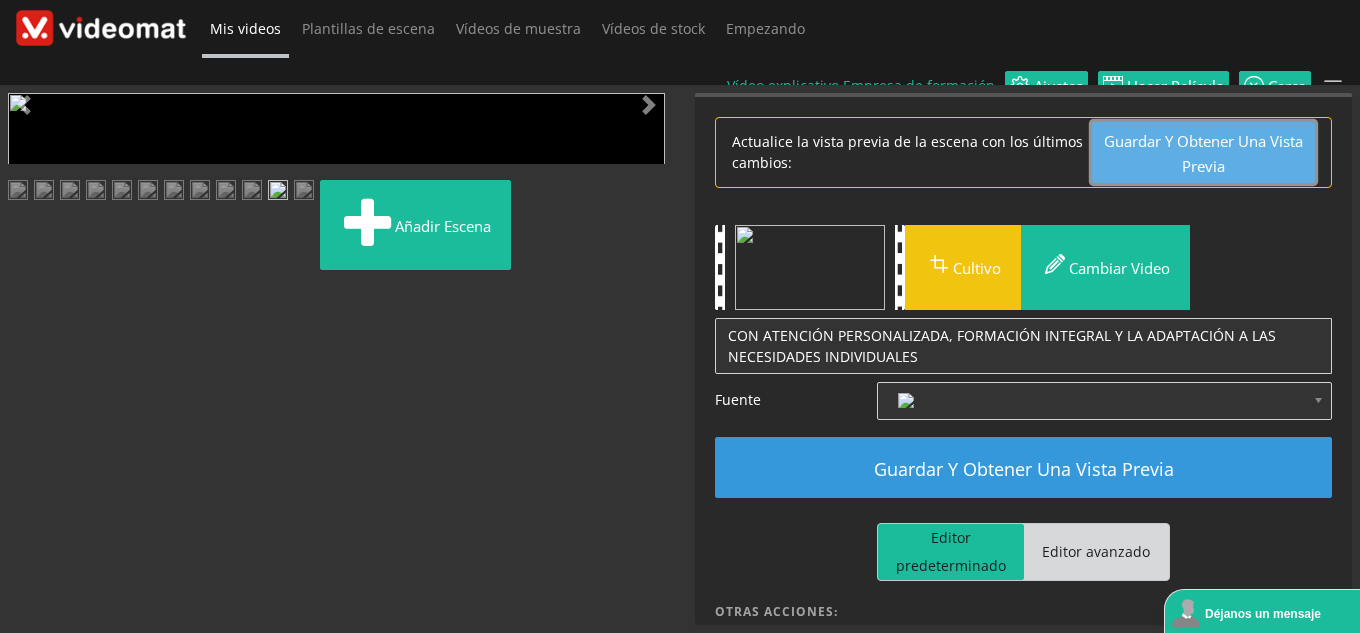 click on "Guardar y obtener una vista previa" at bounding box center [1203, 153] 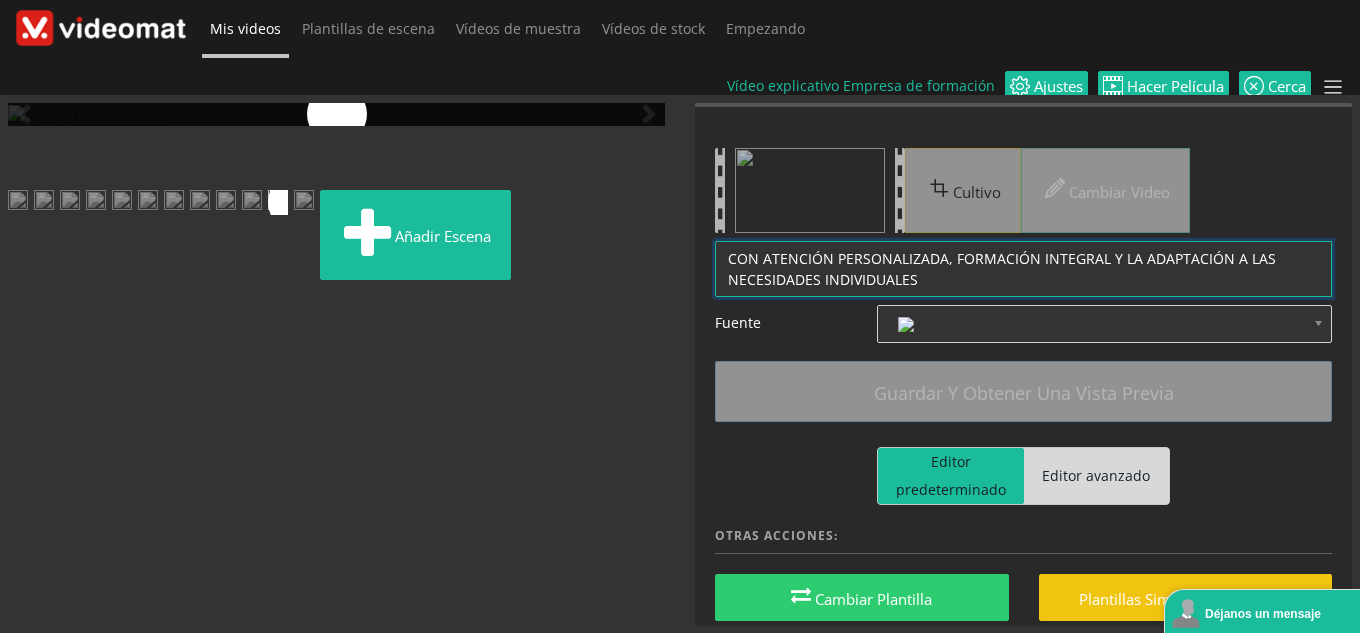 drag, startPoint x: 731, startPoint y: 231, endPoint x: 977, endPoint y: 263, distance: 248.07257 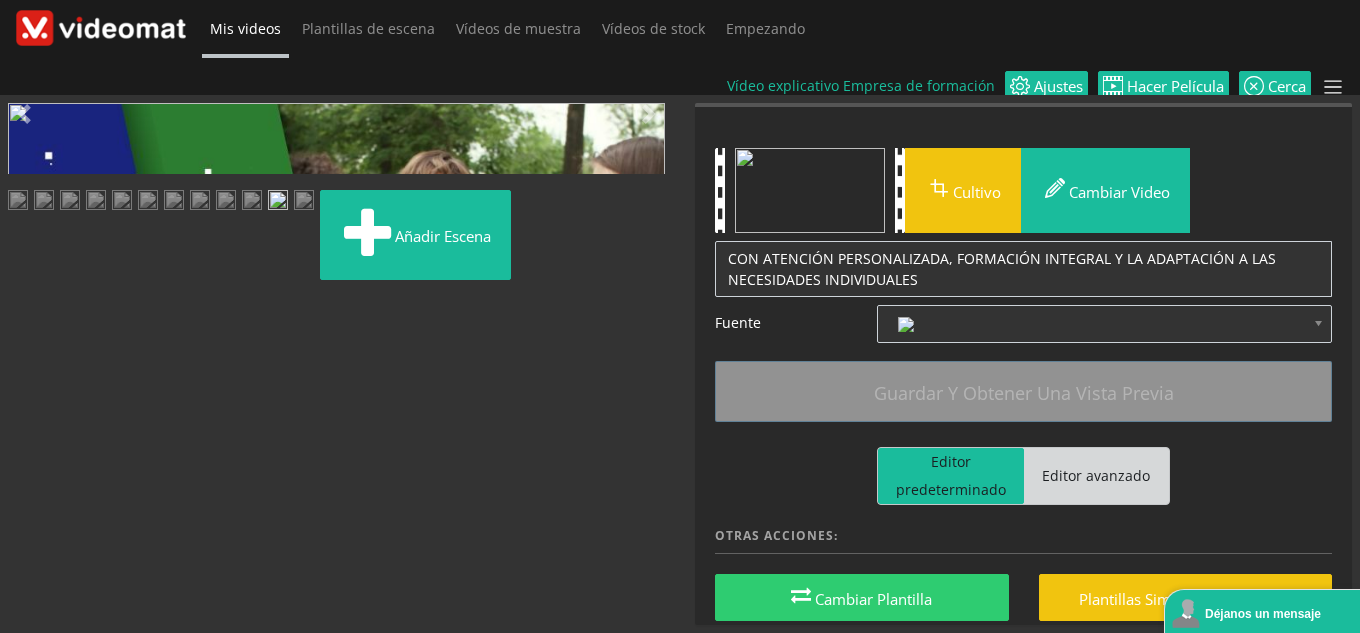 click at bounding box center [28, 488] 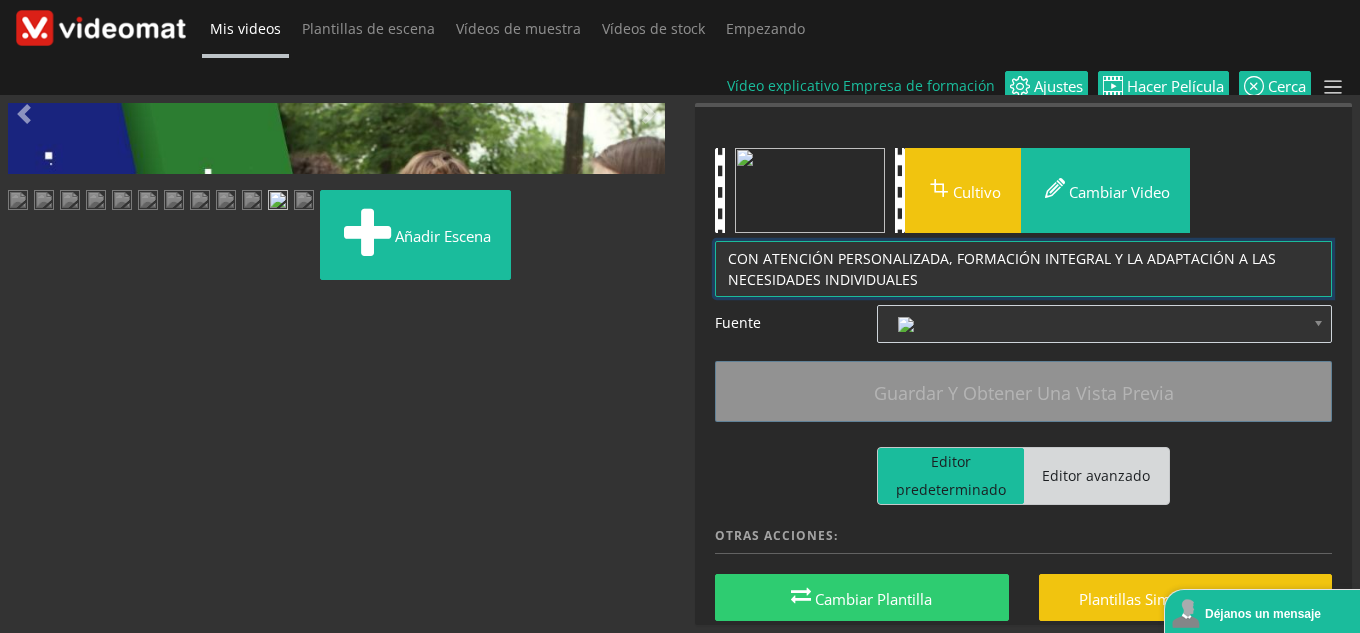 click on "FIND A BETTER JOB WITH NEW COMPETENCES" at bounding box center (1023, 269) 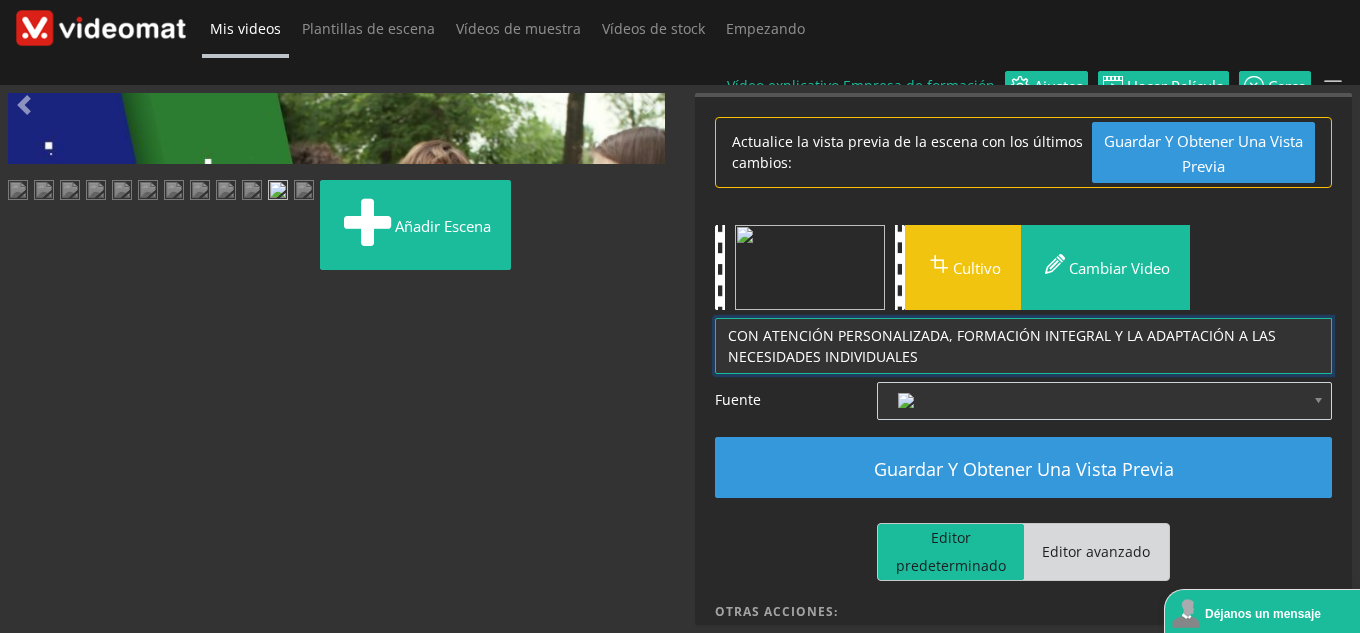 type on "CON ATENCIÓN PERSONALIZADA, FORMACIÓN INTEGRAL Y LA ADAPTACIÓN A LAS NECESIDADES INDIVIDUALES" 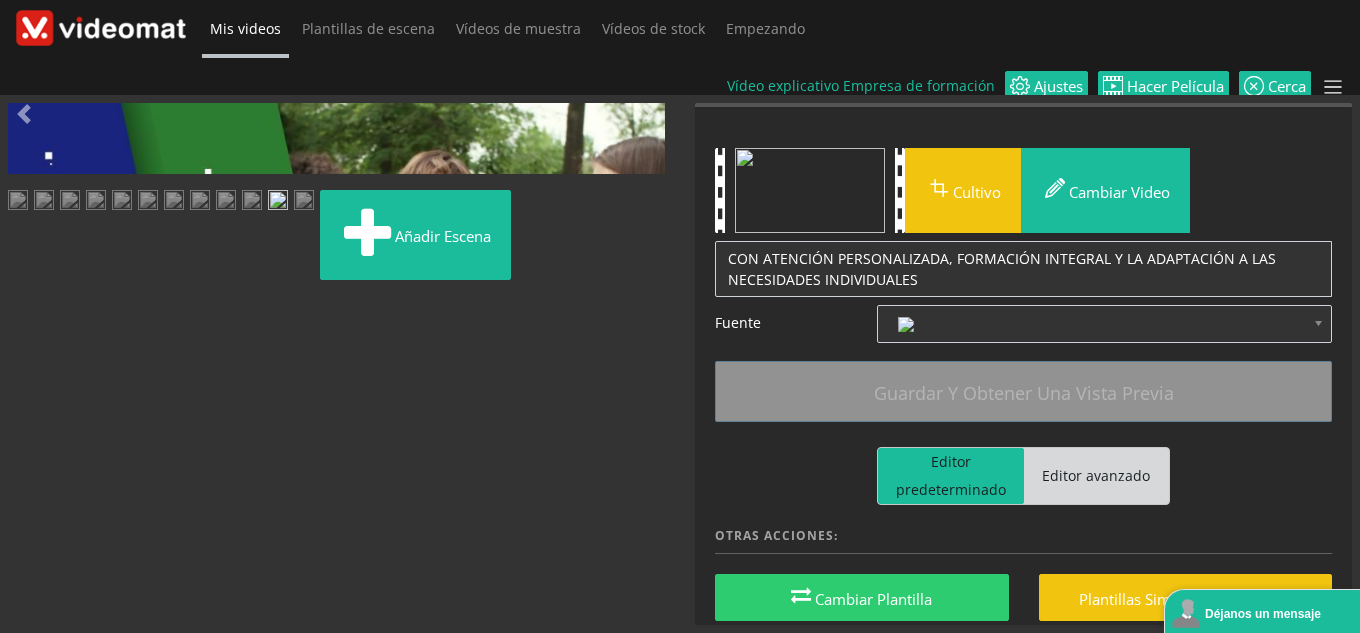 click at bounding box center [28, 488] 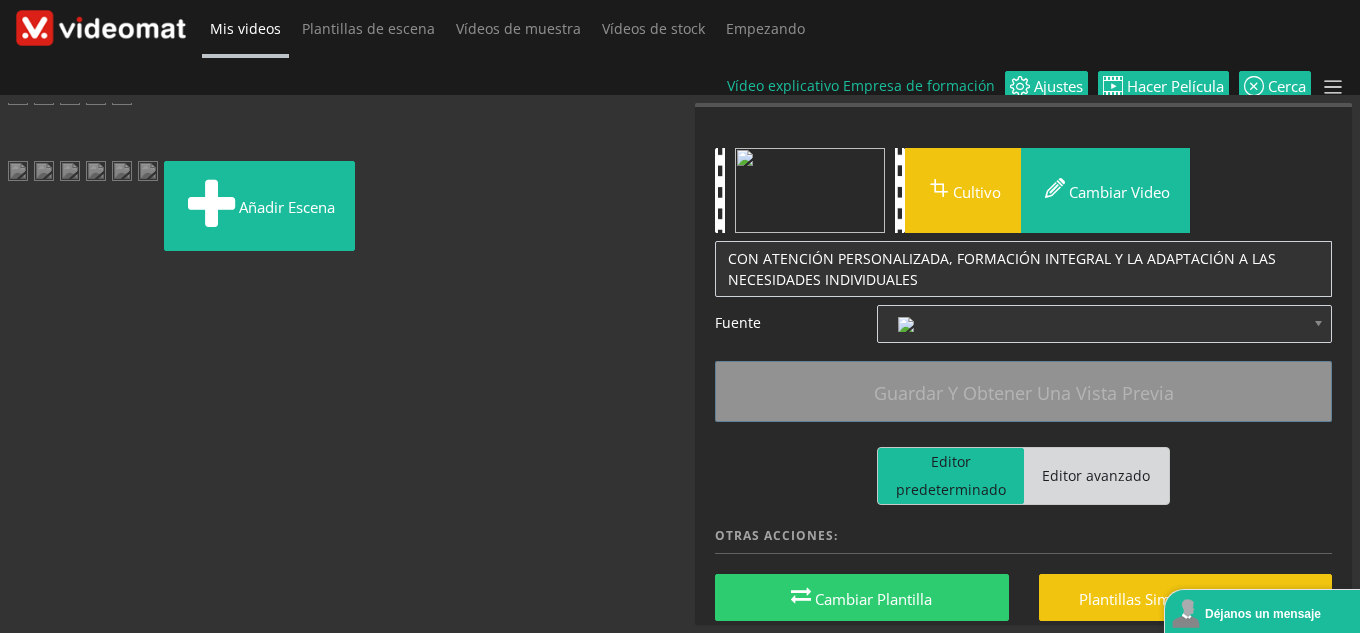drag, startPoint x: 244, startPoint y: 561, endPoint x: 413, endPoint y: 366, distance: 258.04263 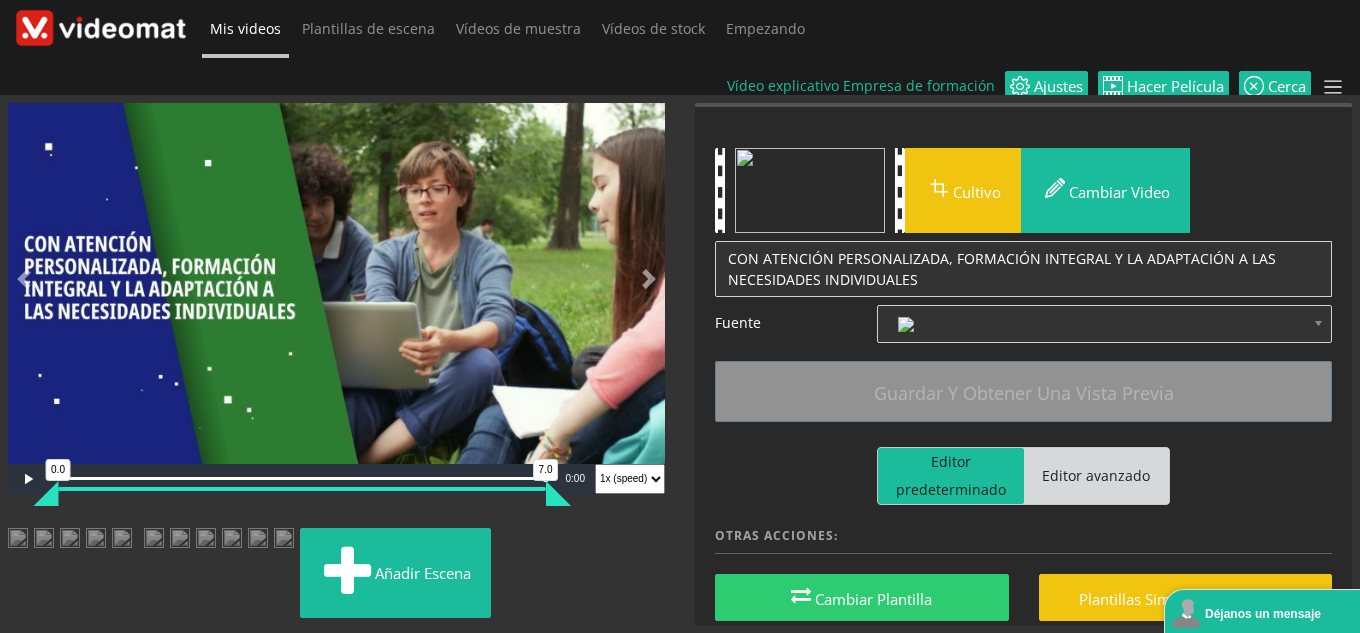 scroll, scrollTop: 0, scrollLeft: 0, axis: both 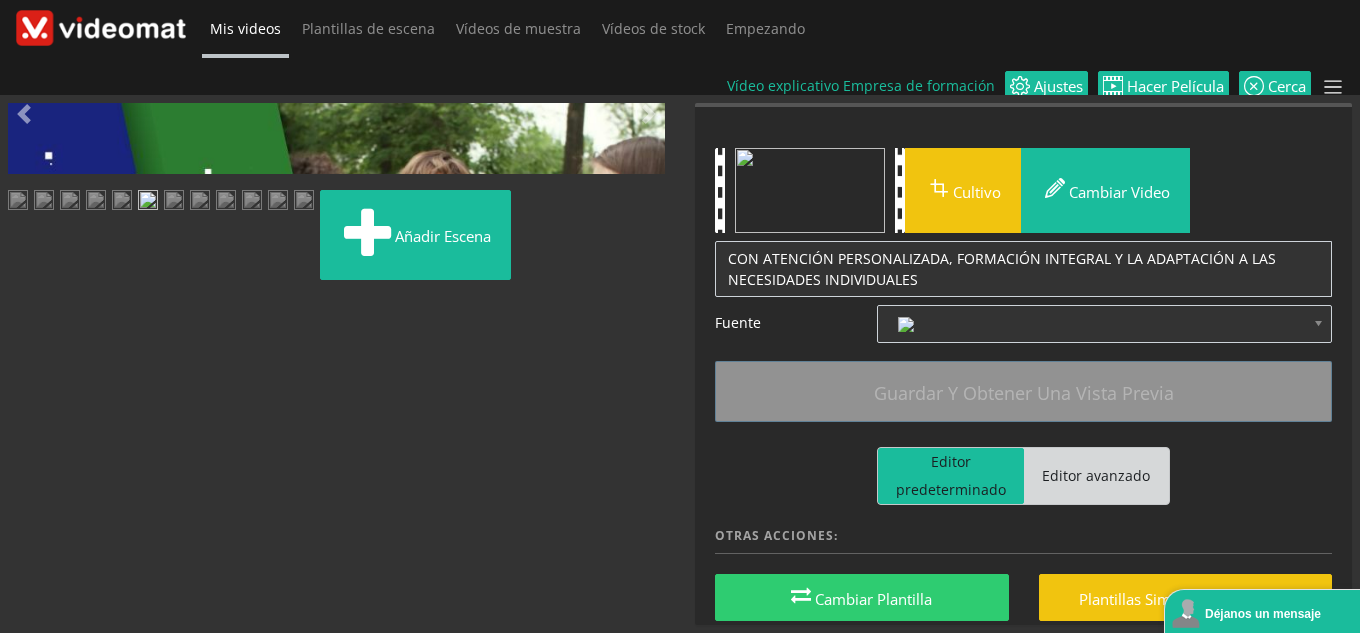 click on "Mis videos" at bounding box center (245, 28) 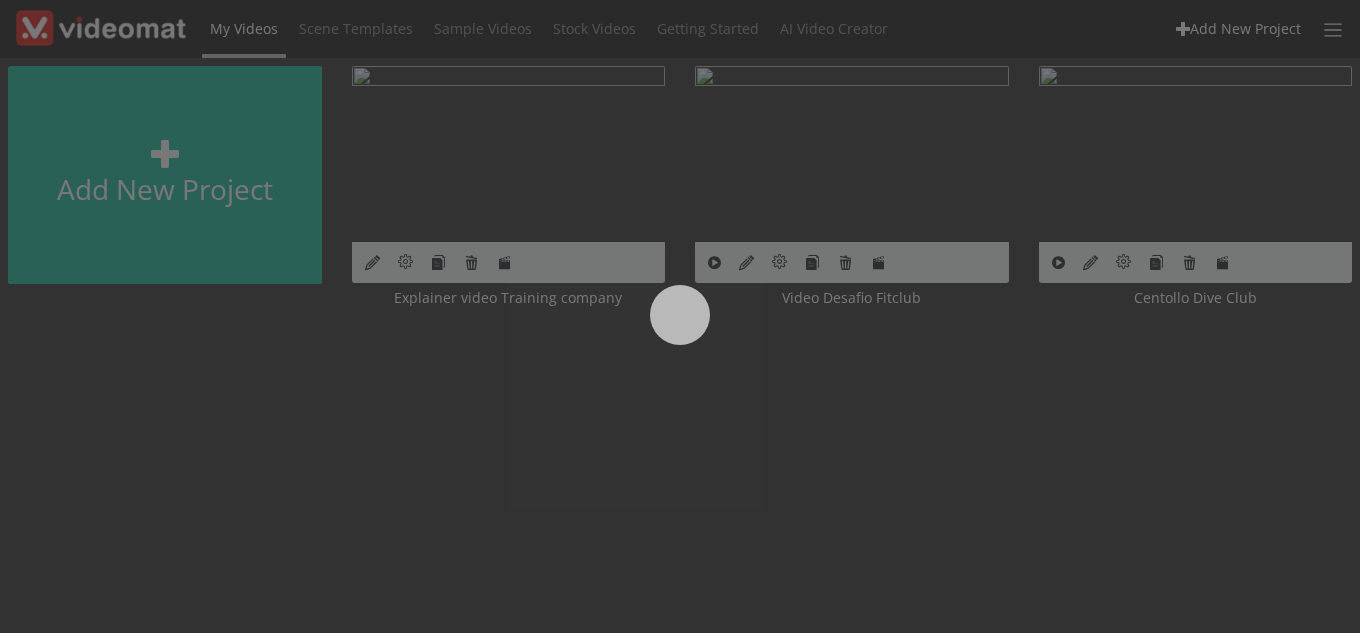 scroll, scrollTop: 0, scrollLeft: 0, axis: both 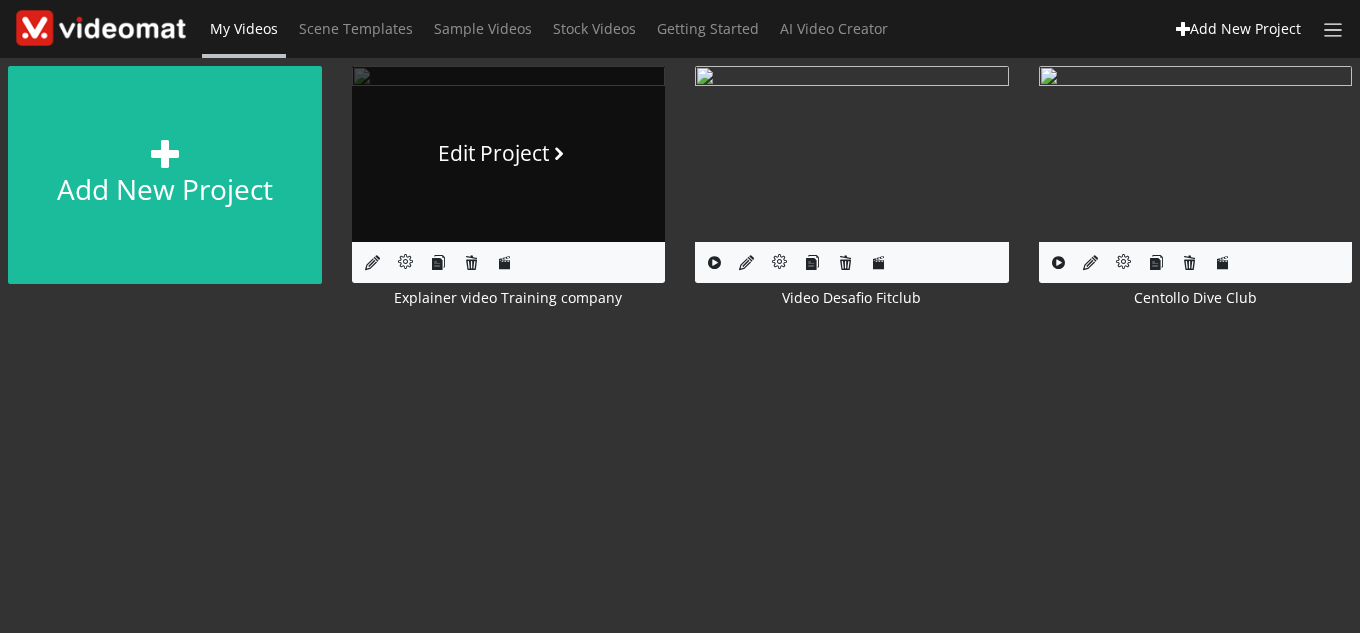 click on "Edit Project" at bounding box center (509, 154) 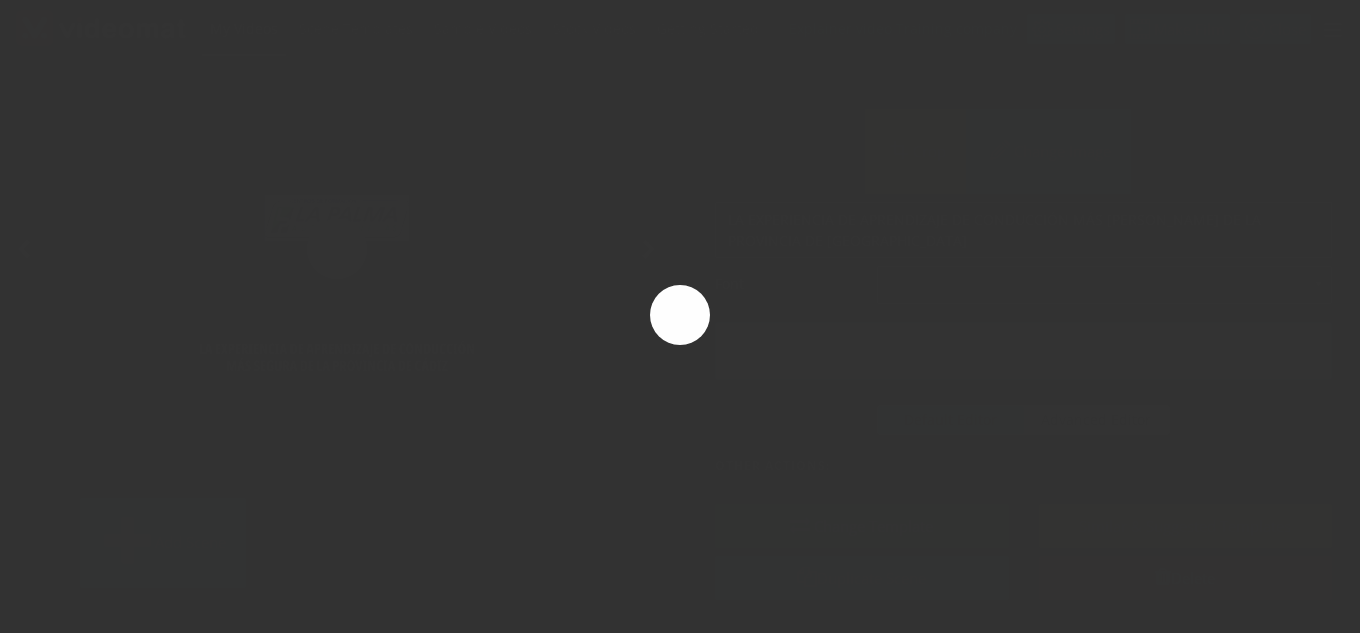 scroll, scrollTop: 0, scrollLeft: 0, axis: both 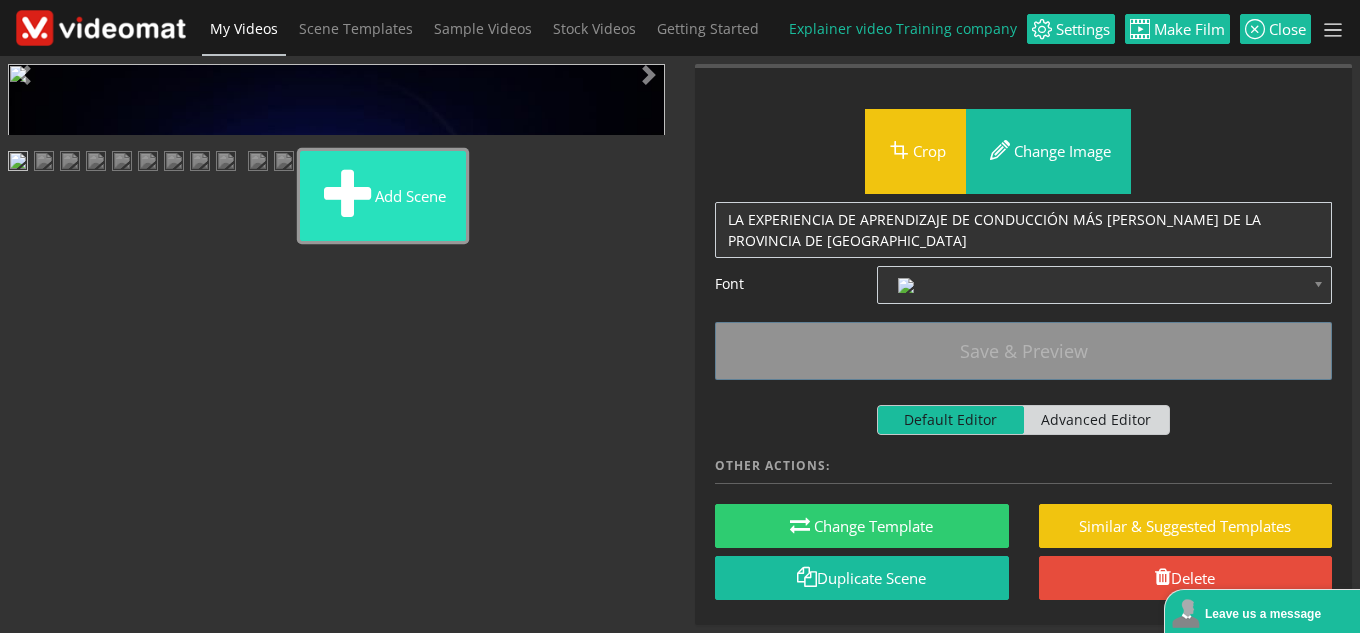 click on "Add scene" at bounding box center (383, 196) 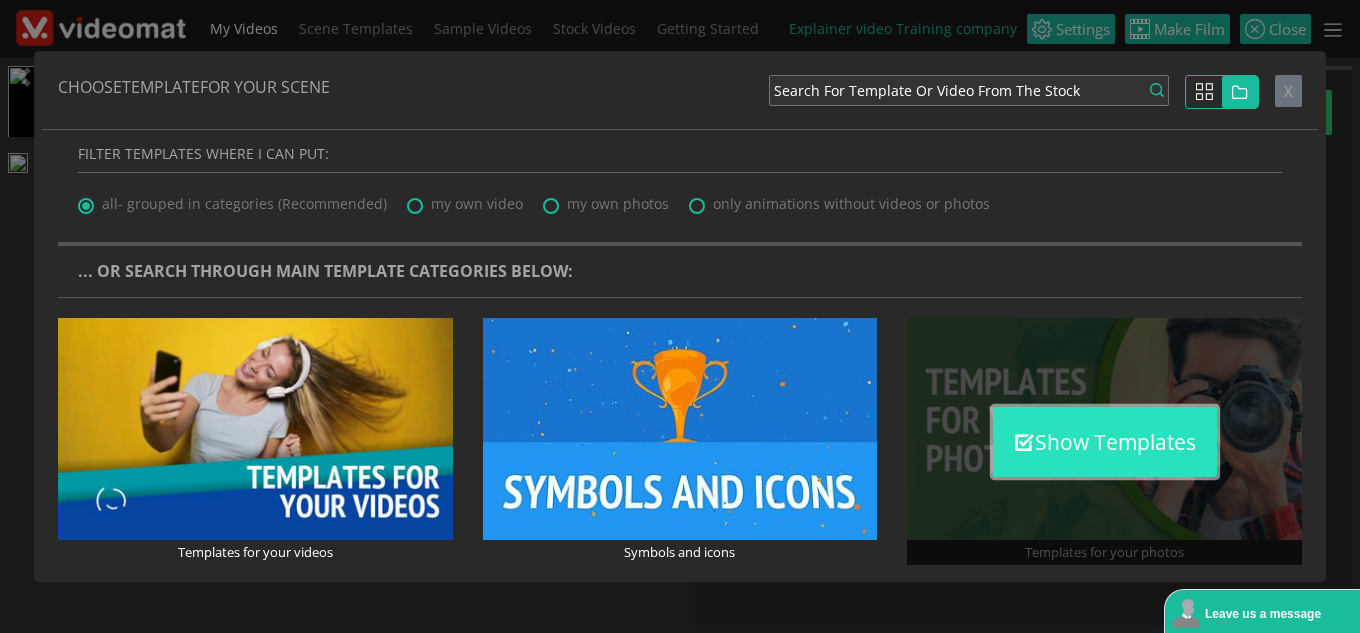 click on "Show Templates" at bounding box center (1105, 442) 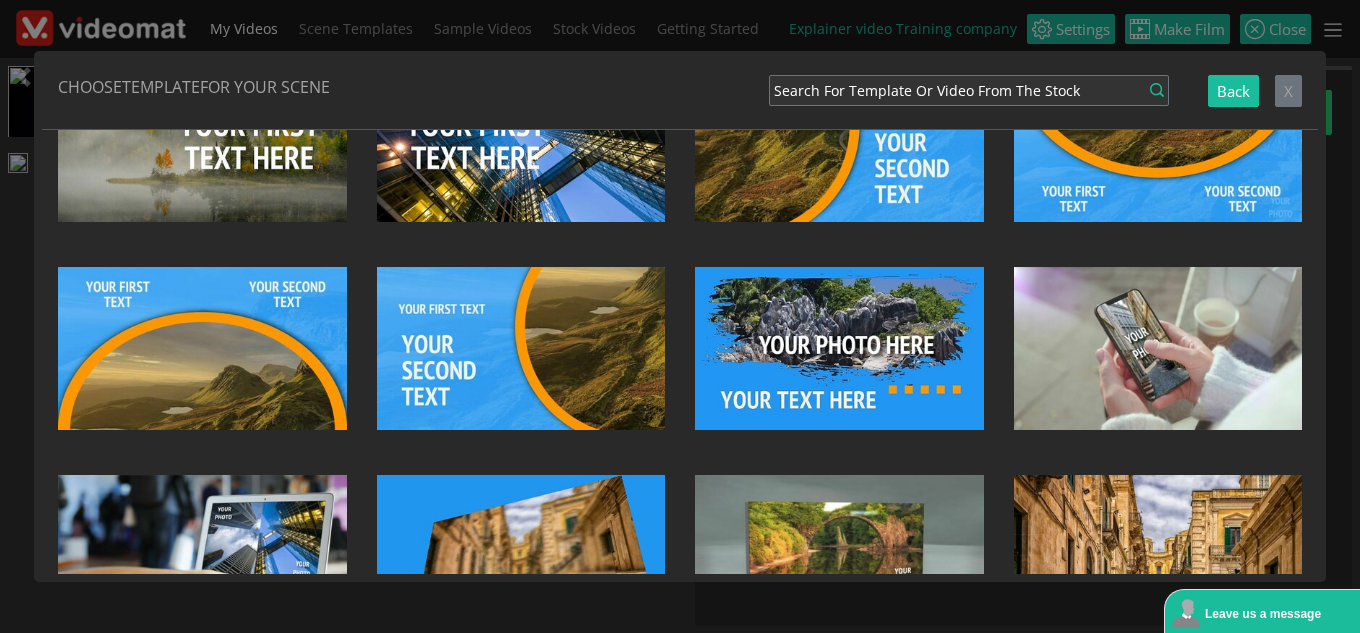 scroll, scrollTop: 1600, scrollLeft: 0, axis: vertical 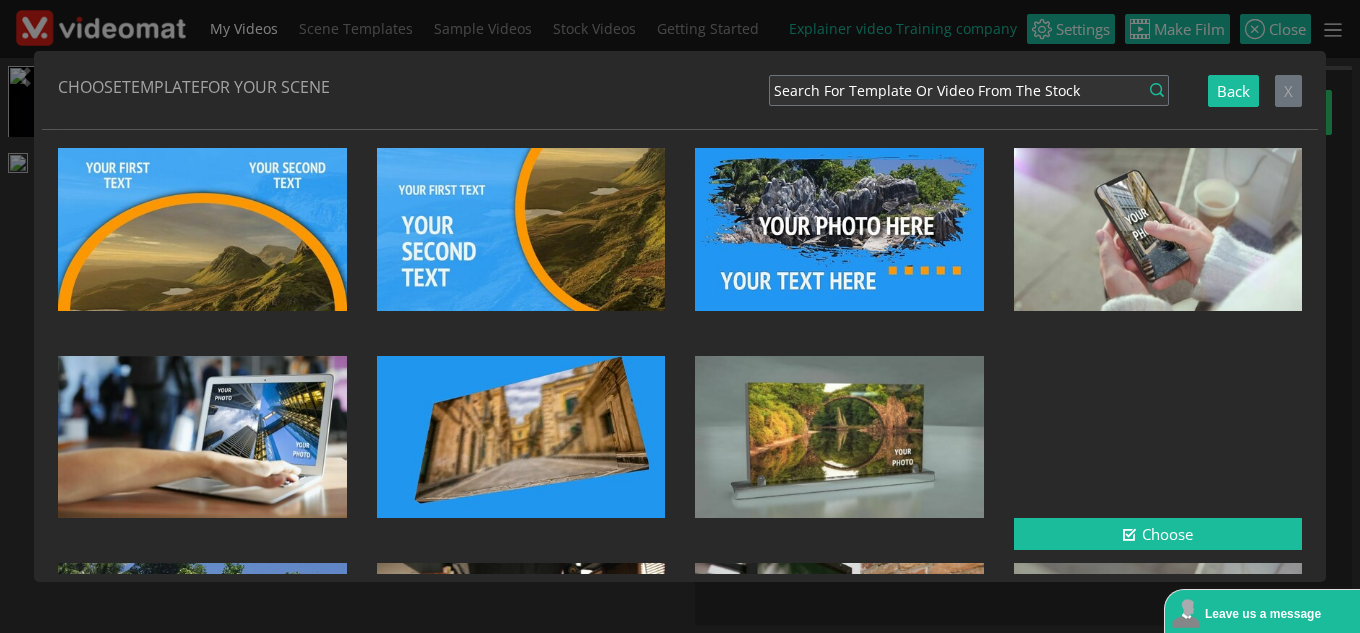 click at bounding box center (1158, 437) 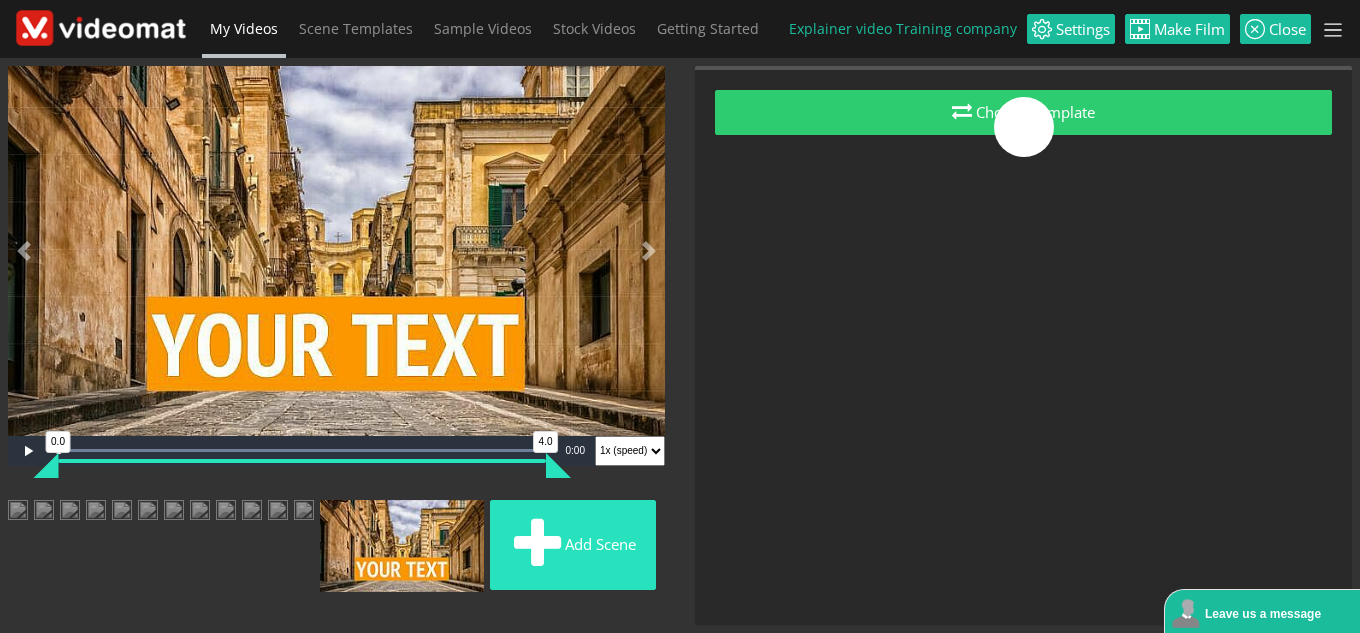 scroll, scrollTop: 309, scrollLeft: 0, axis: vertical 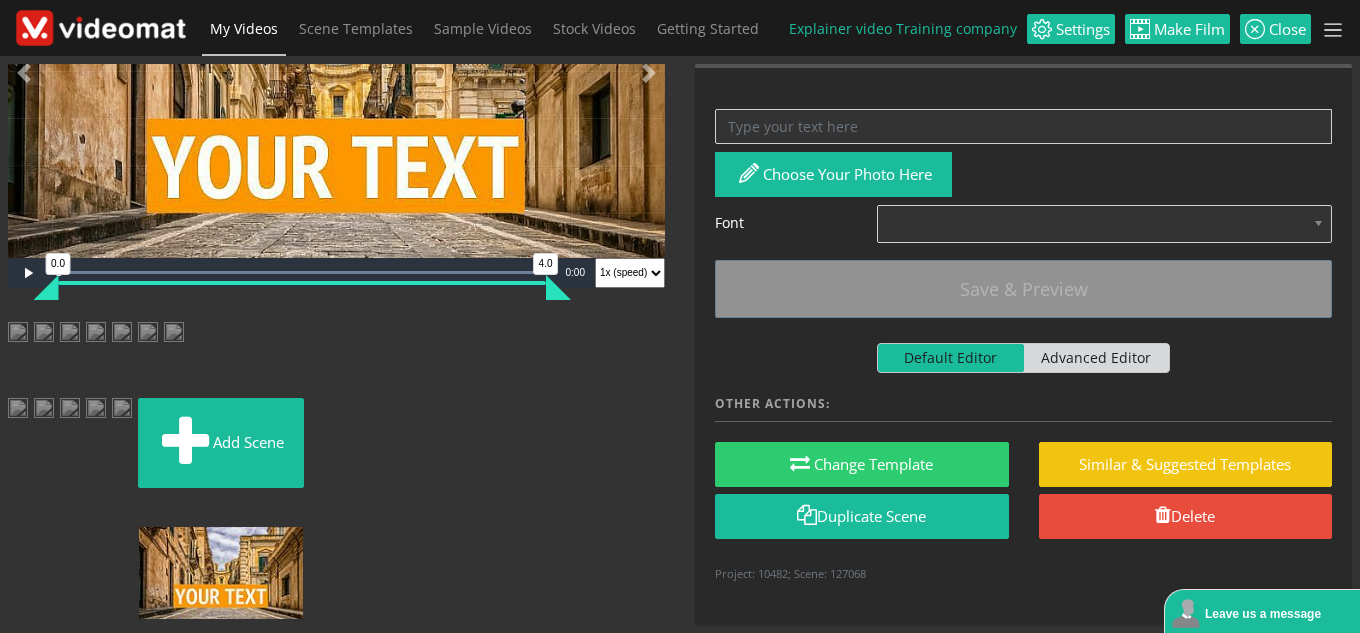 drag, startPoint x: 133, startPoint y: 606, endPoint x: 264, endPoint y: 405, distance: 239.92082 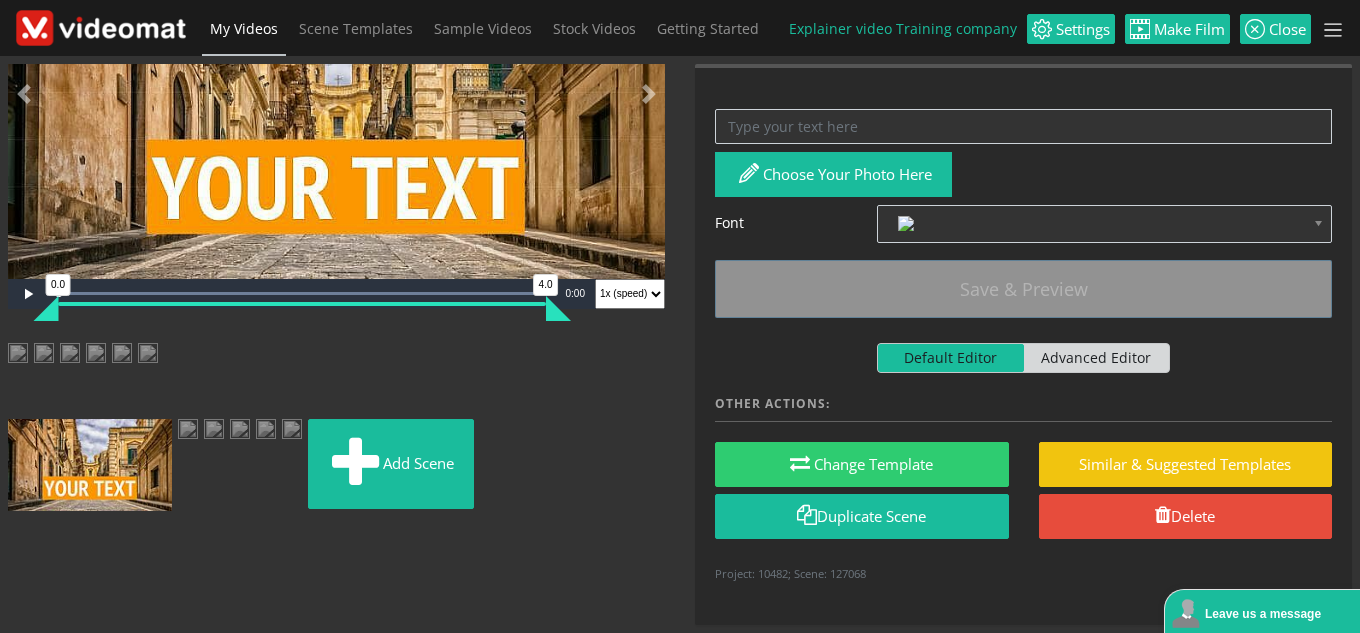 drag, startPoint x: 89, startPoint y: 416, endPoint x: 104, endPoint y: 414, distance: 15.132746 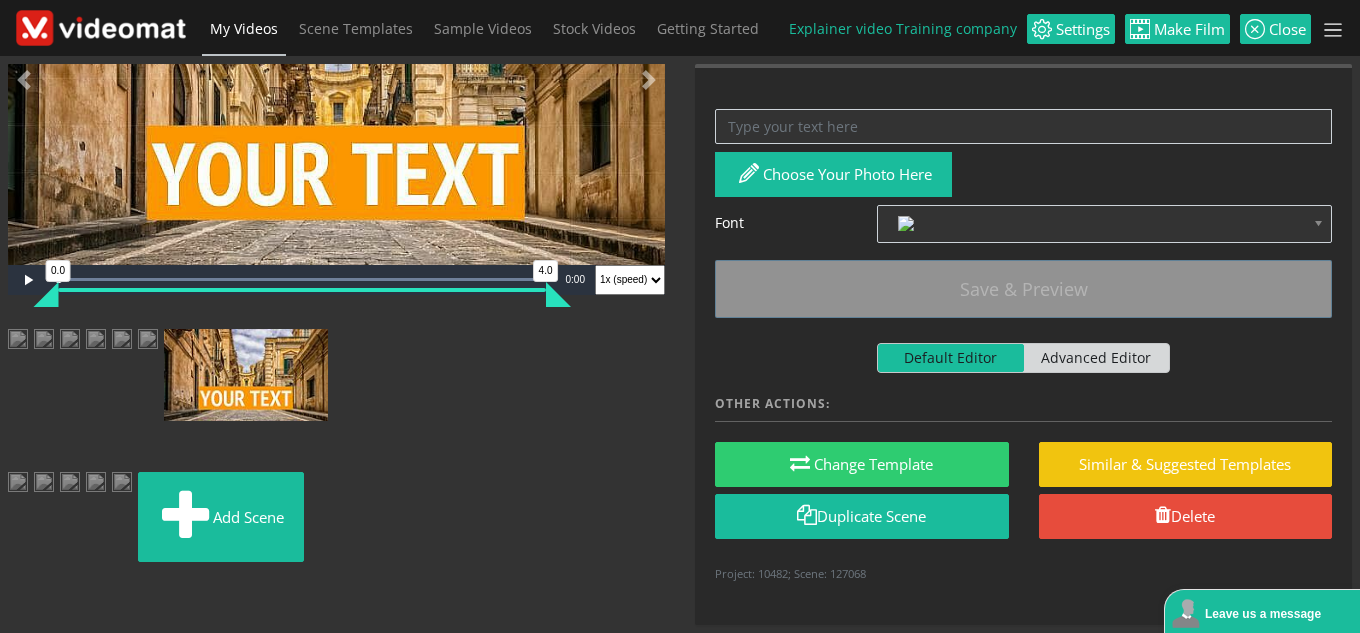 drag, startPoint x: 101, startPoint y: 410, endPoint x: 221, endPoint y: 419, distance: 120.33703 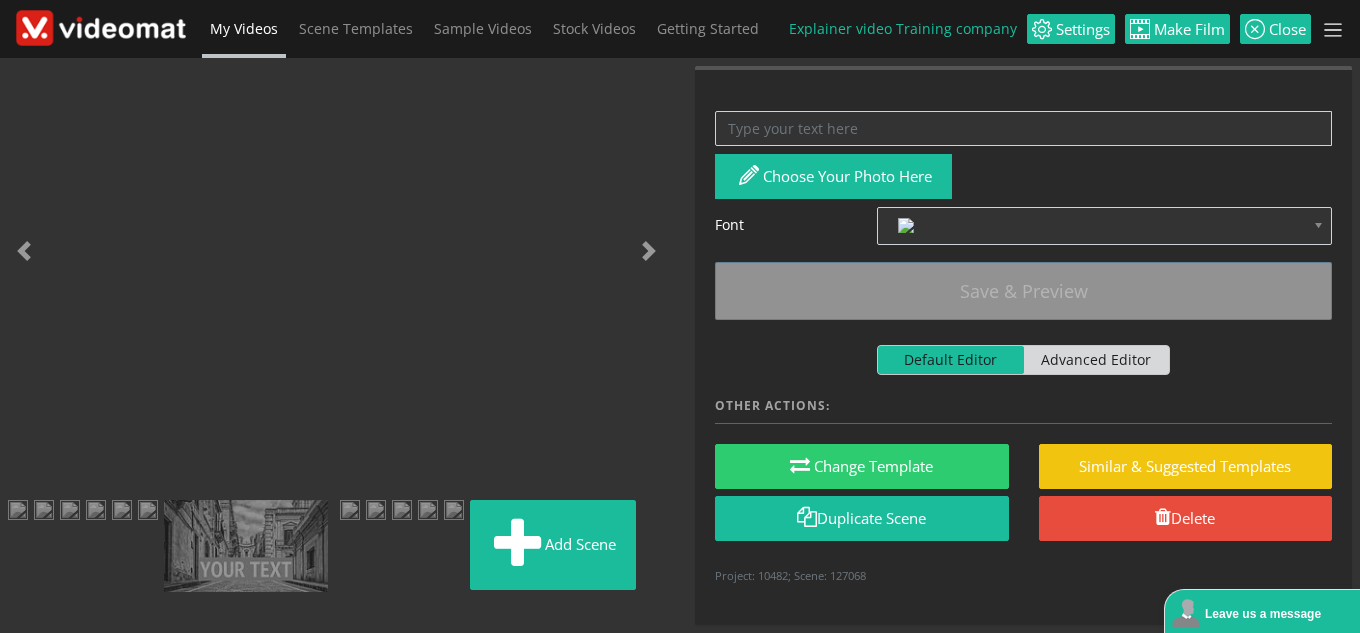 scroll, scrollTop: 329, scrollLeft: 0, axis: vertical 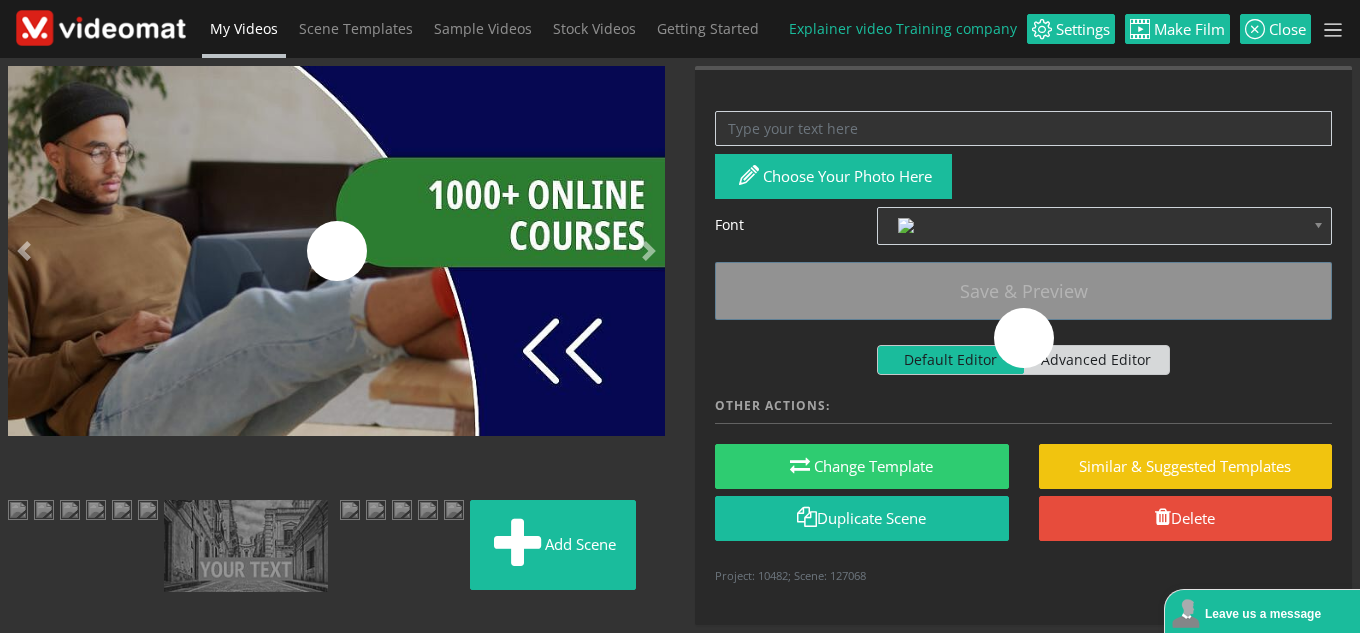 click at bounding box center (246, 546) 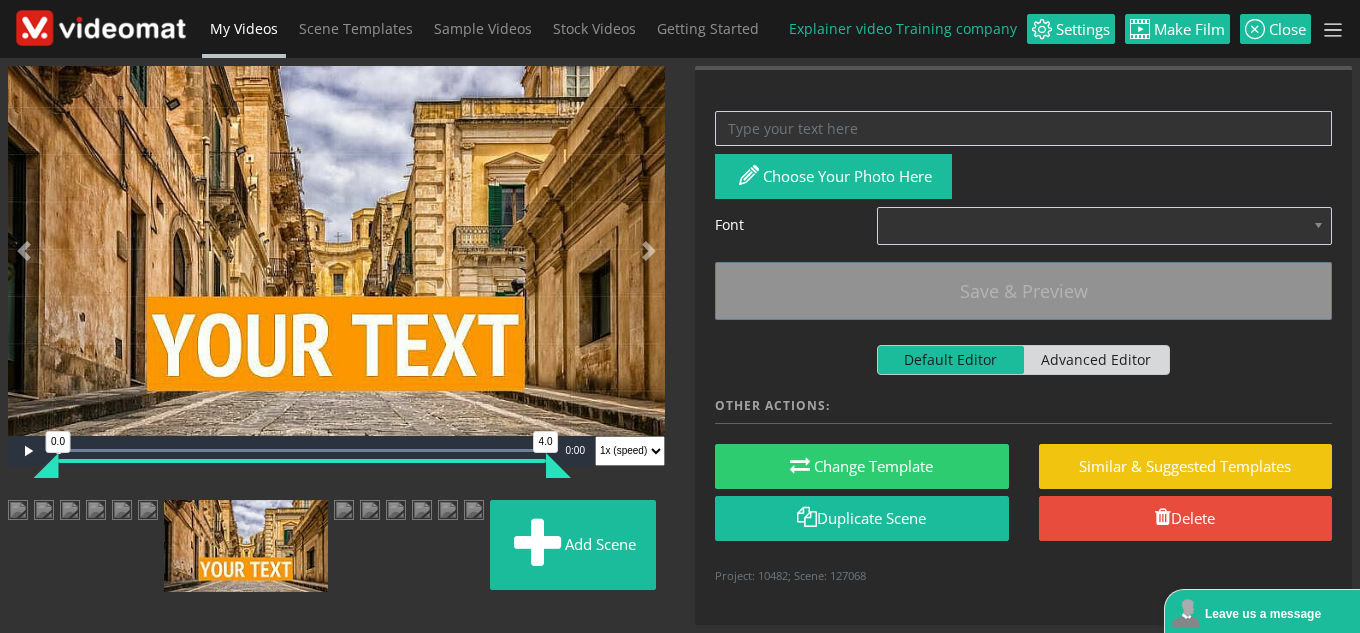 scroll, scrollTop: 0, scrollLeft: 0, axis: both 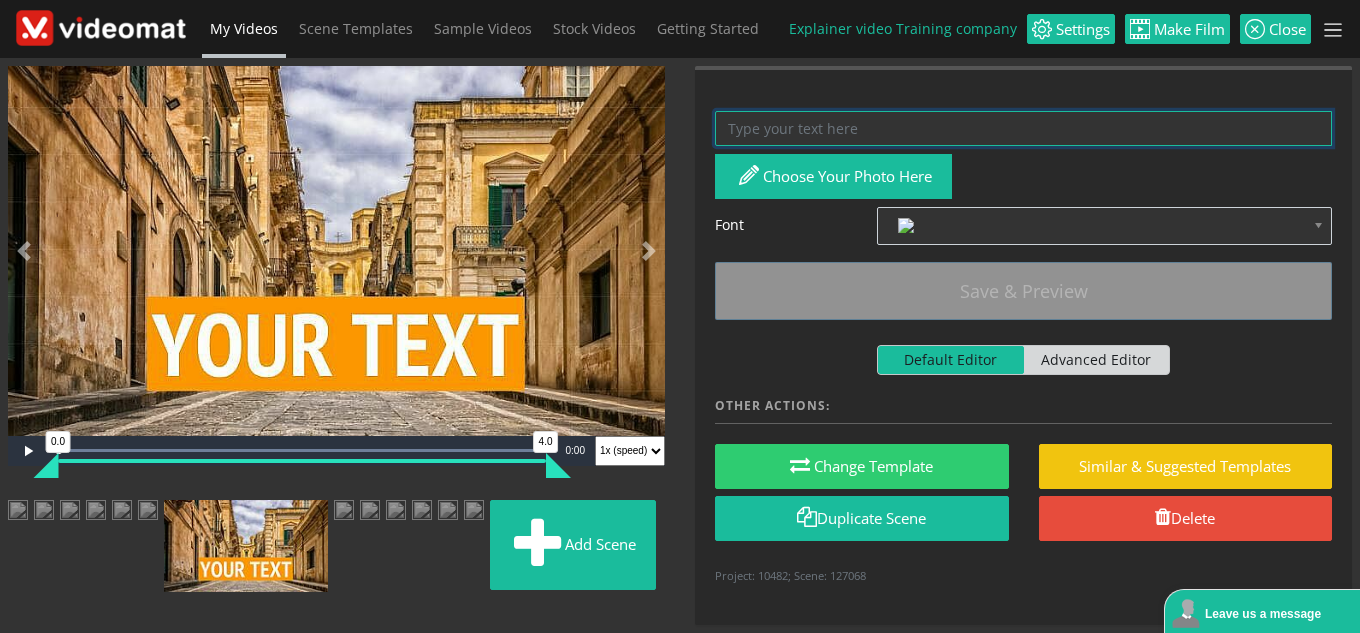click at bounding box center (1023, 128) 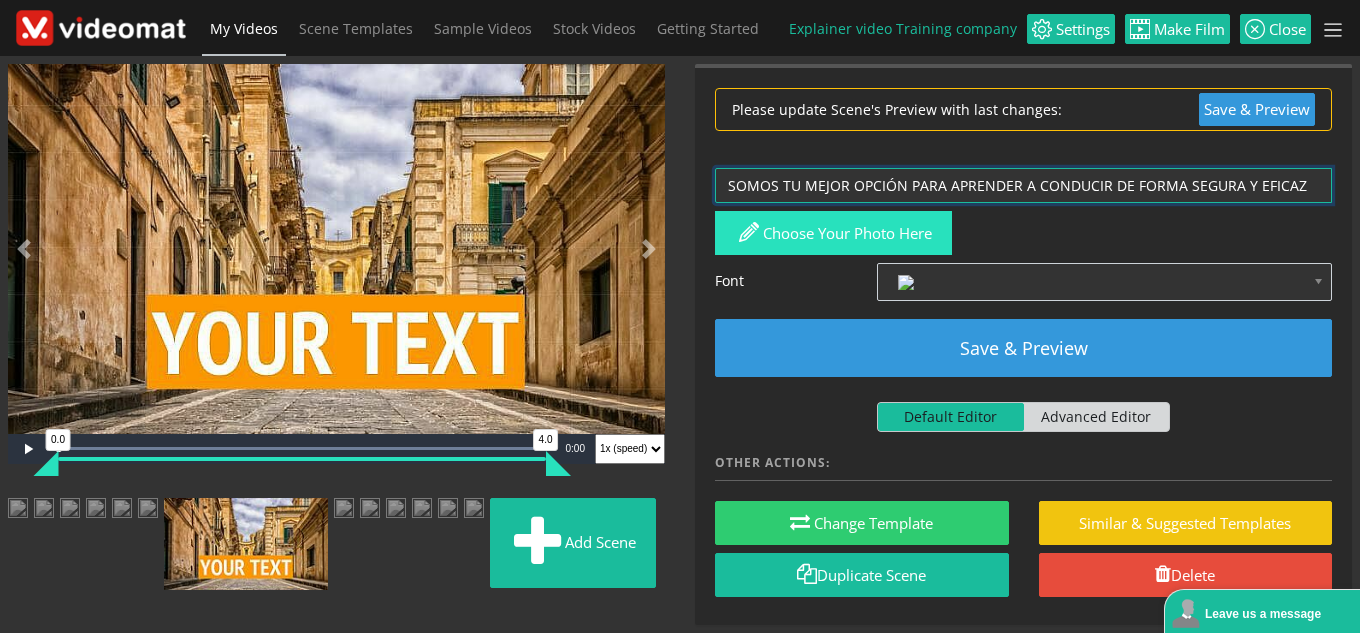type on "SOMOS TU MEJOR OPCIÓN PARA APRENDER A CONDUCIR DE FORMA SEGURA Y EFICAZ" 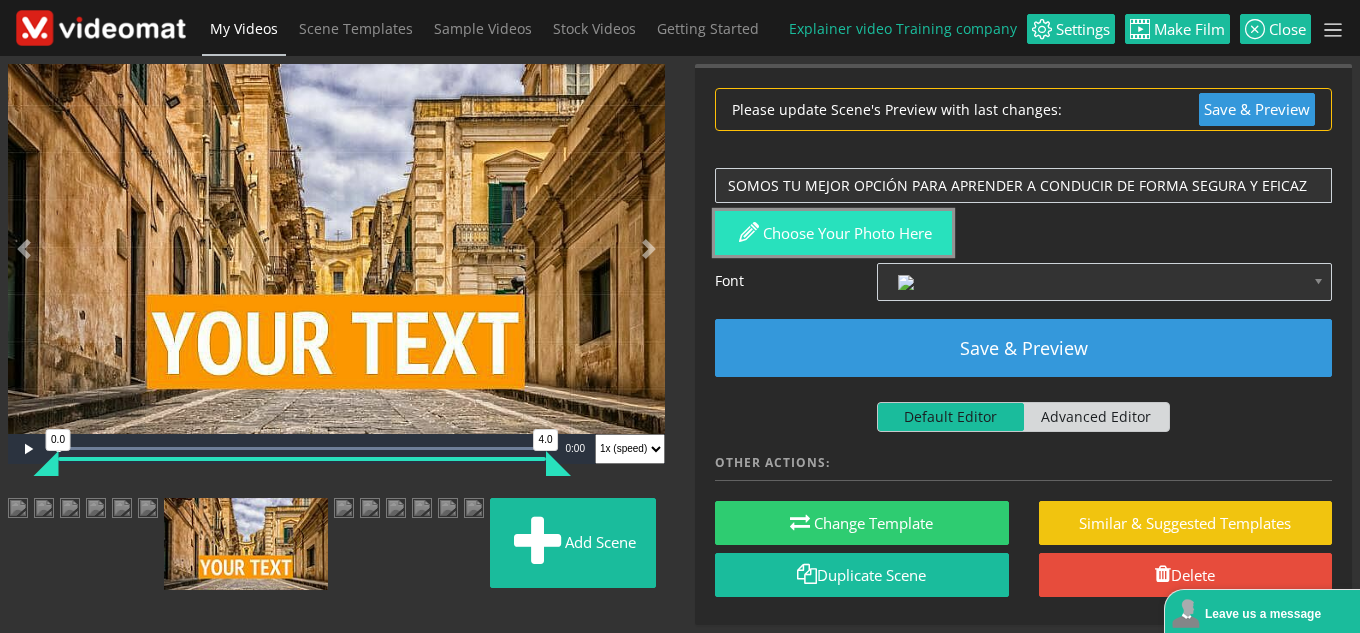 click on "Choose your photo here" at bounding box center (833, 233) 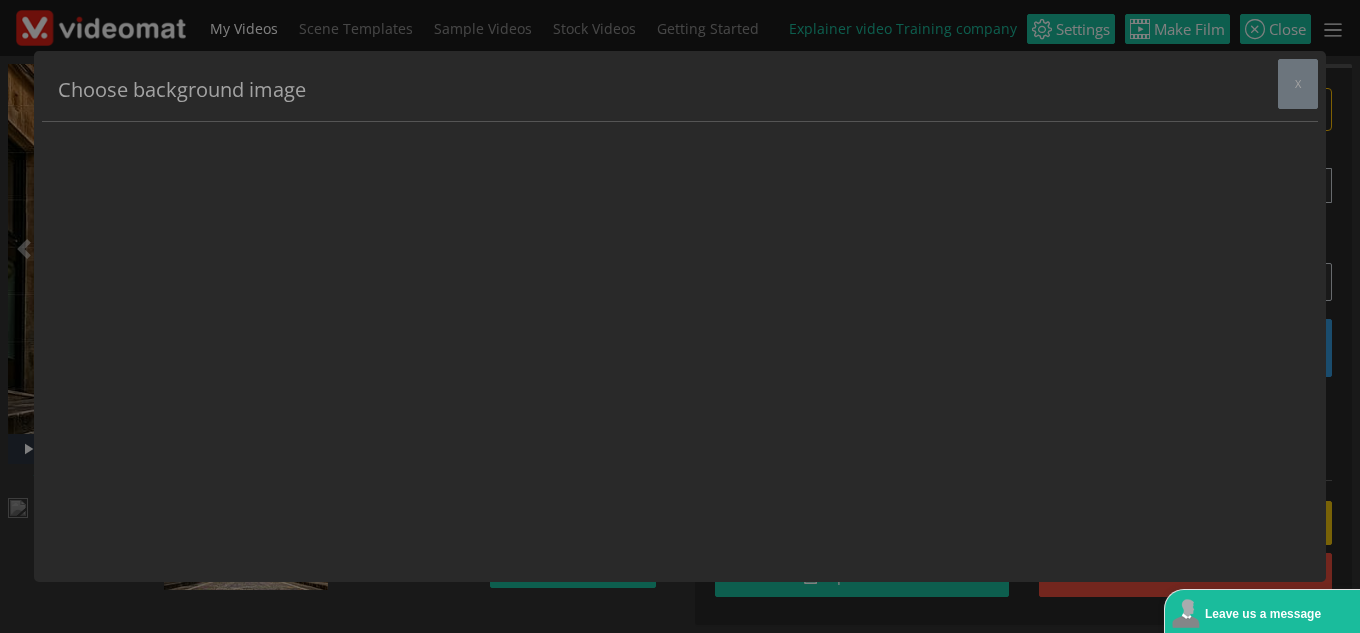 scroll, scrollTop: 0, scrollLeft: 0, axis: both 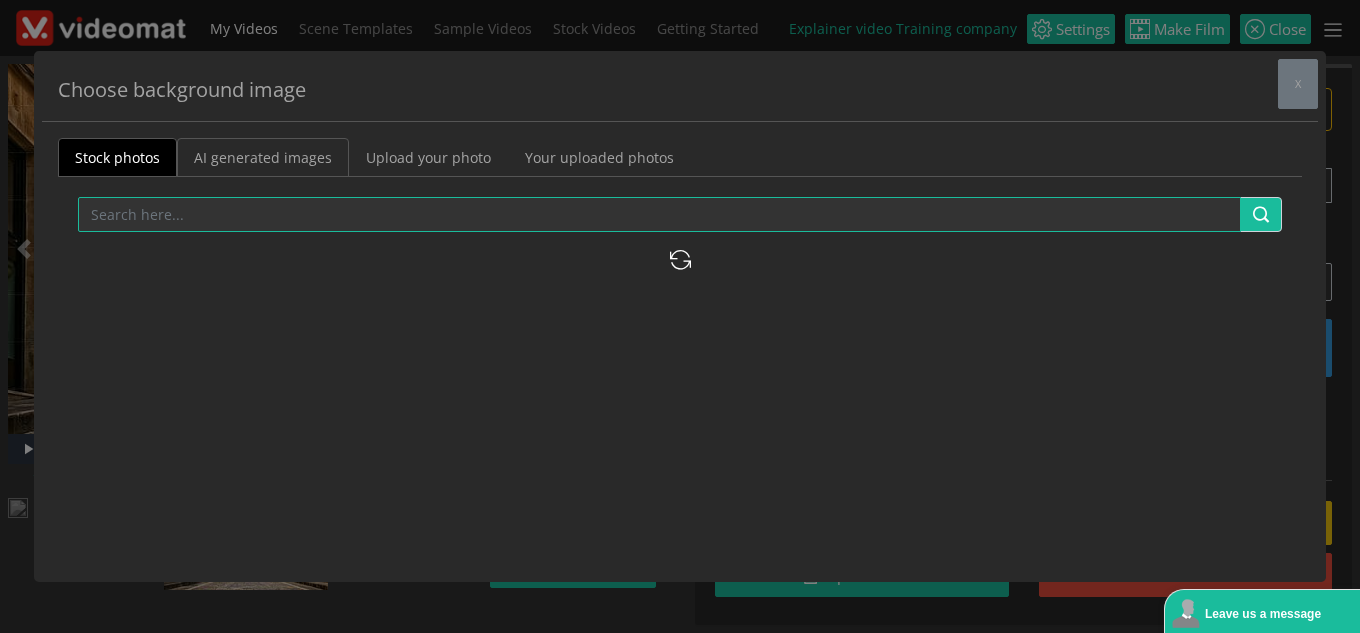click on "AI generated images" at bounding box center (263, 157) 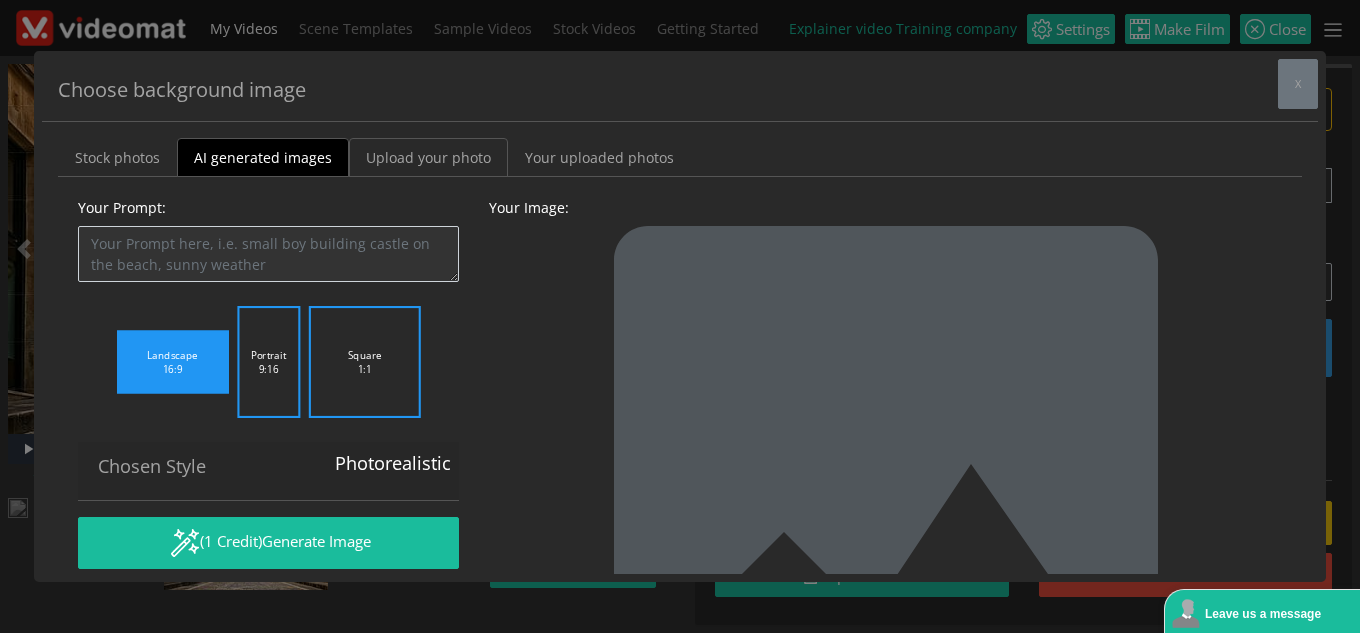 click on "Upload your photo" at bounding box center (428, 157) 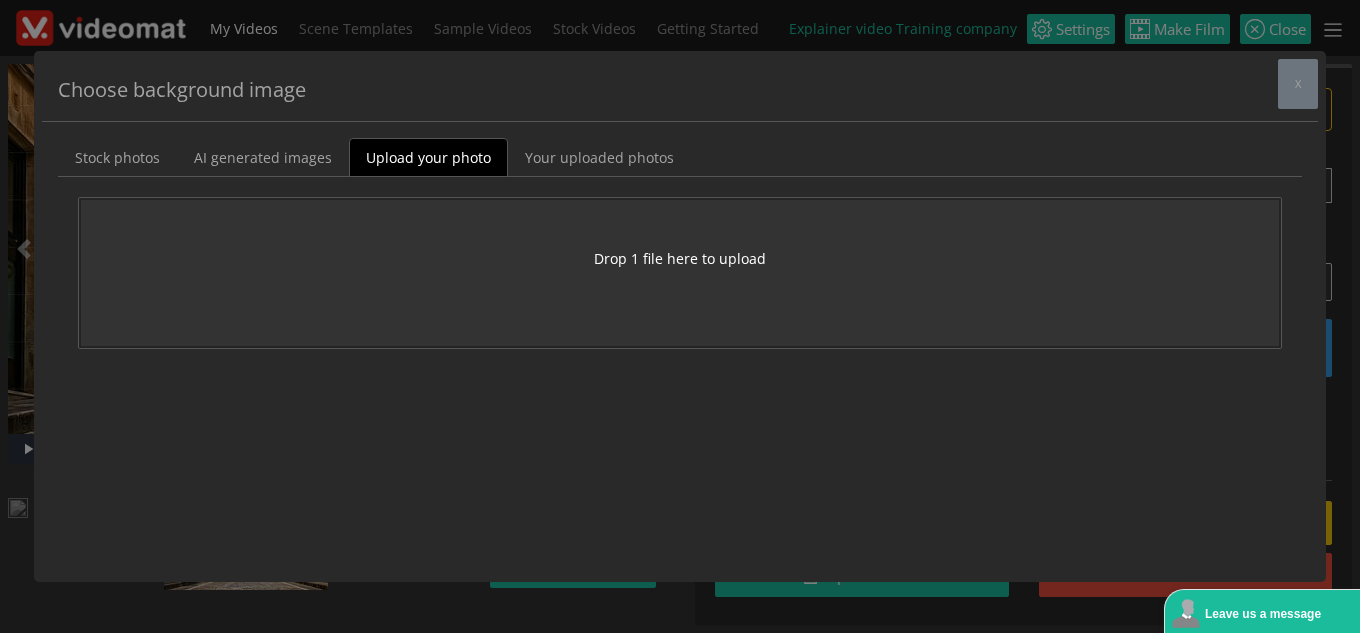click on "Drop 1 file here to upload" at bounding box center [680, 258] 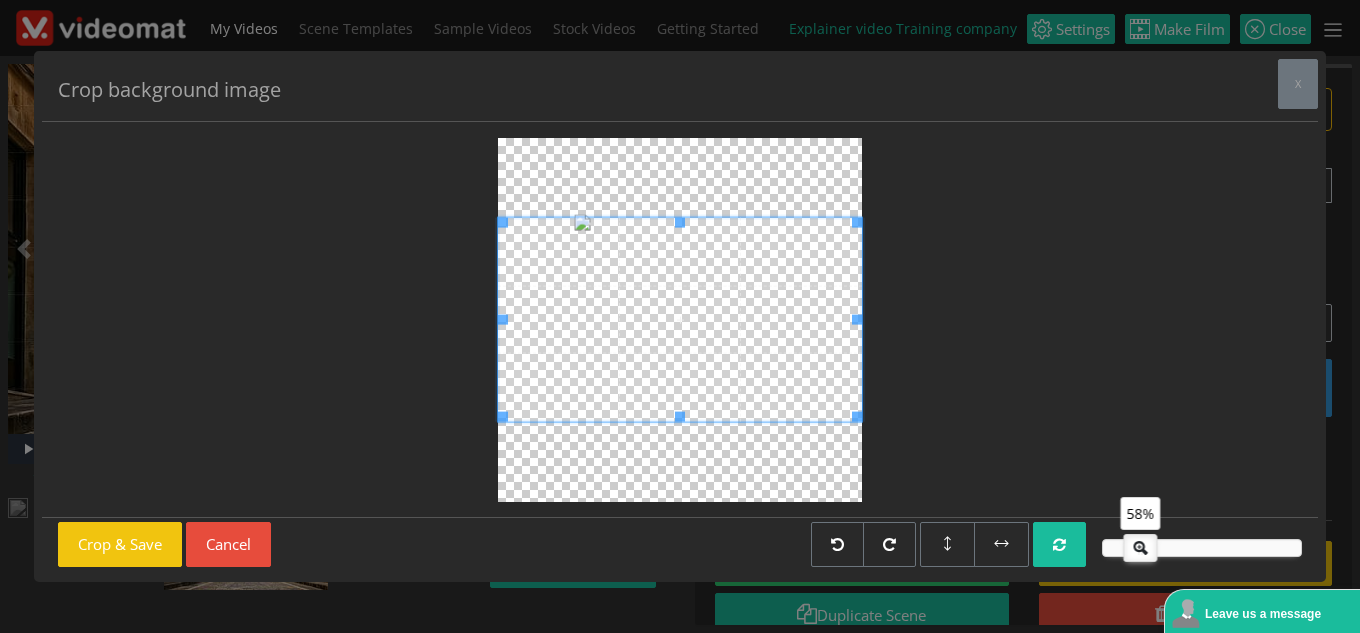 drag, startPoint x: 1179, startPoint y: 553, endPoint x: 1131, endPoint y: 557, distance: 48.166378 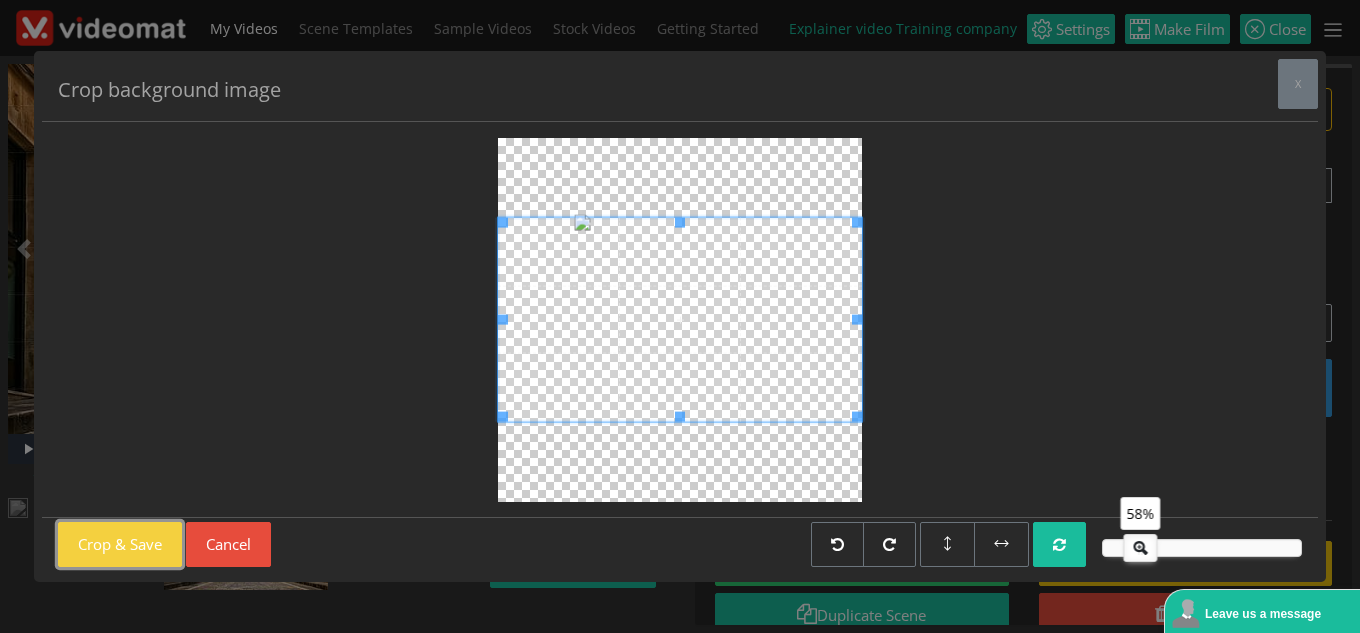 click on "Crop & Save" at bounding box center (120, 544) 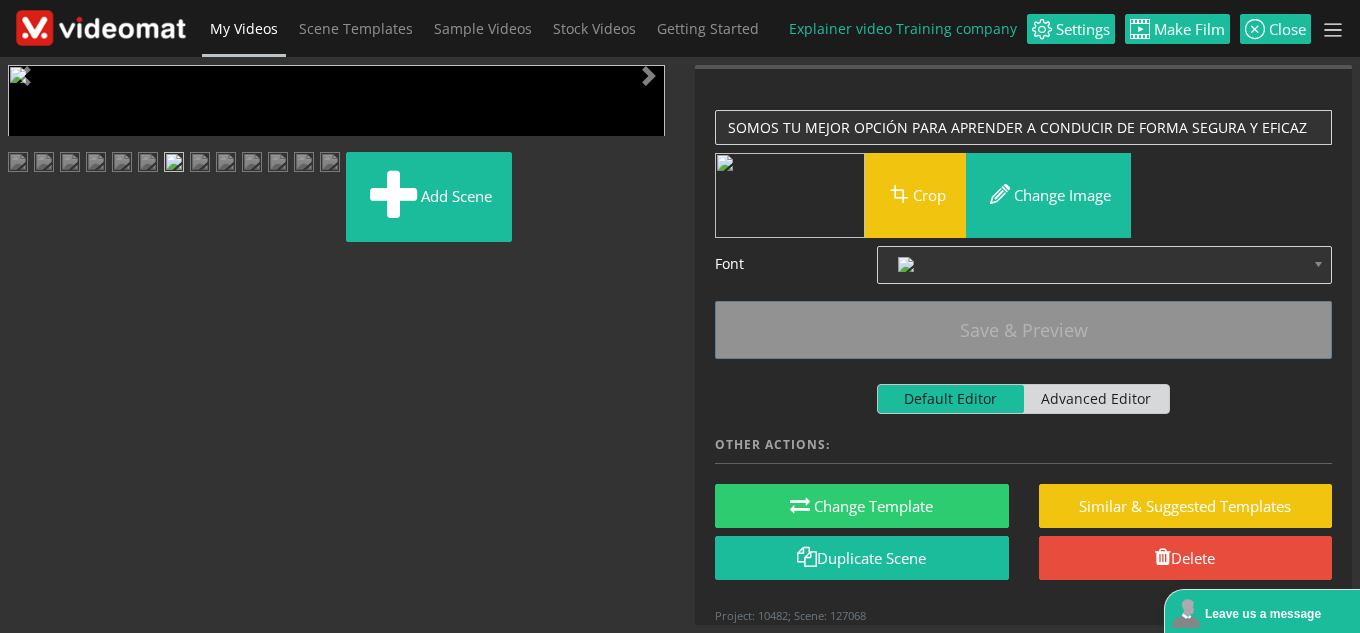 click at bounding box center (28, 449) 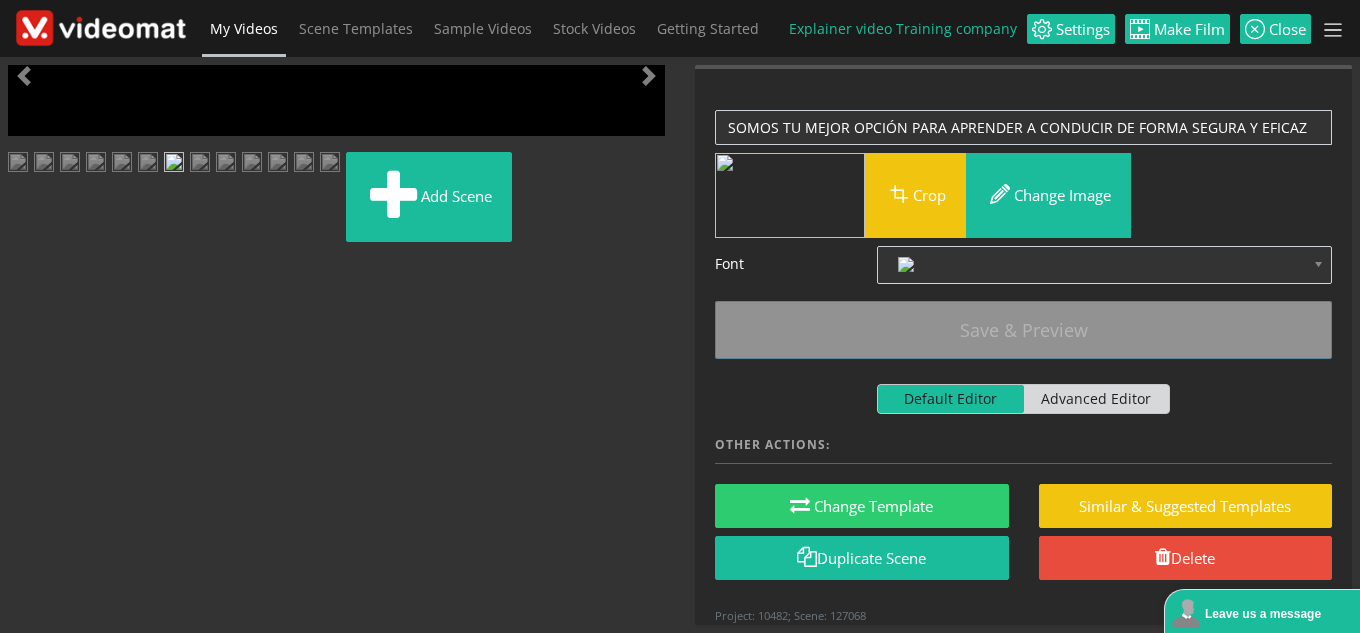 click at bounding box center [28, 449] 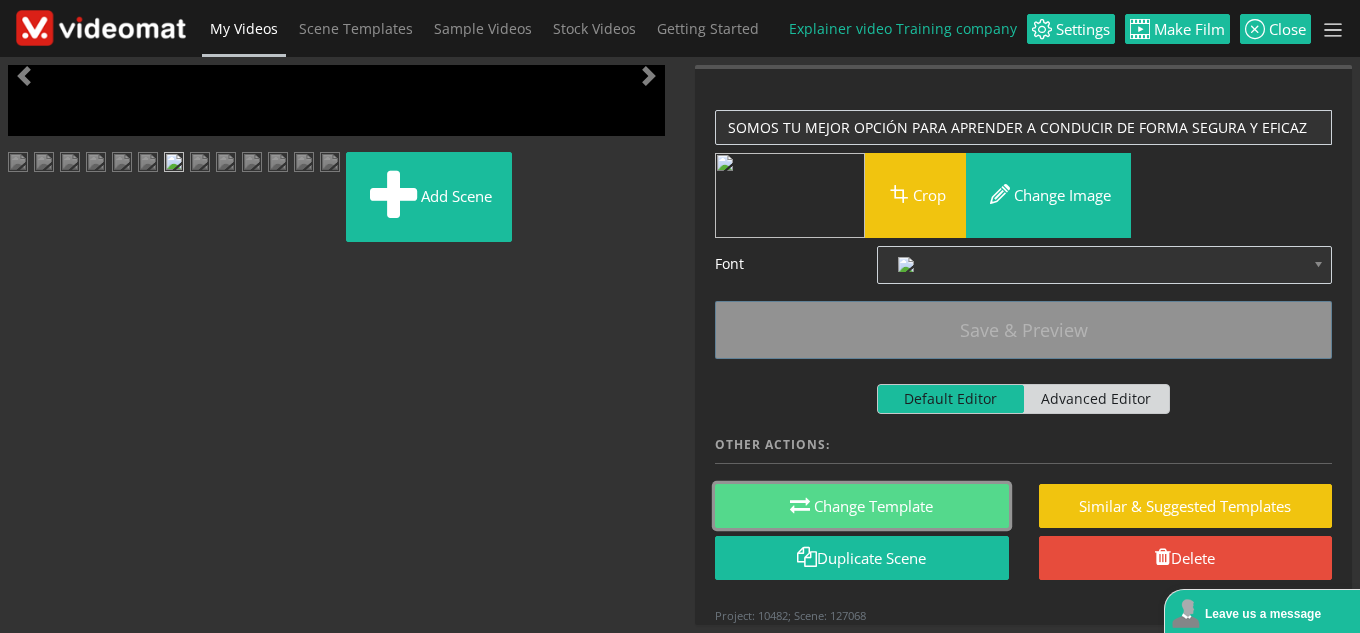 click on "Change Template" at bounding box center [862, 506] 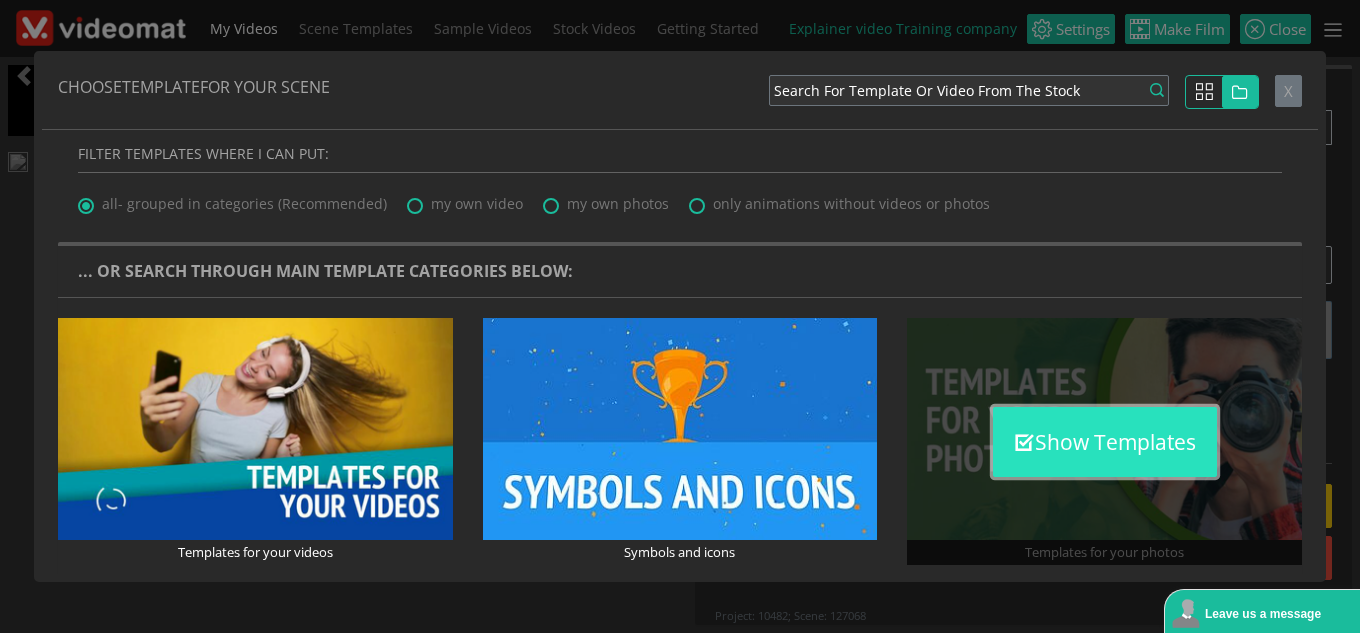 click on "Show Templates" at bounding box center [1105, 442] 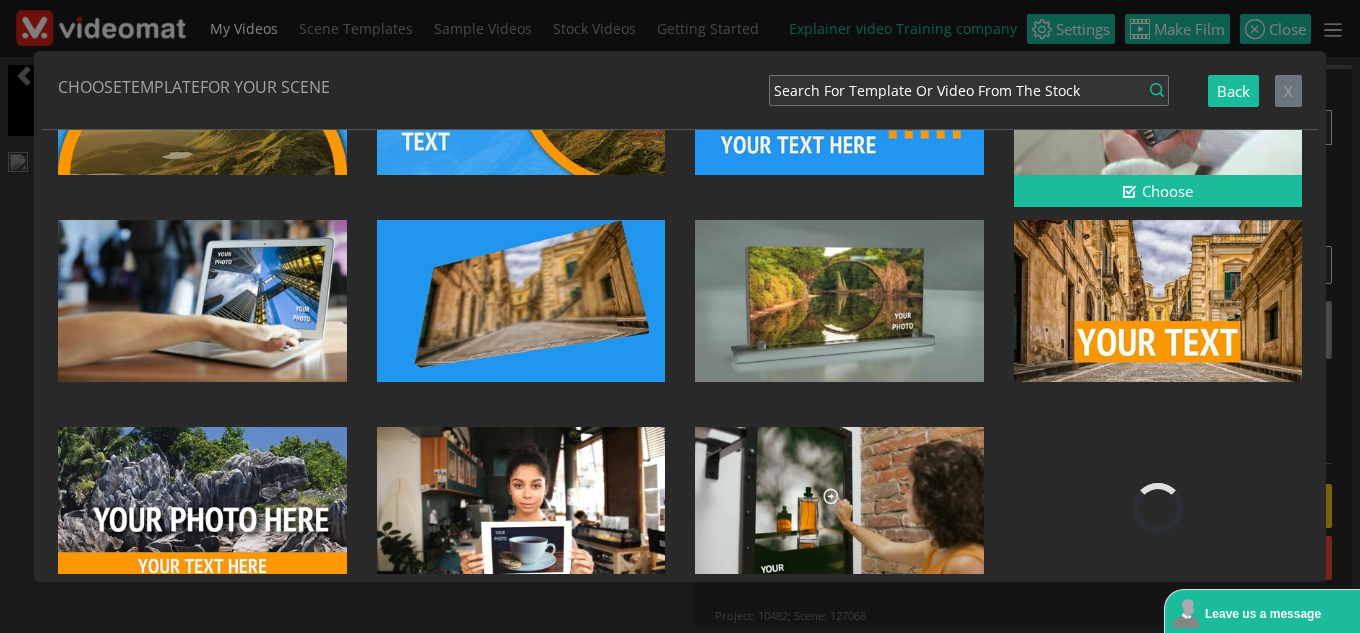scroll, scrollTop: 1836, scrollLeft: 0, axis: vertical 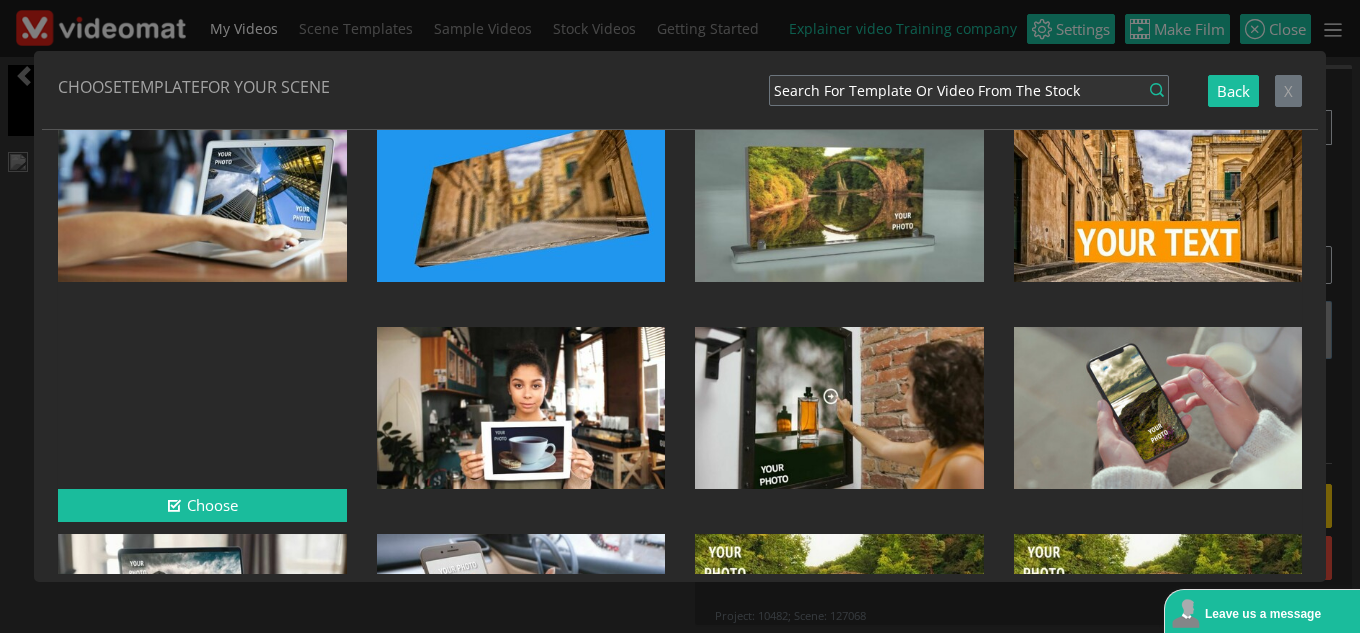 click at bounding box center (202, 408) 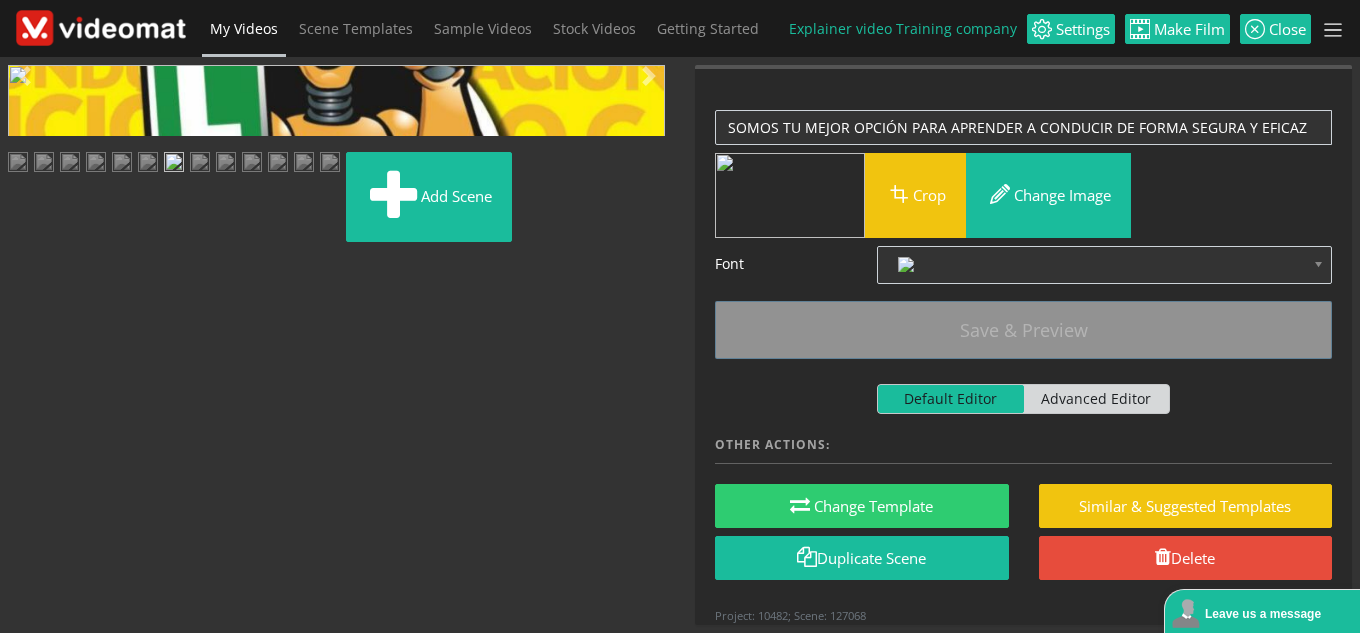 click at bounding box center [28, 449] 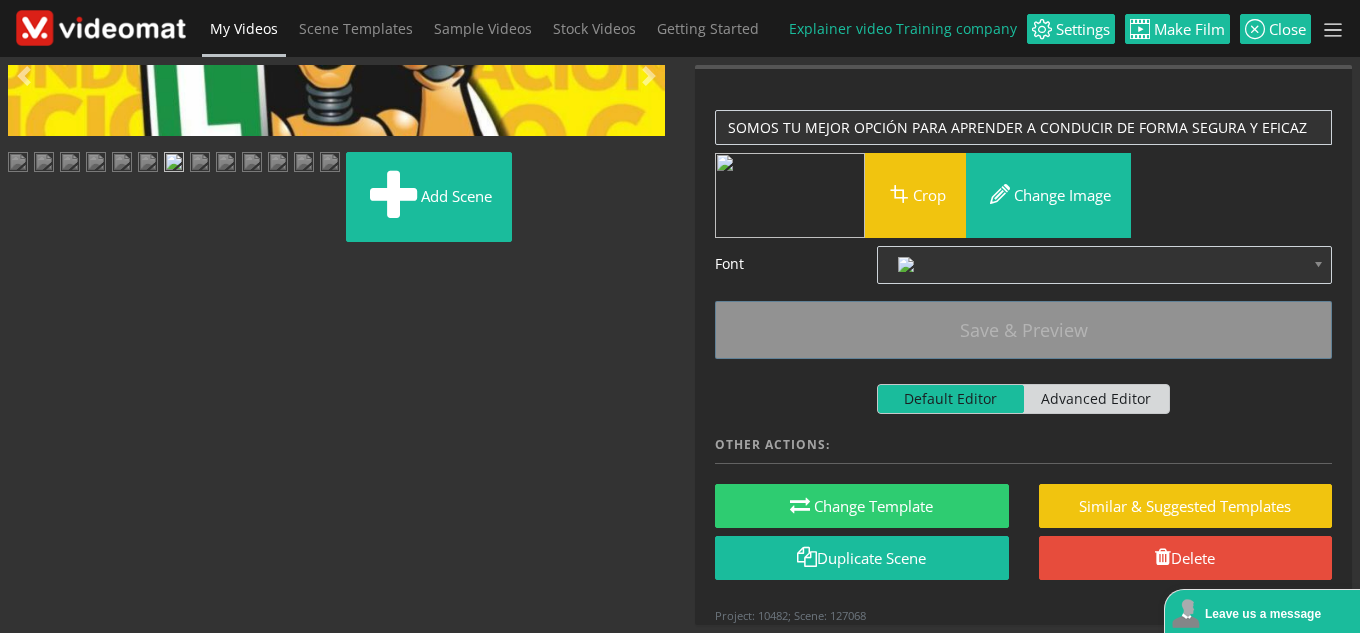 click at bounding box center (28, 449) 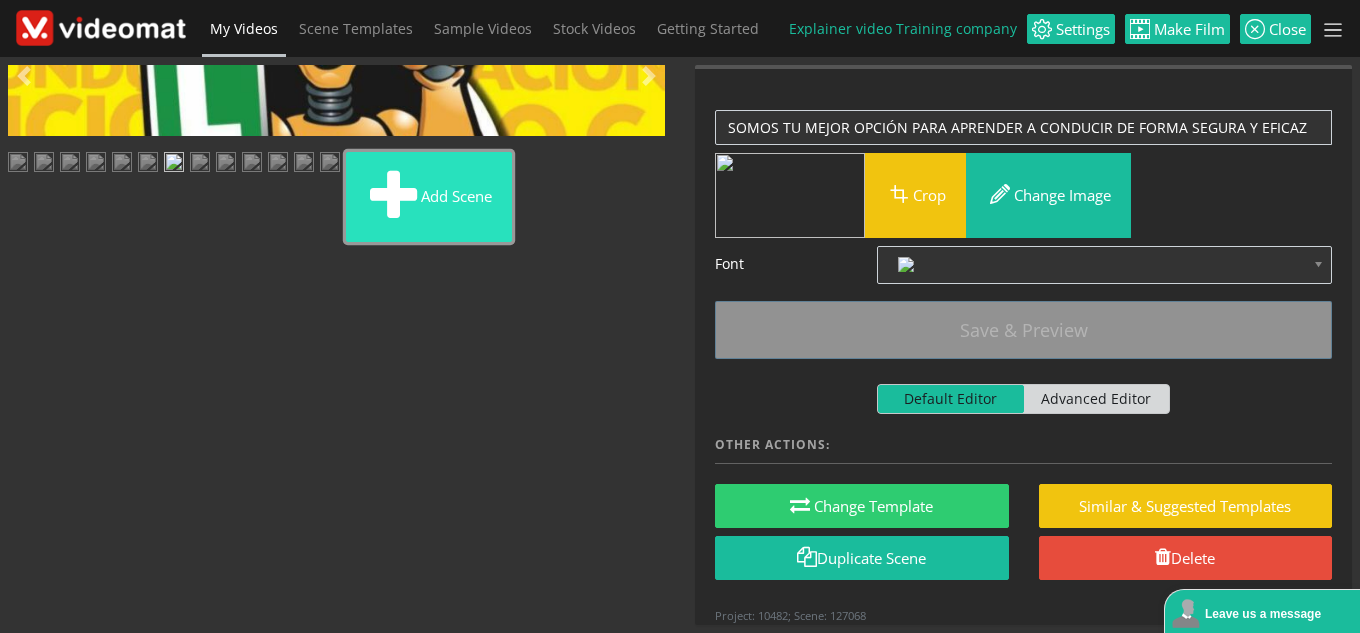 click on "Add scene" at bounding box center [429, 197] 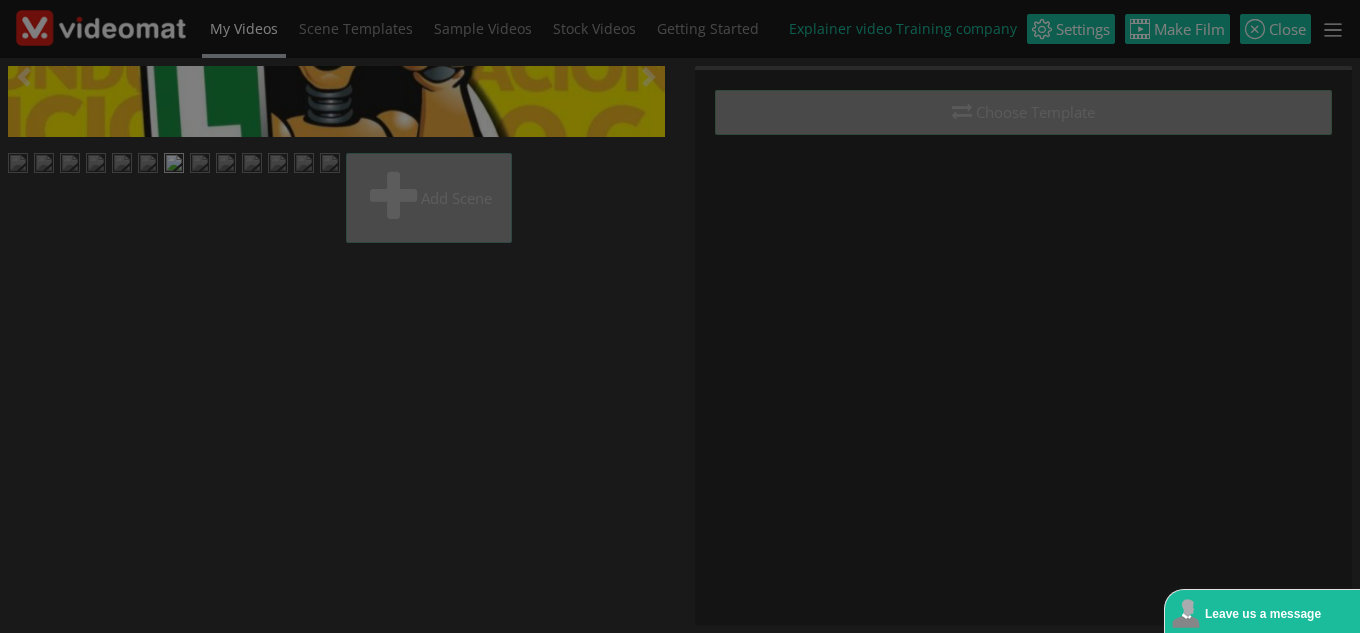 scroll, scrollTop: 0, scrollLeft: 0, axis: both 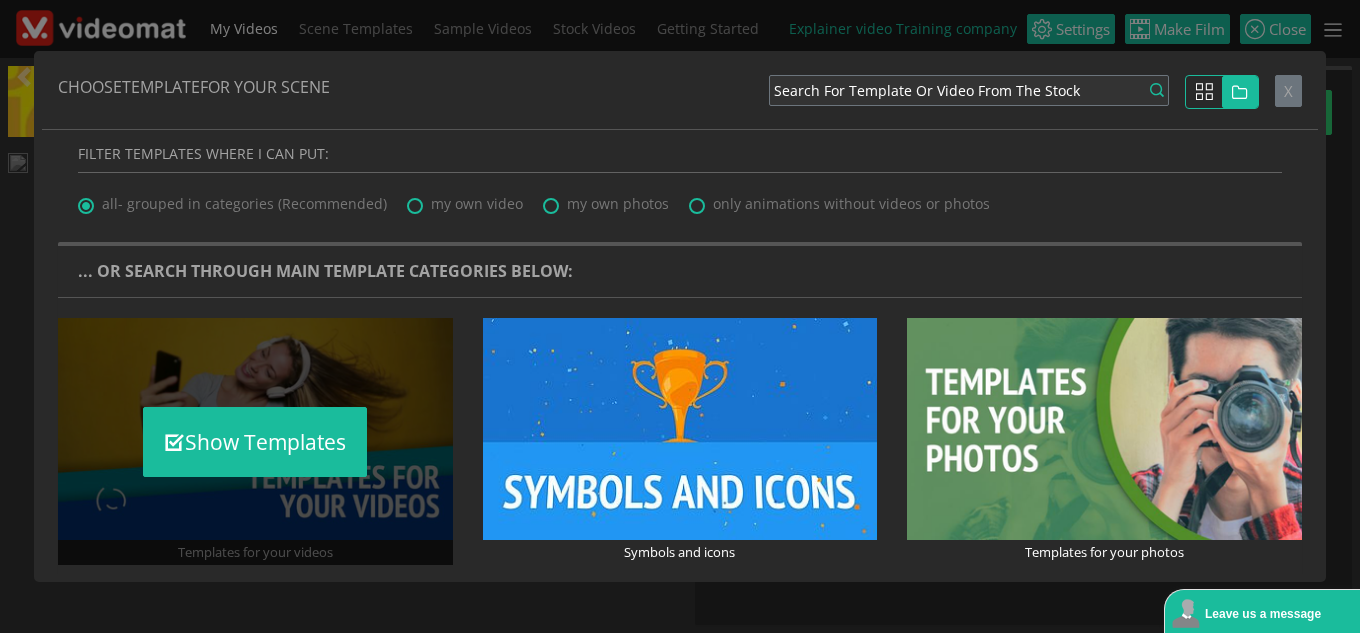 click on "Show Templates" at bounding box center (255, 441) 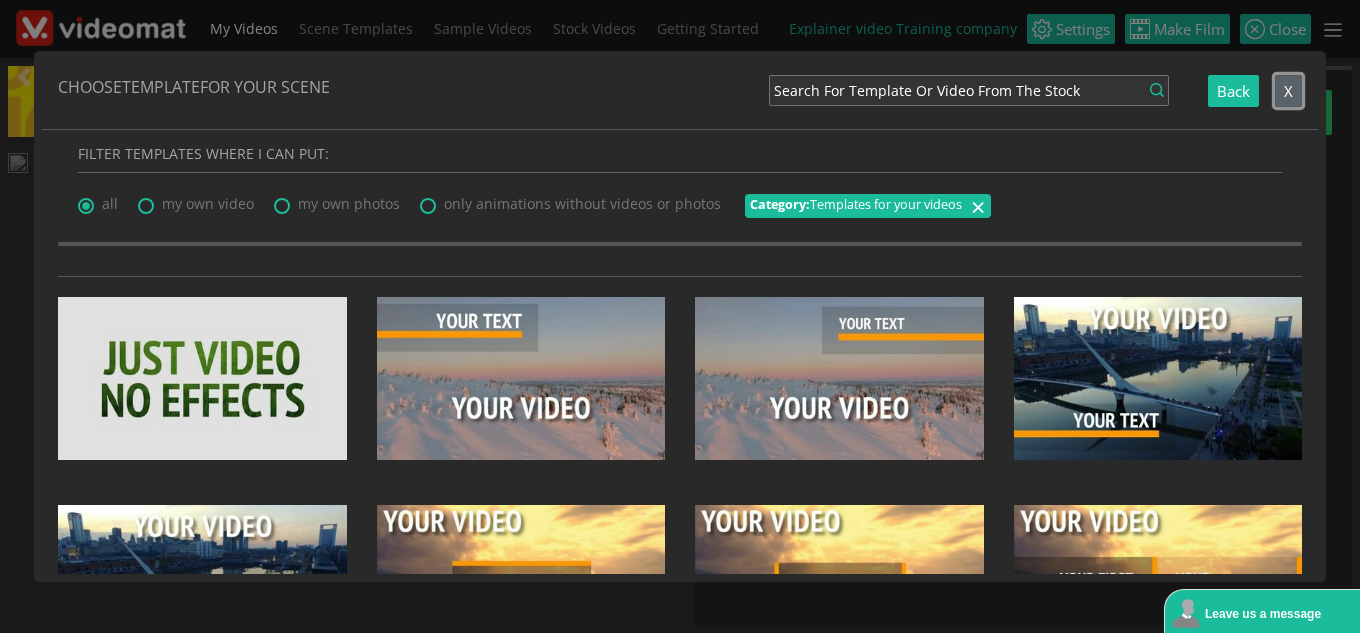 click on "X" at bounding box center (1288, 91) 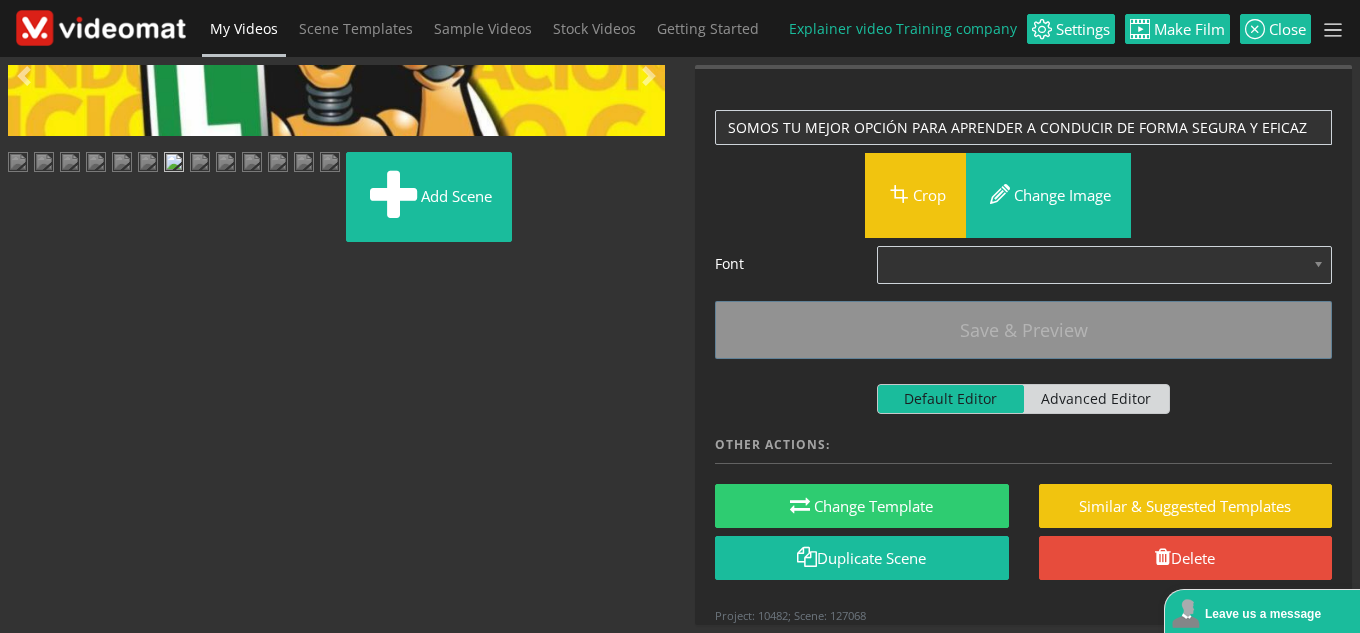 click at bounding box center (200, 164) 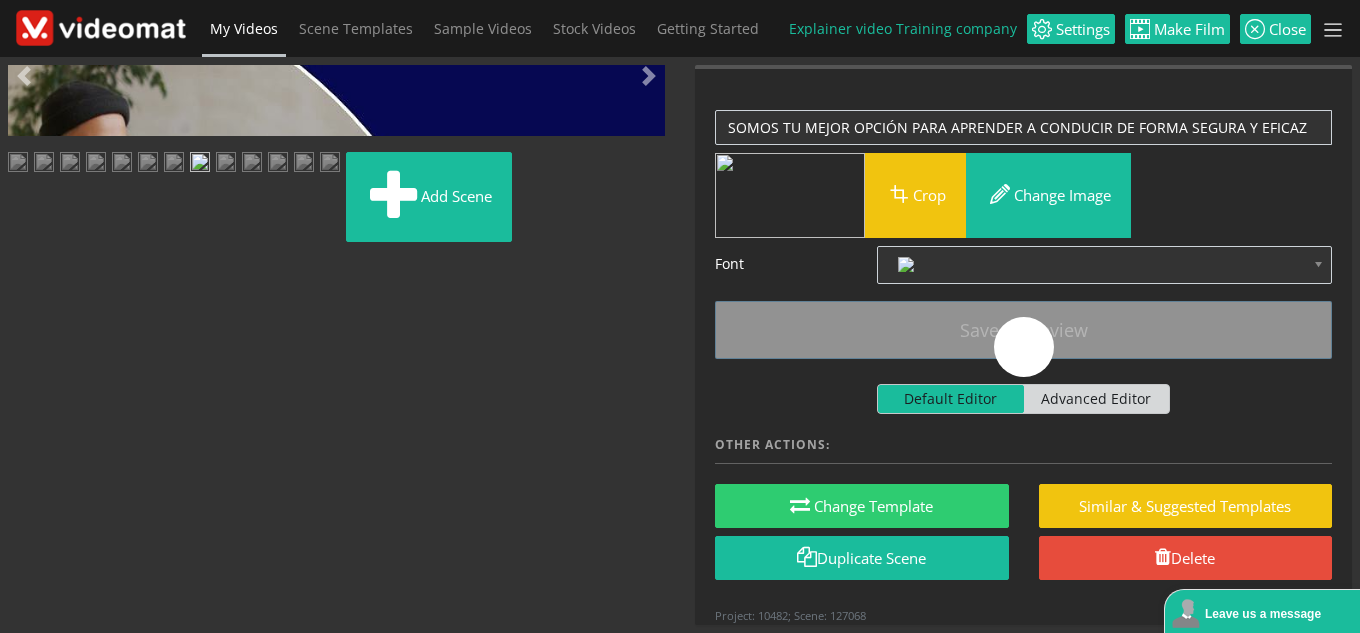 scroll, scrollTop: 0, scrollLeft: 0, axis: both 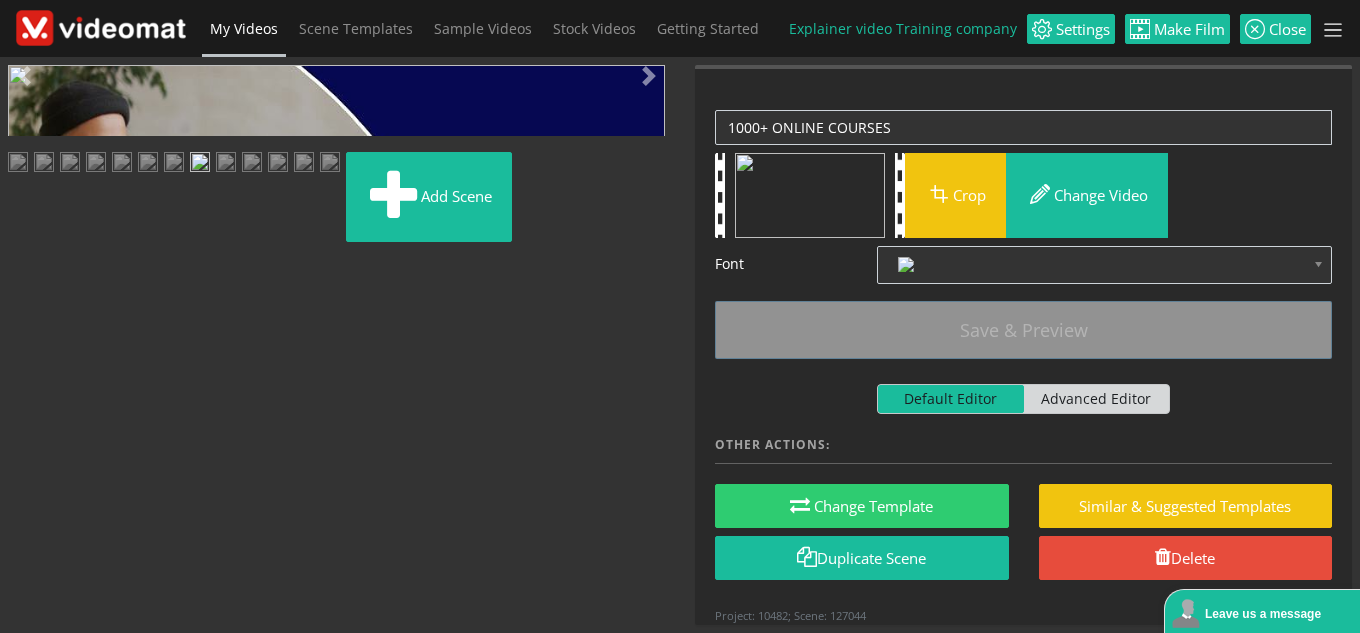 click at bounding box center [28, 449] 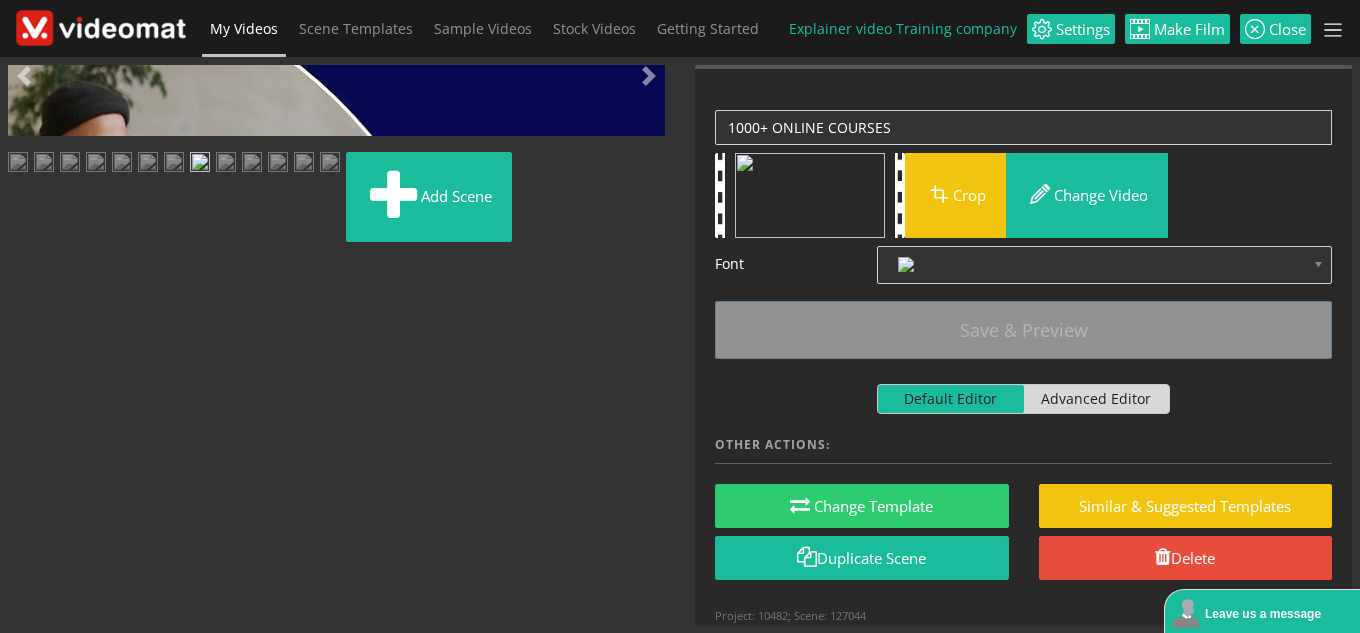 click at bounding box center (28, 449) 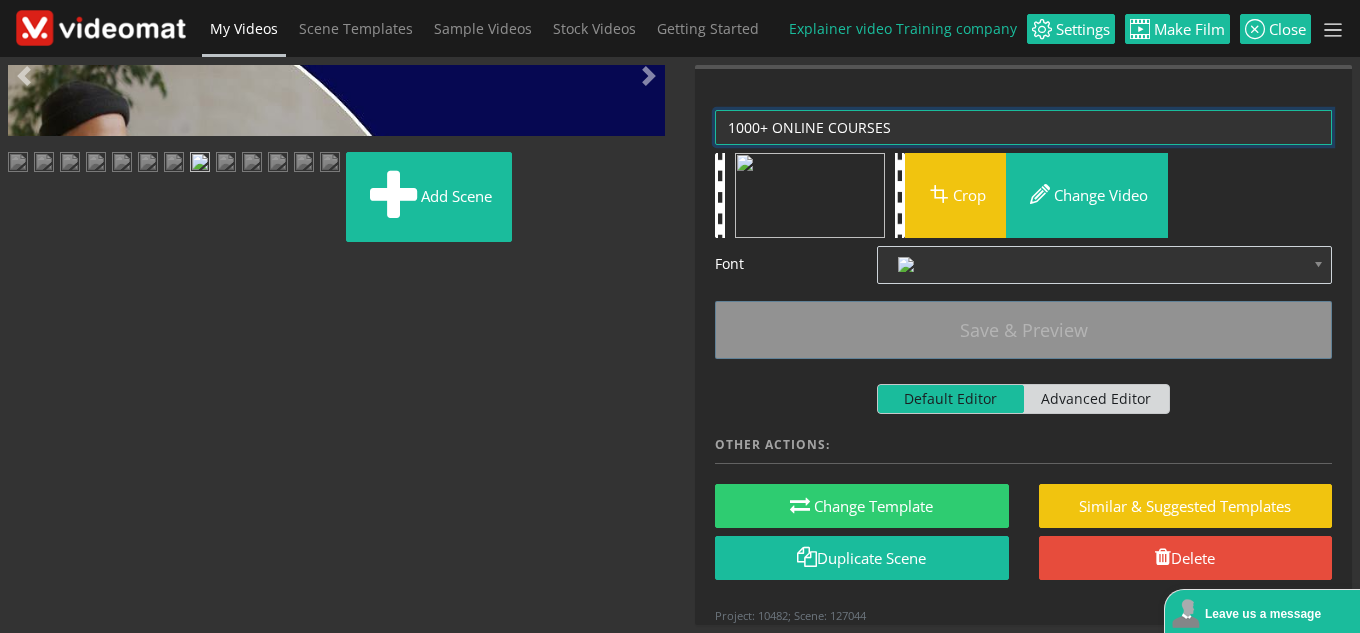 click on "1000+ ONLINE COURSES" at bounding box center (1023, 127) 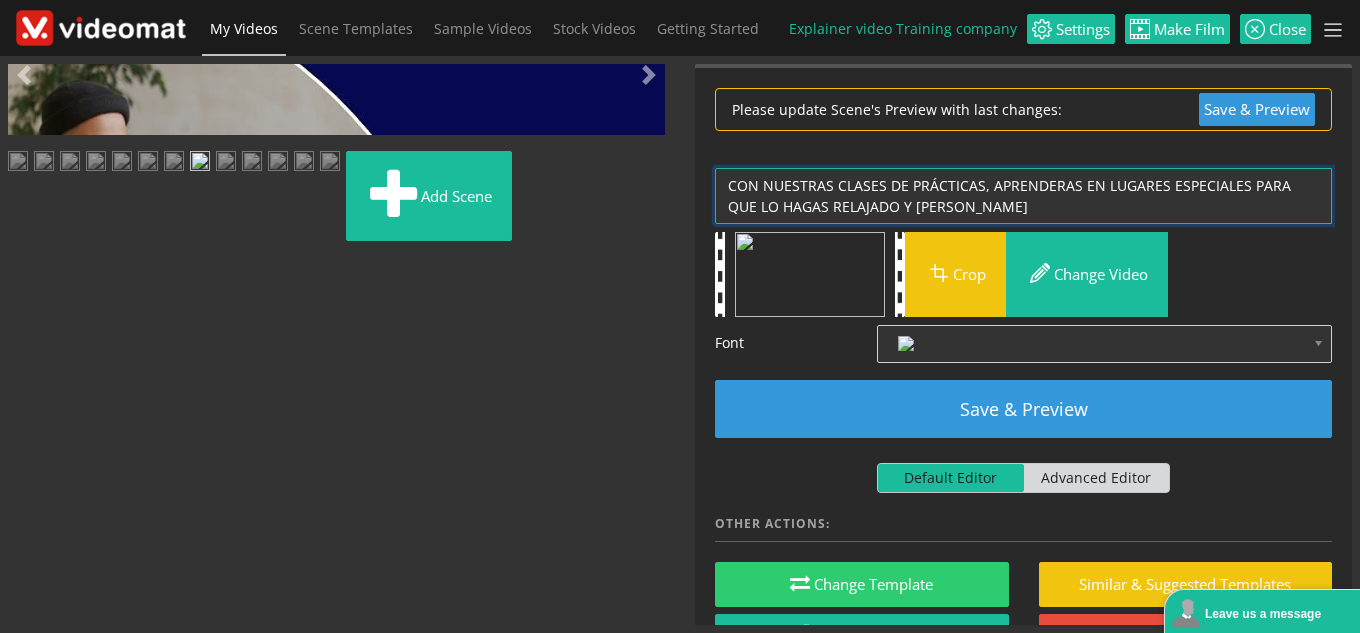 scroll, scrollTop: 357, scrollLeft: 0, axis: vertical 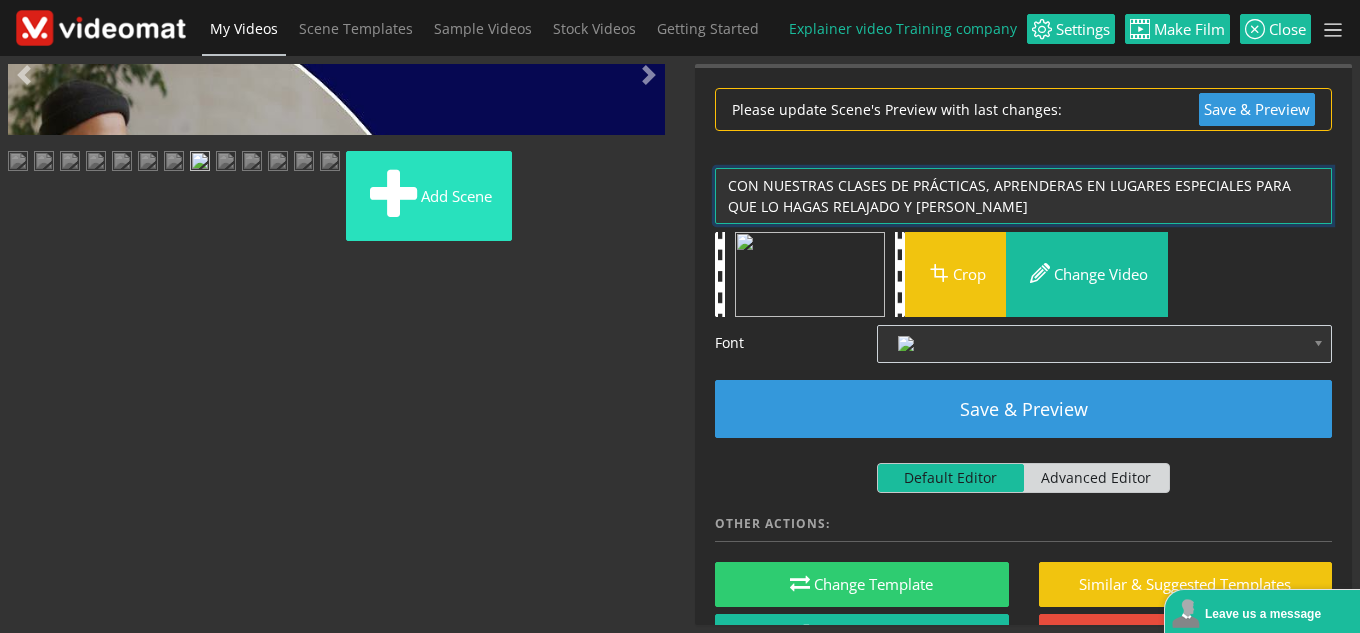 type on "CON NUESTRAS CLASES DE PRÁCTICAS, APRENDERAS EN LUGARES ESPECIALES PARA QUE LO HAGAS RELAJADO Y [PERSON_NAME]" 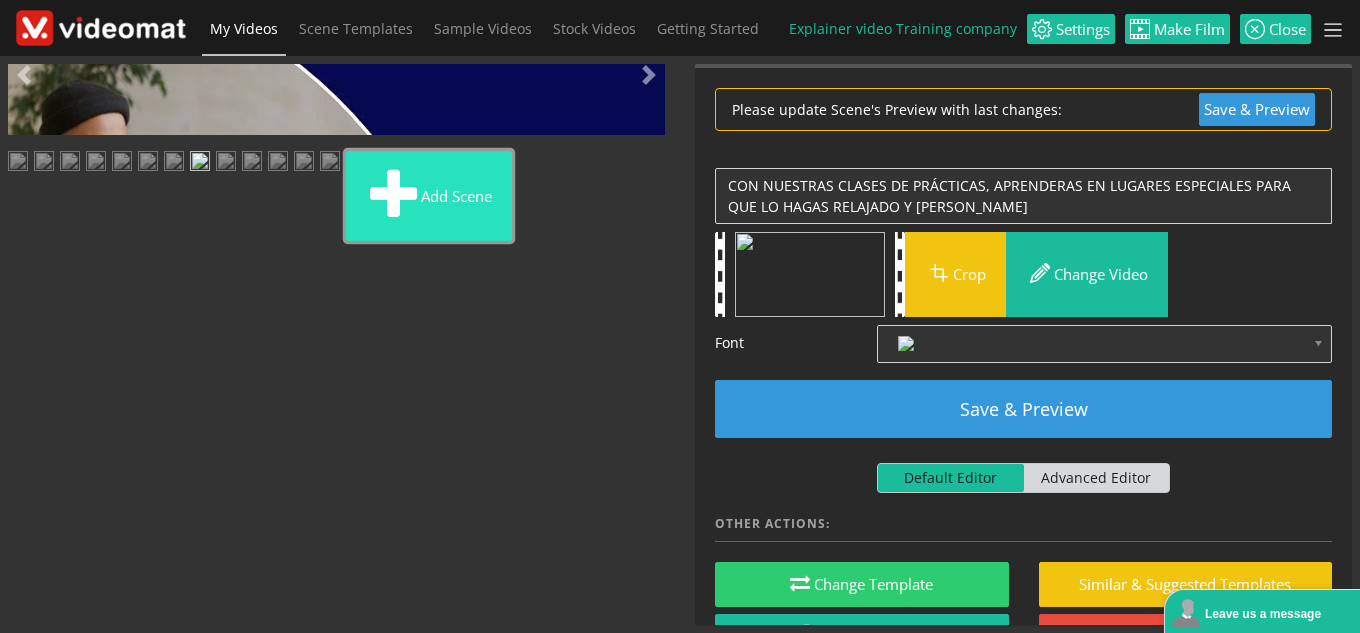 click on "Add scene" at bounding box center [429, 196] 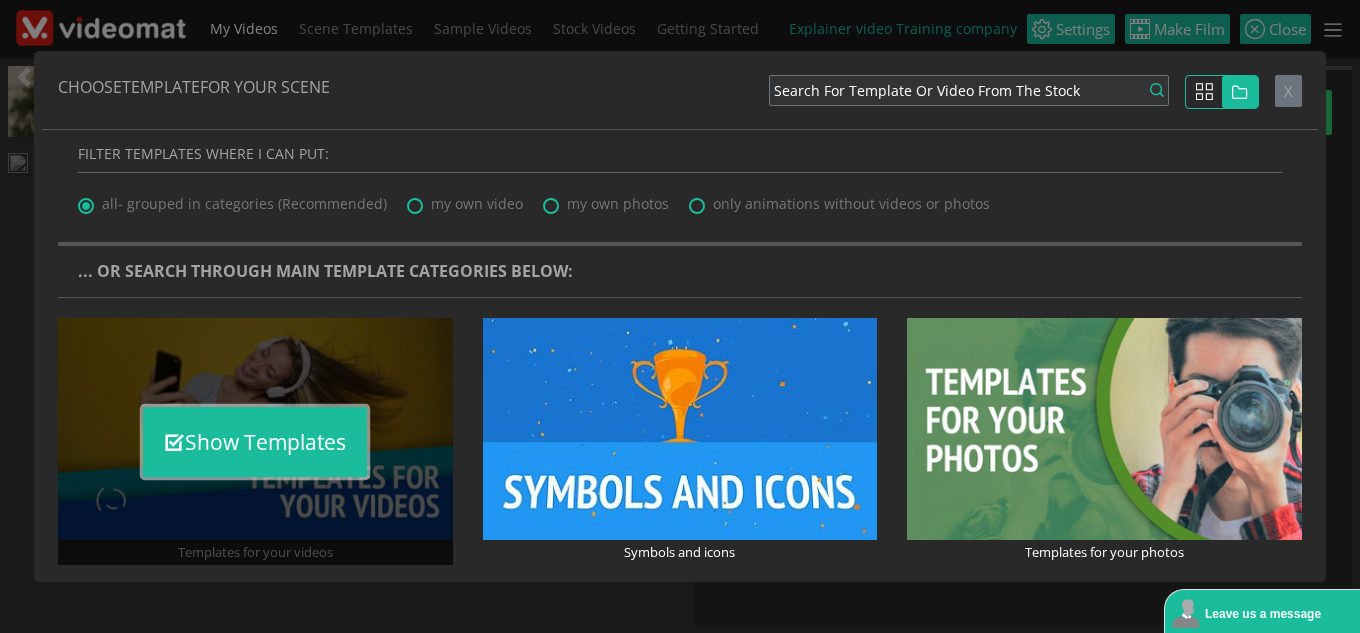 click on "Show Templates" at bounding box center (255, 442) 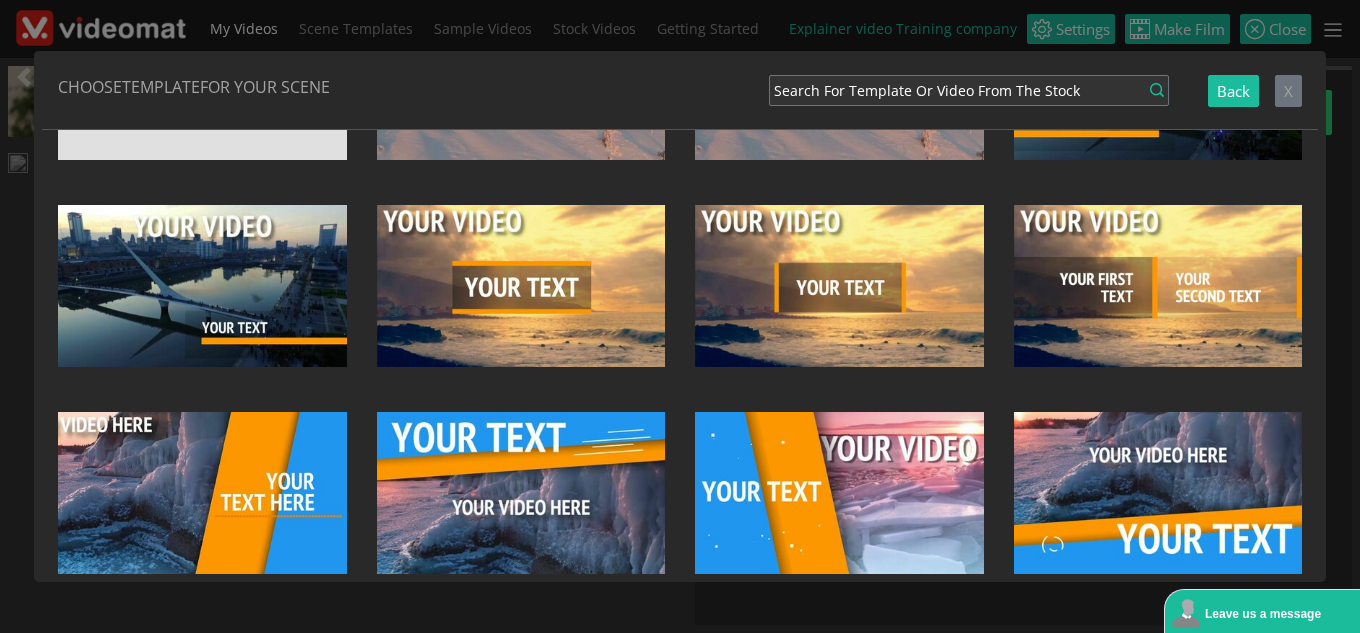 scroll, scrollTop: 400, scrollLeft: 0, axis: vertical 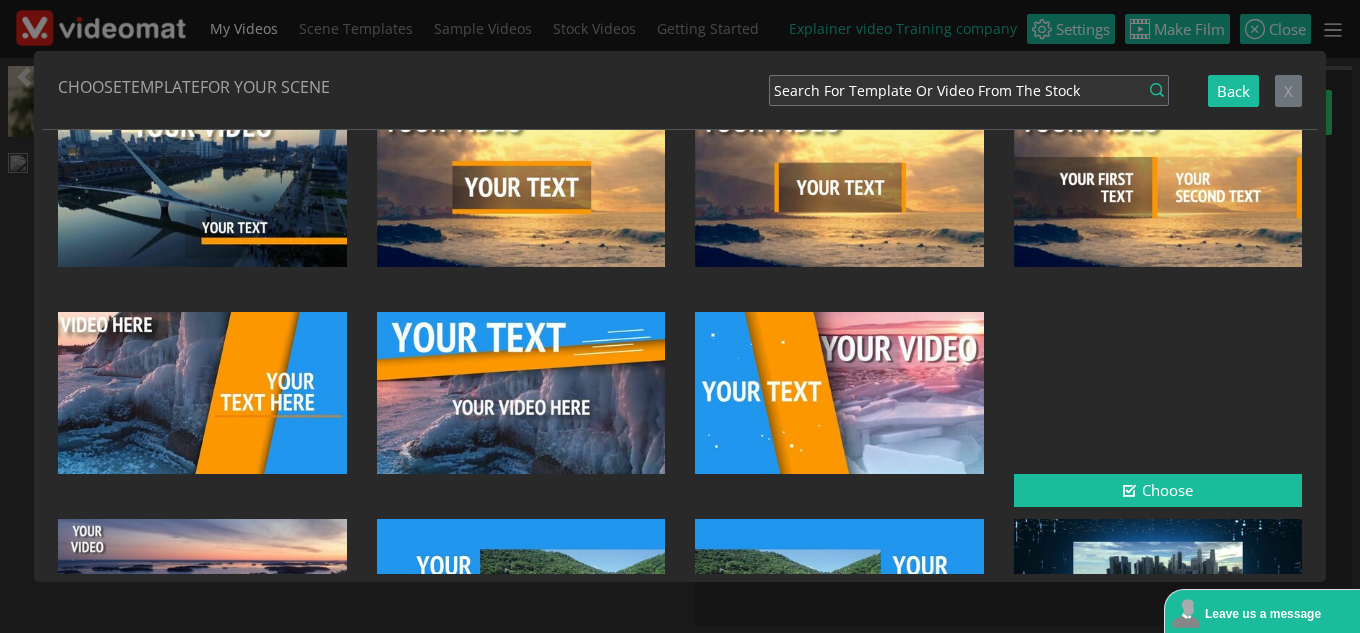 click at bounding box center (1158, 393) 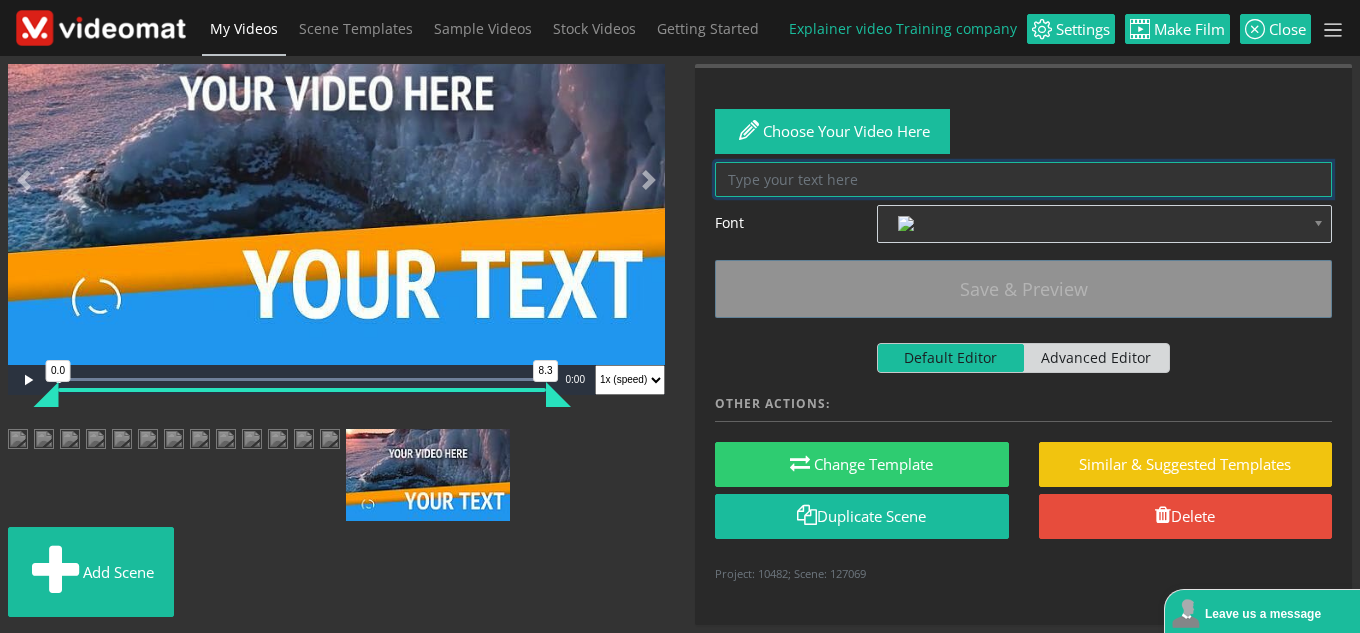click at bounding box center (1023, 179) 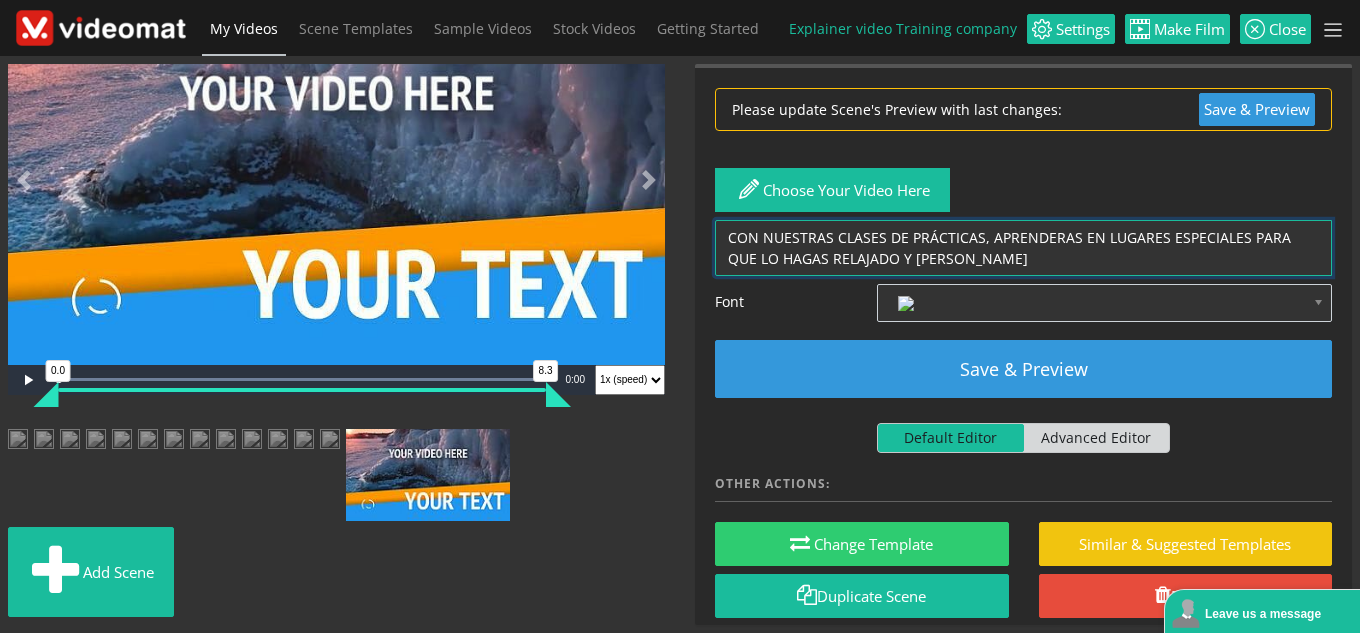click on "CON NUESTRAS CLASES DE PRÁCTICAS, APRENDERAS EN LUGARES ESPECIALES PARA QUE LO HAGAS RELAJADO Y [PERSON_NAME]" at bounding box center [1023, 248] 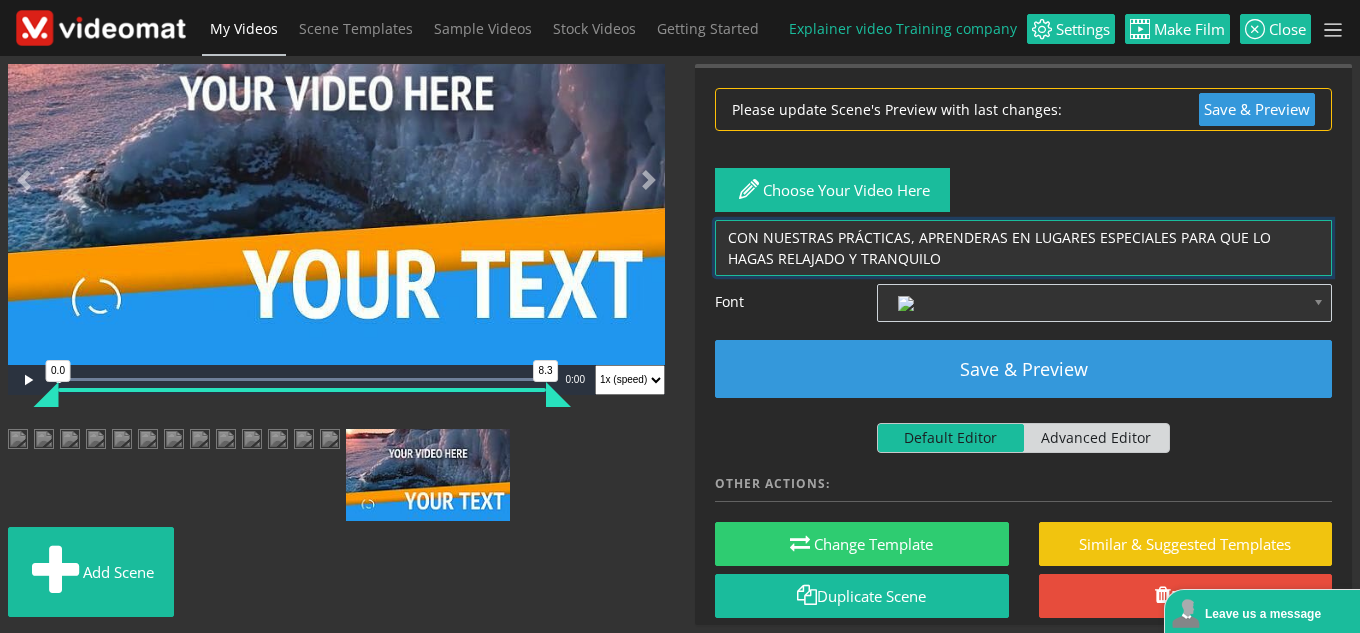 type on "CON NUESTRAS PRÁCTICAS, APRENDERAS EN LUGARES ESPECIALES PARA QUE LO HAGAS RELAJADO Y TRANQUILO" 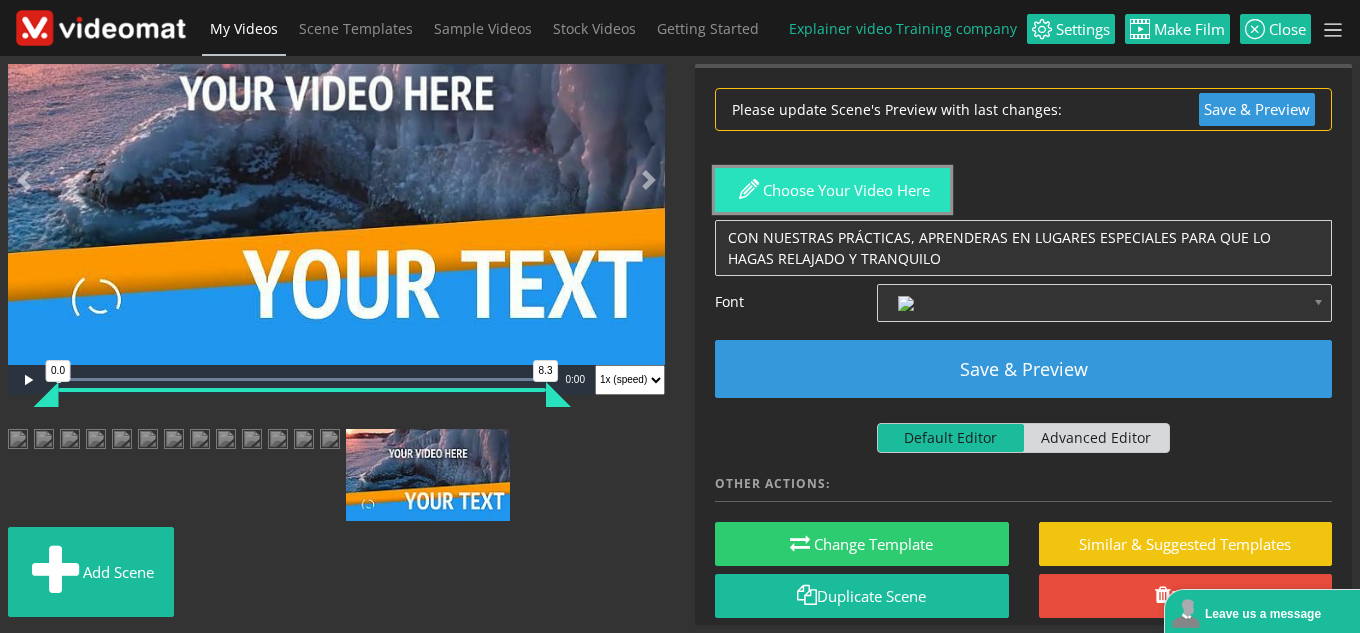 click on "Choose your video here" at bounding box center (832, 190) 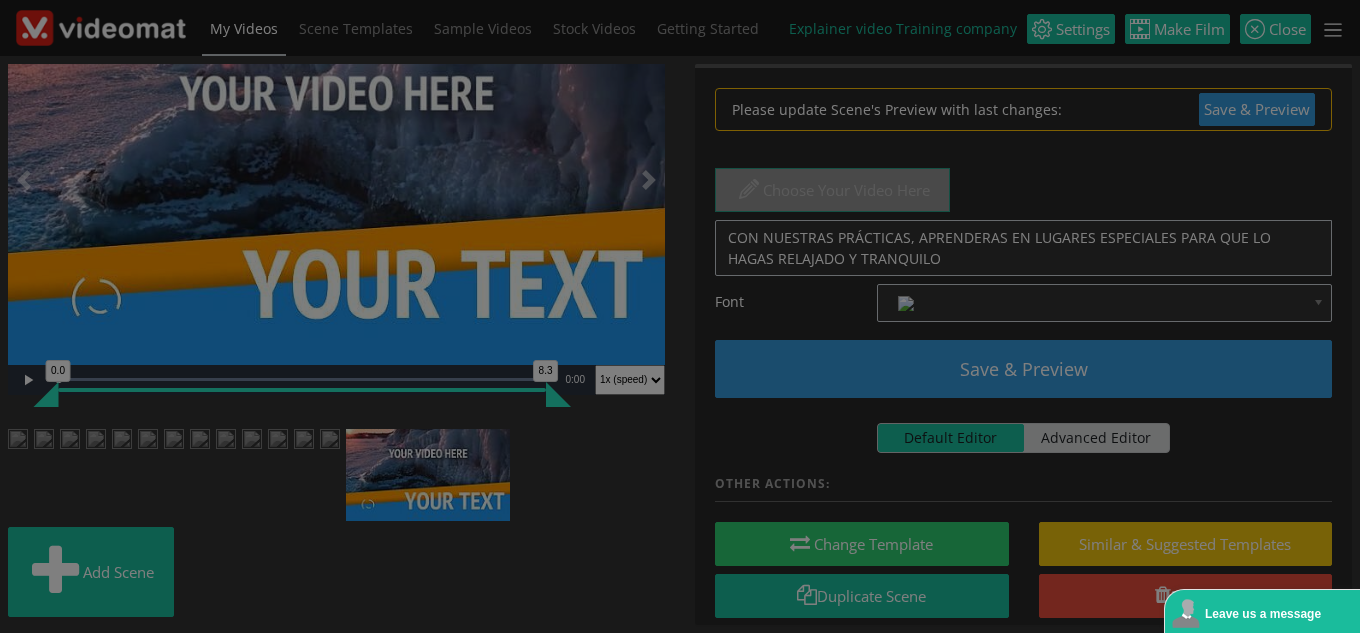 scroll, scrollTop: 0, scrollLeft: 0, axis: both 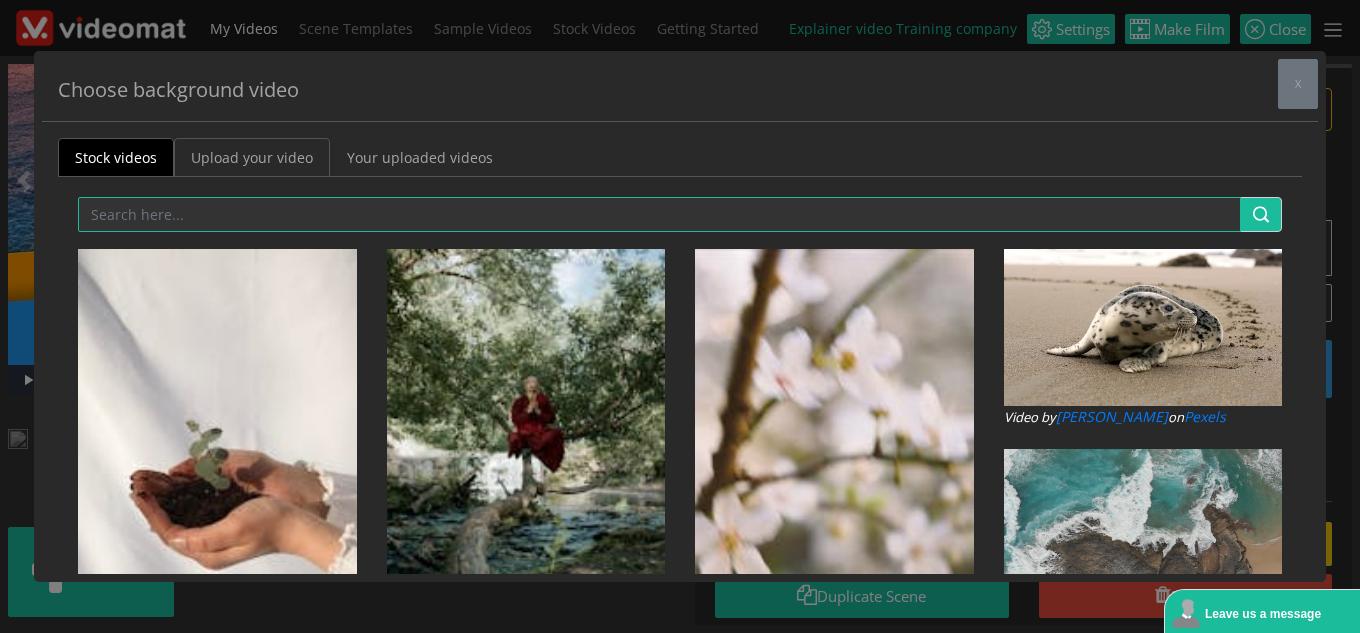 click on "Upload your video" at bounding box center (252, 157) 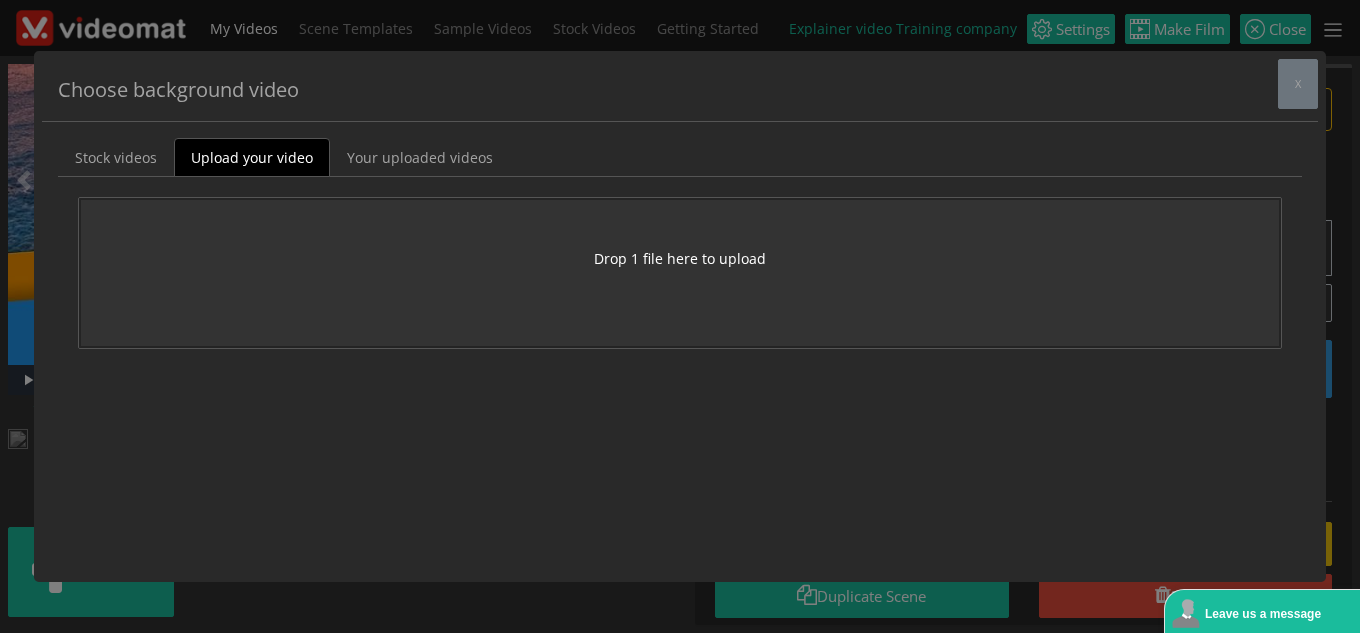 click on "Drop 1 file here to upload" at bounding box center [680, 258] 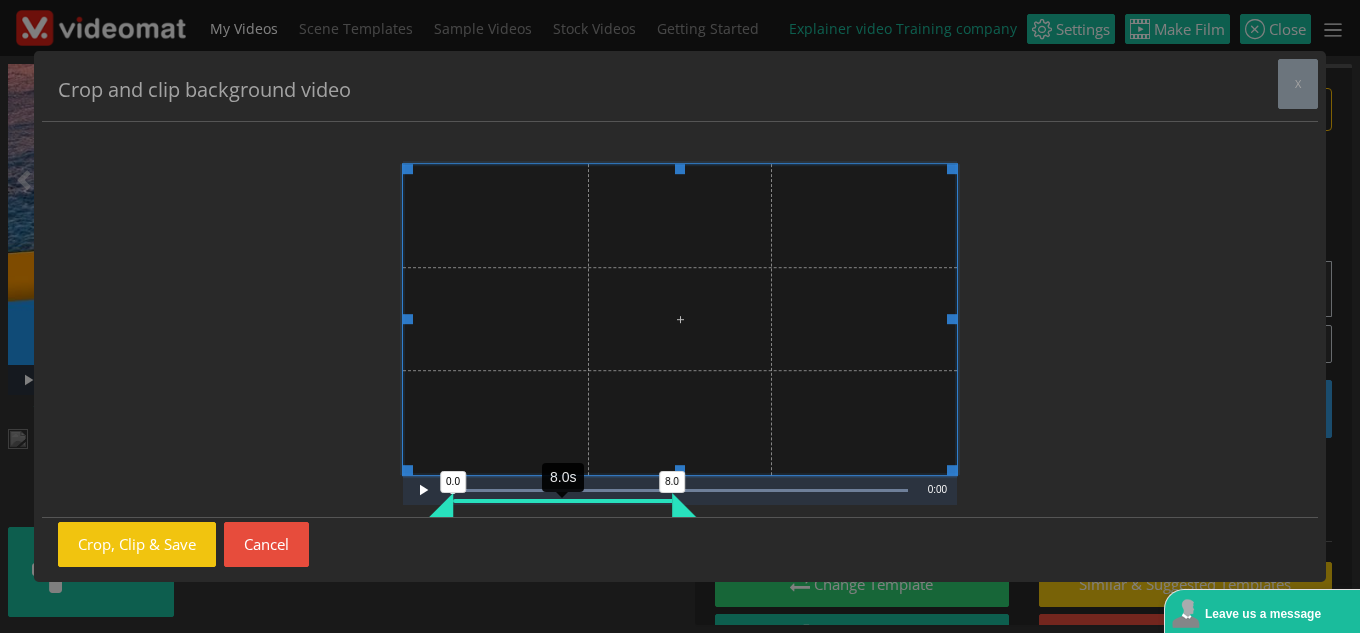 drag, startPoint x: 588, startPoint y: 507, endPoint x: 670, endPoint y: 511, distance: 82.0975 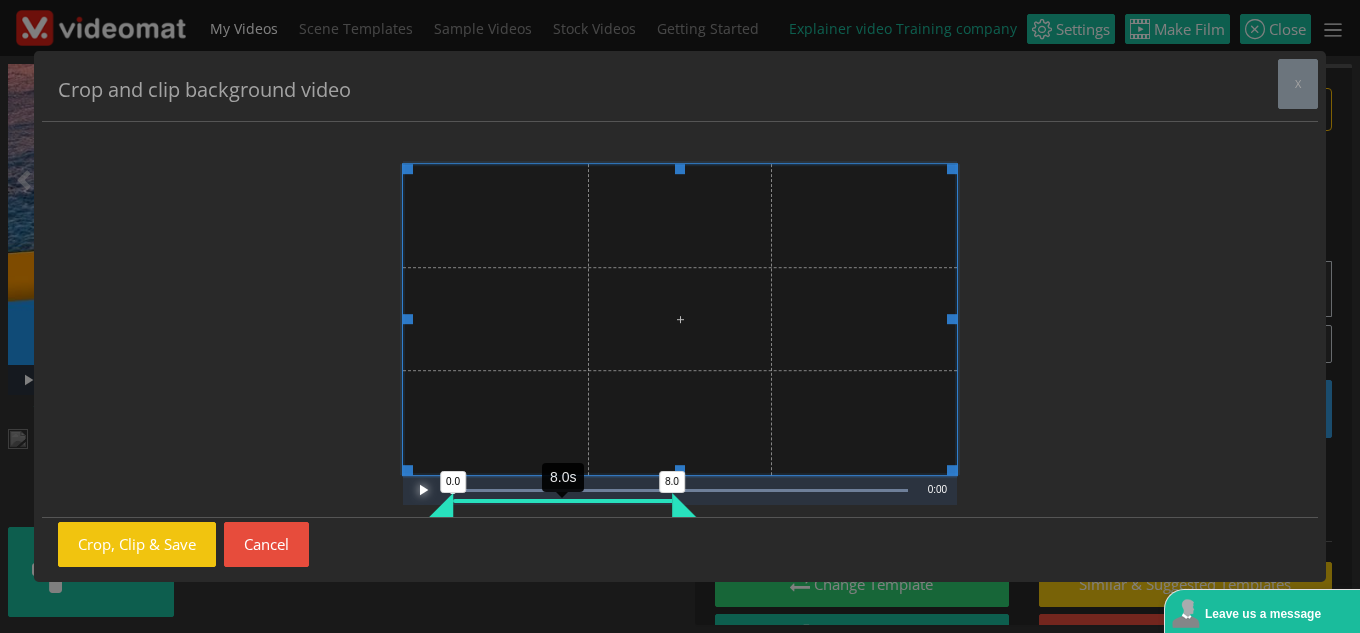 click at bounding box center (423, 490) 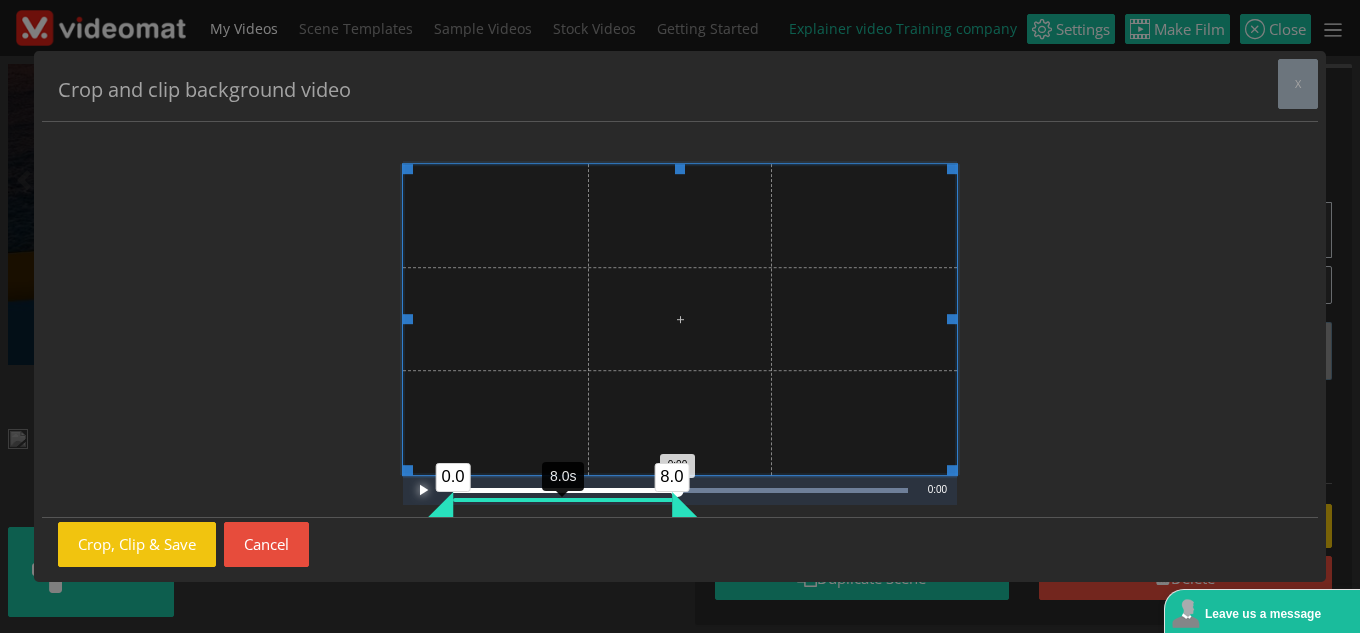 scroll, scrollTop: 309, scrollLeft: 0, axis: vertical 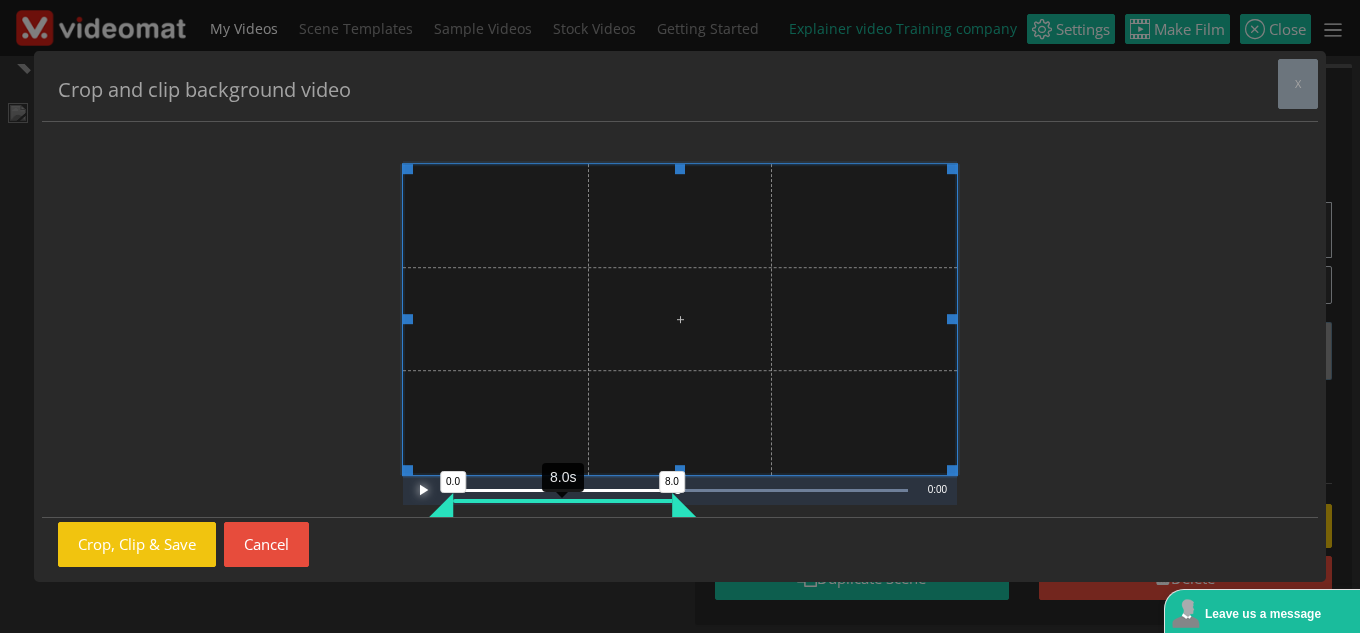 click at bounding box center [423, 490] 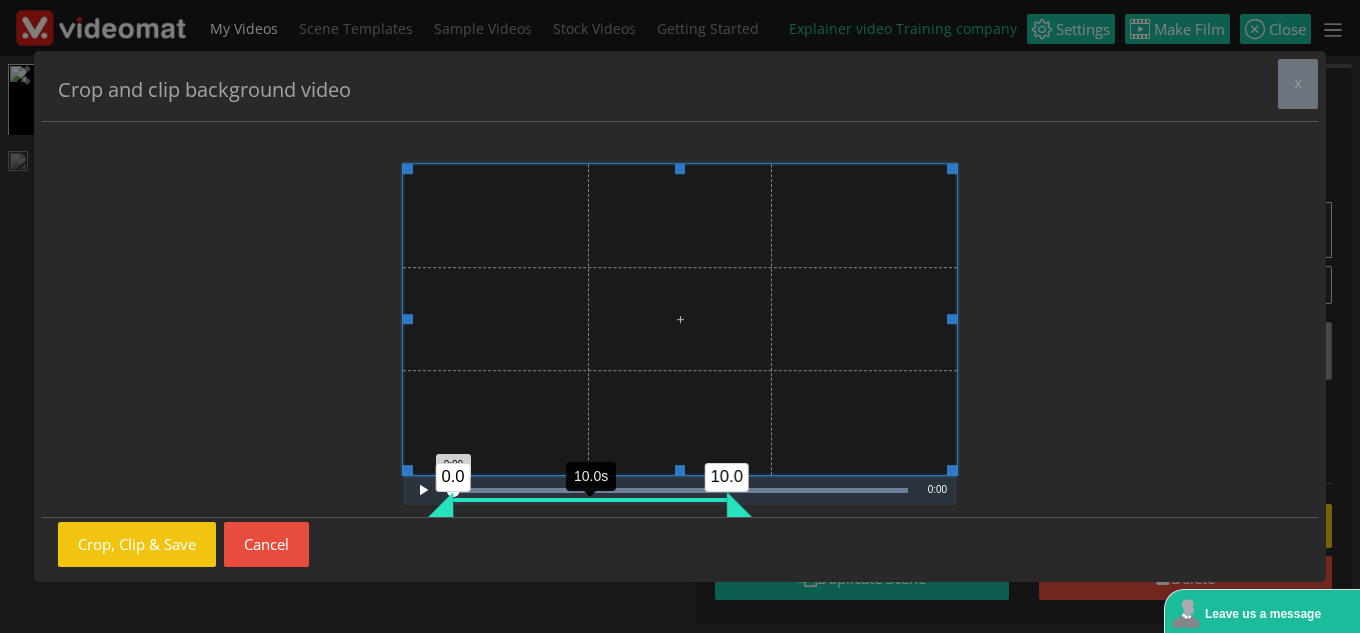drag, startPoint x: 681, startPoint y: 506, endPoint x: 735, endPoint y: 514, distance: 54.589375 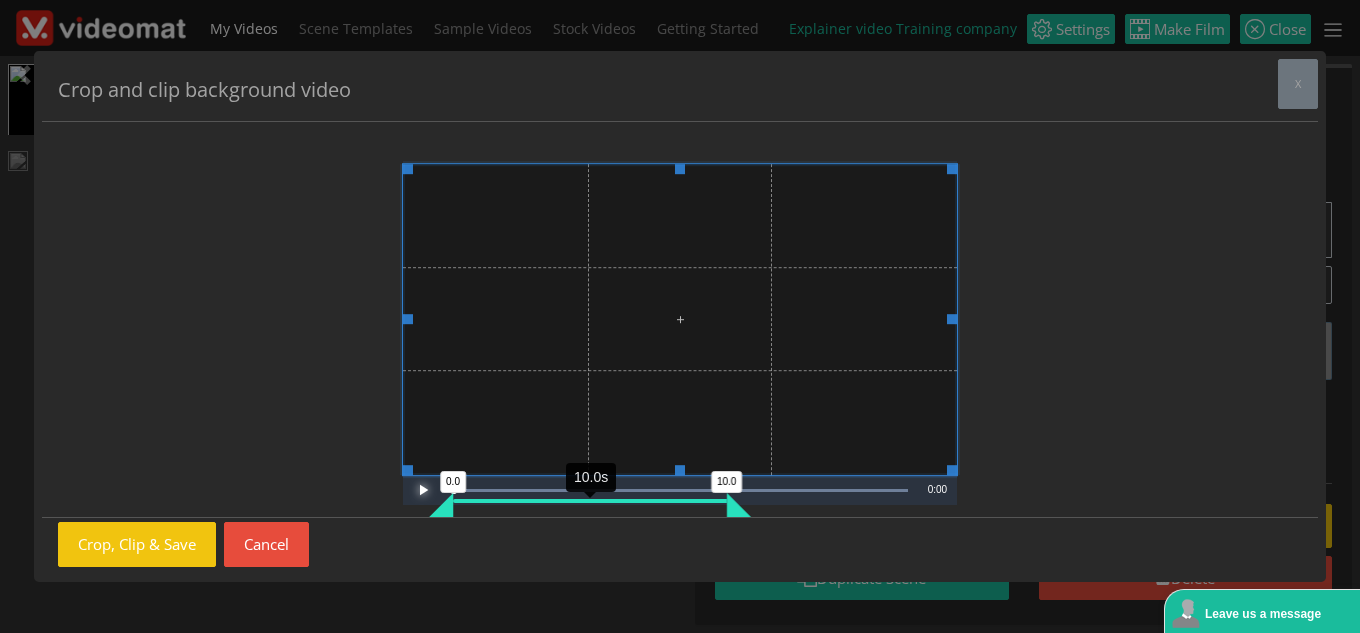 click at bounding box center [423, 490] 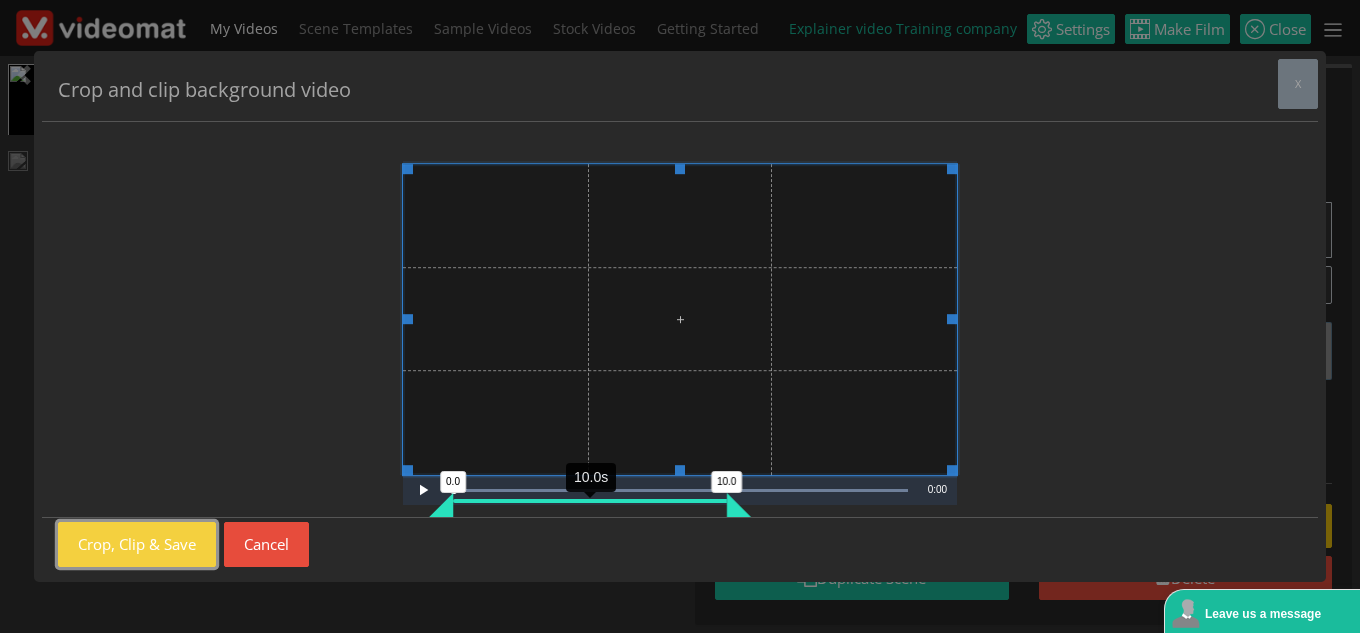 click on "Crop, Clip & Save" at bounding box center (137, 544) 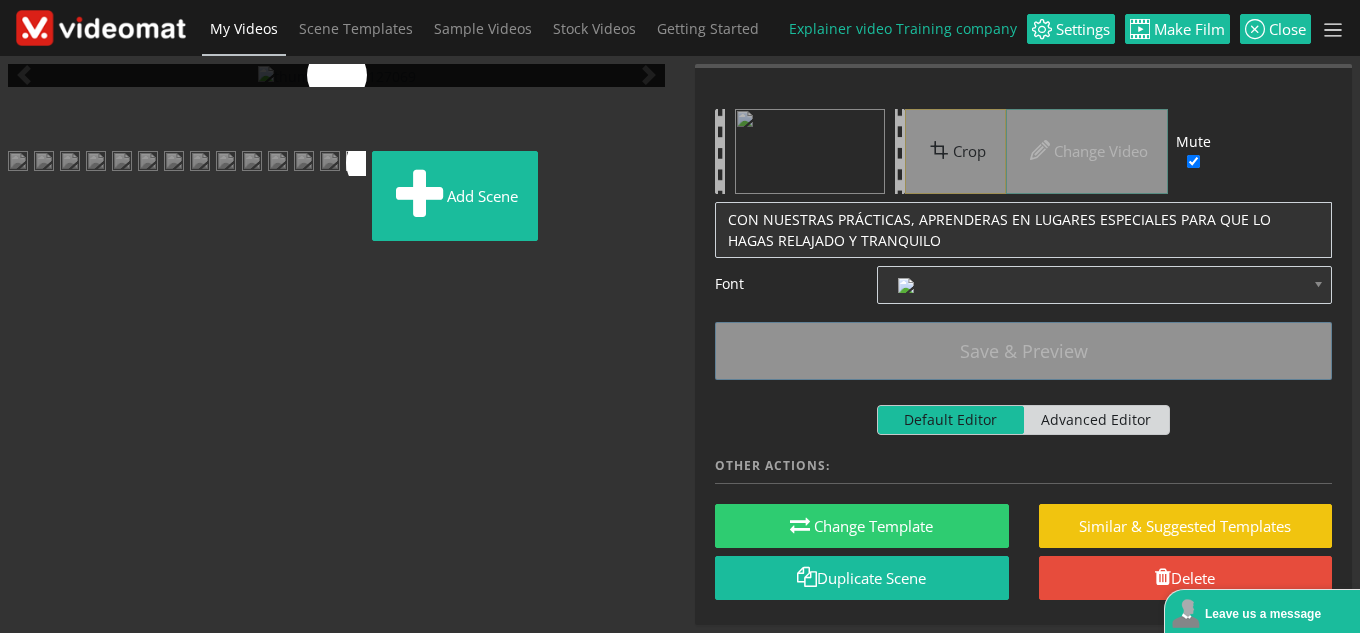 scroll, scrollTop: 0, scrollLeft: 0, axis: both 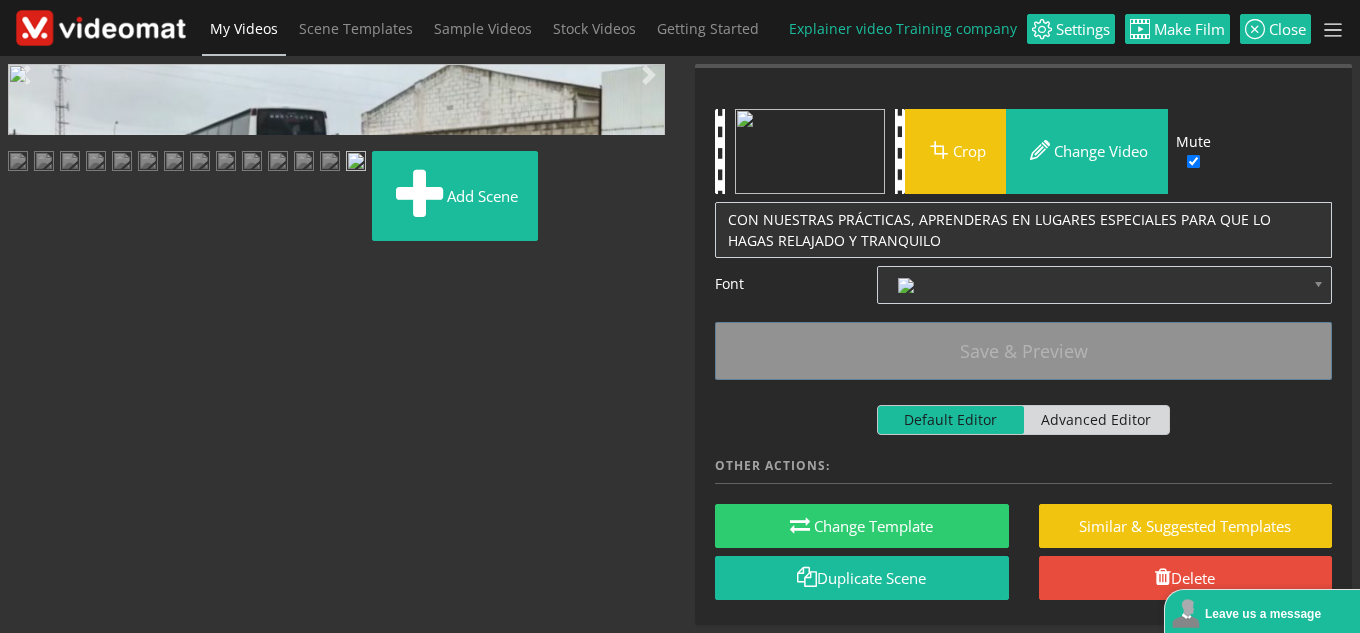 click at bounding box center [28, 449] 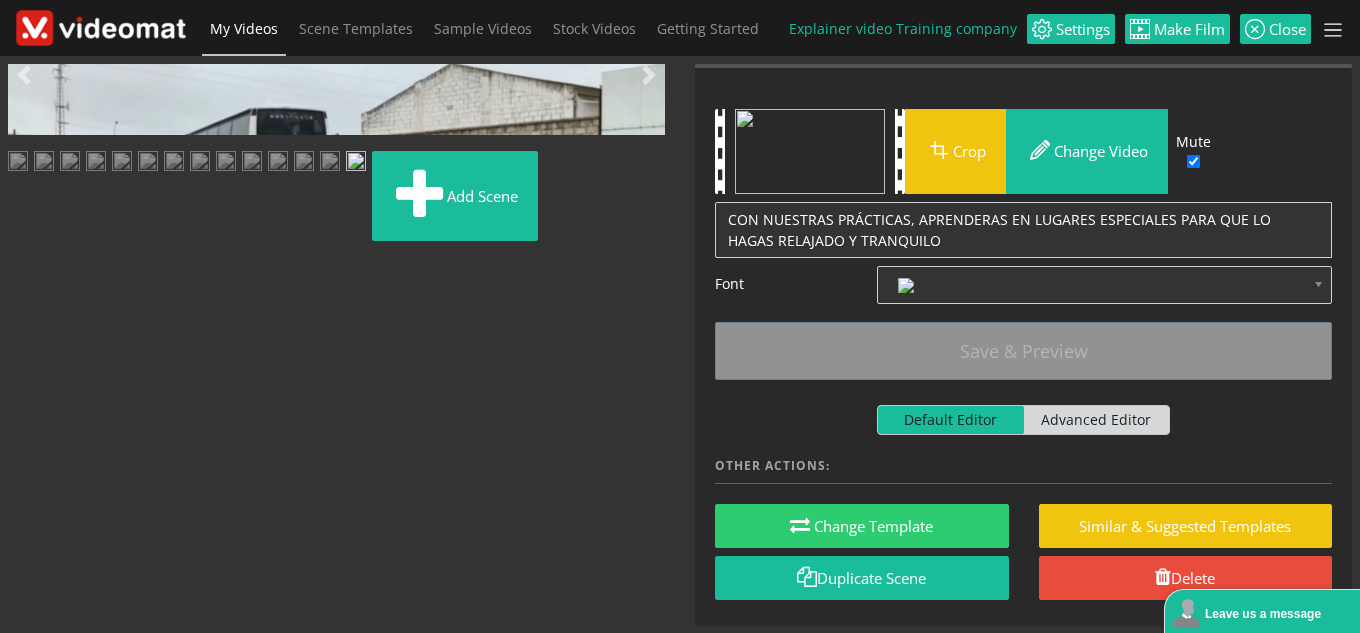 drag, startPoint x: 545, startPoint y: 456, endPoint x: 449, endPoint y: 452, distance: 96.0833 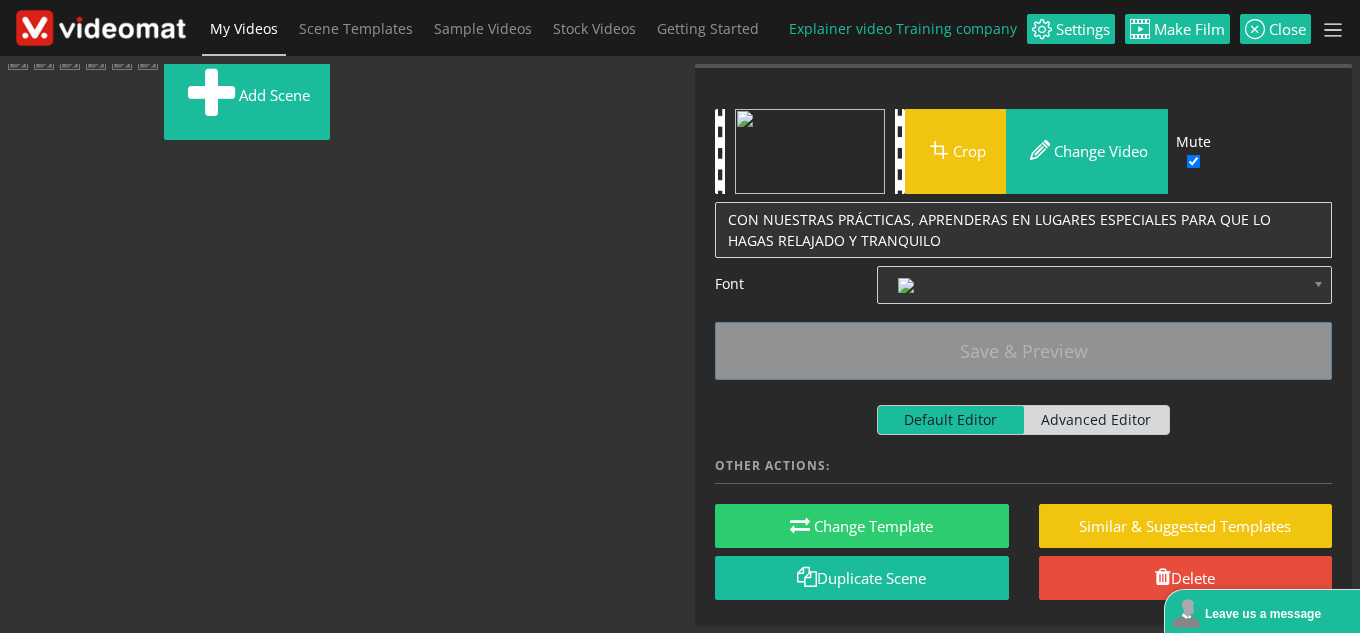 drag, startPoint x: 261, startPoint y: 579, endPoint x: 259, endPoint y: 399, distance: 180.01111 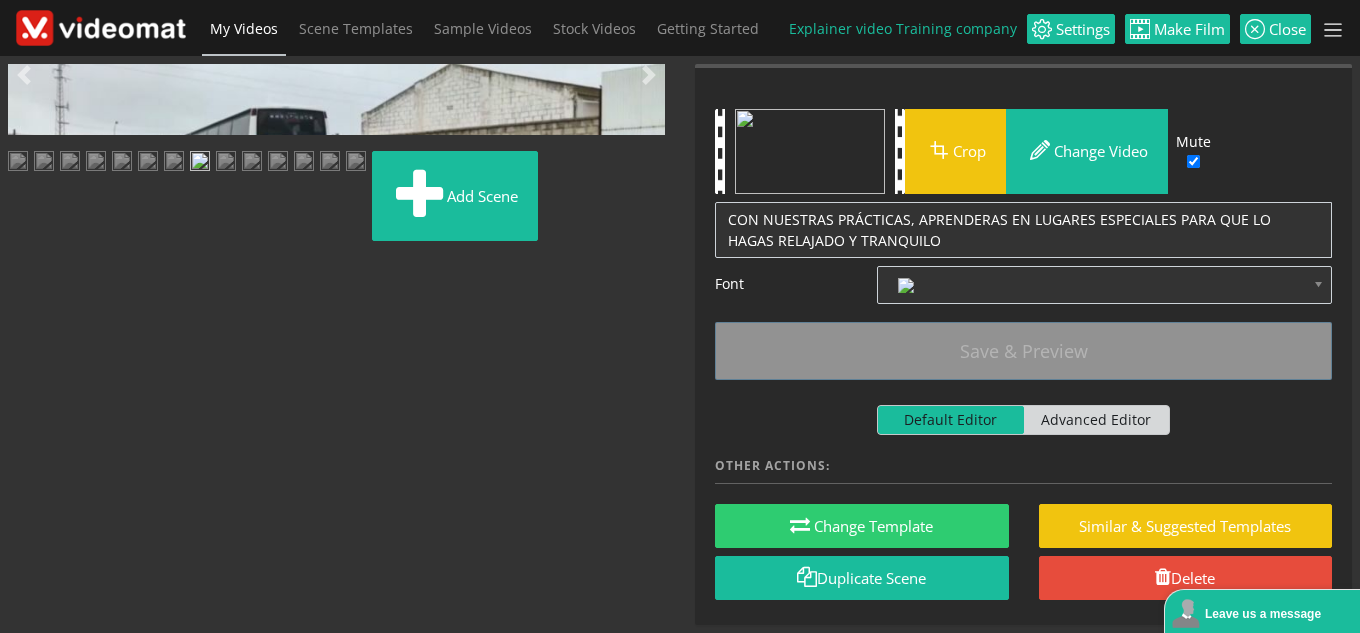 click at bounding box center (304, 163) 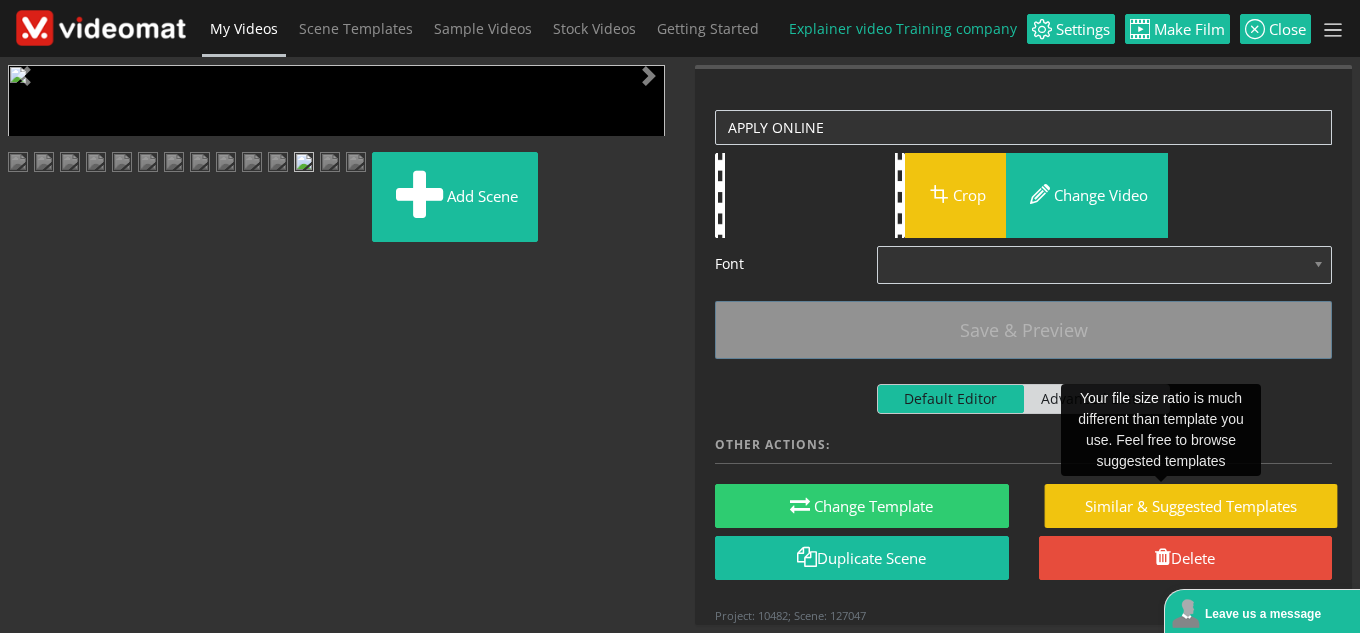 scroll, scrollTop: 0, scrollLeft: 0, axis: both 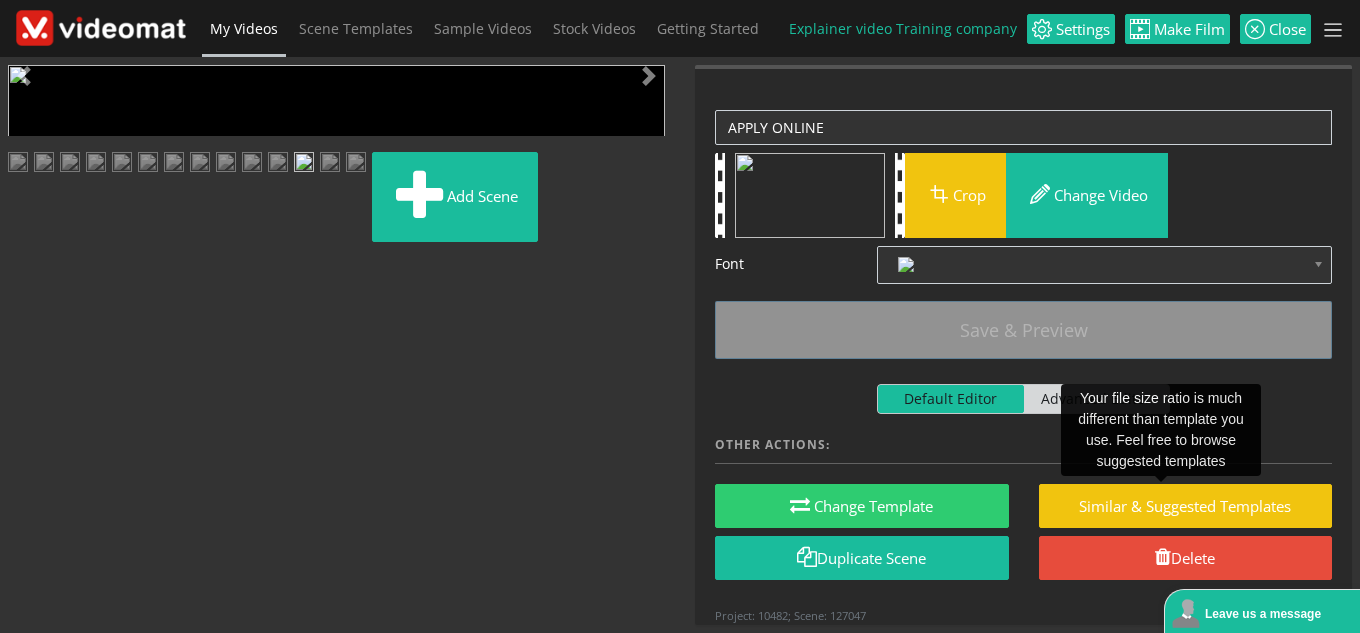 click at bounding box center (28, 449) 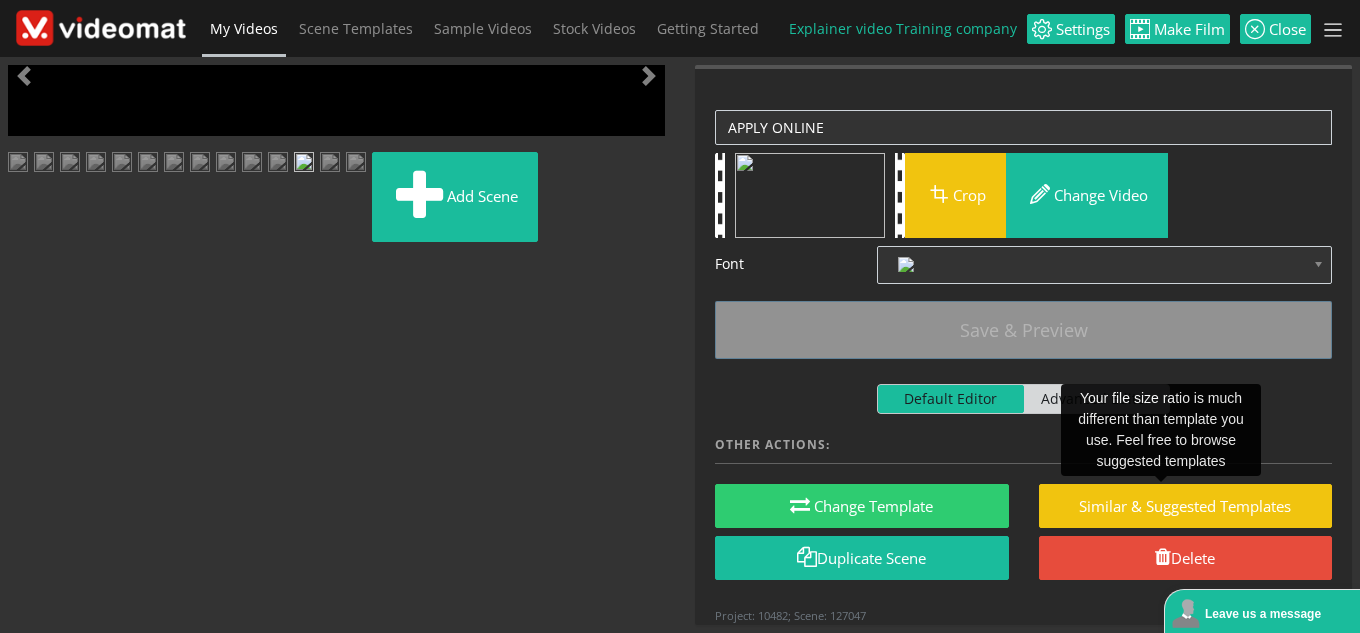 click at bounding box center [28, 449] 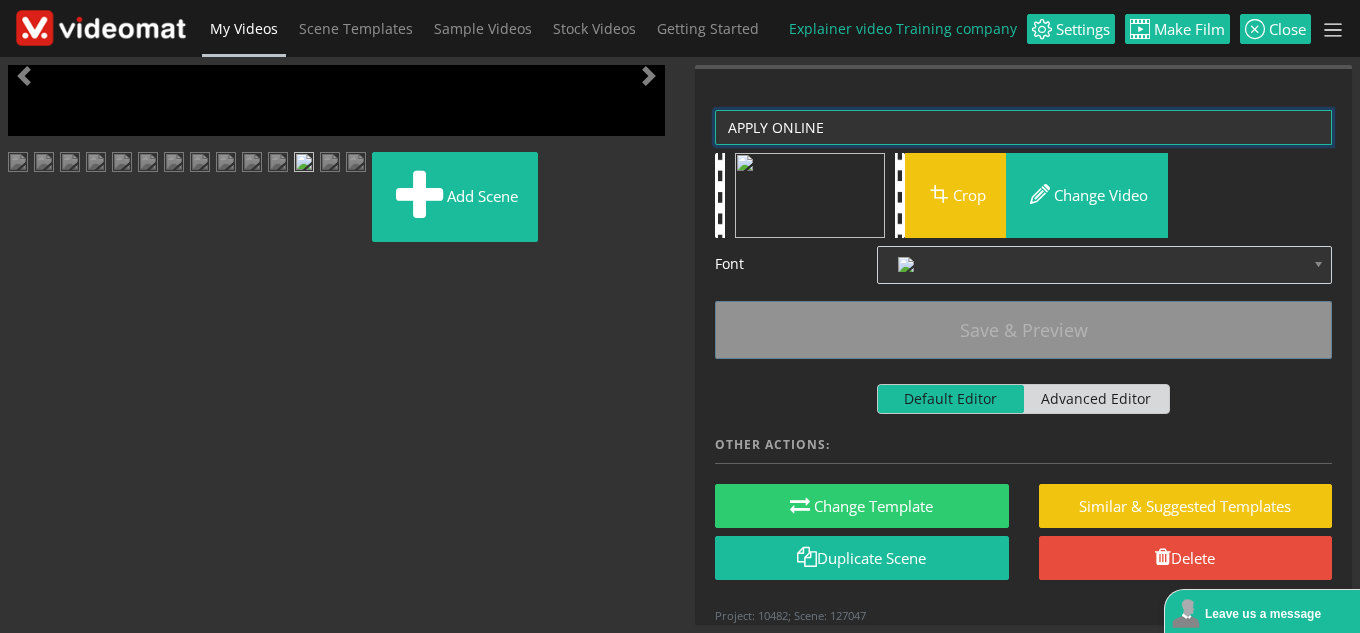 drag, startPoint x: 963, startPoint y: 124, endPoint x: 677, endPoint y: 140, distance: 286.4472 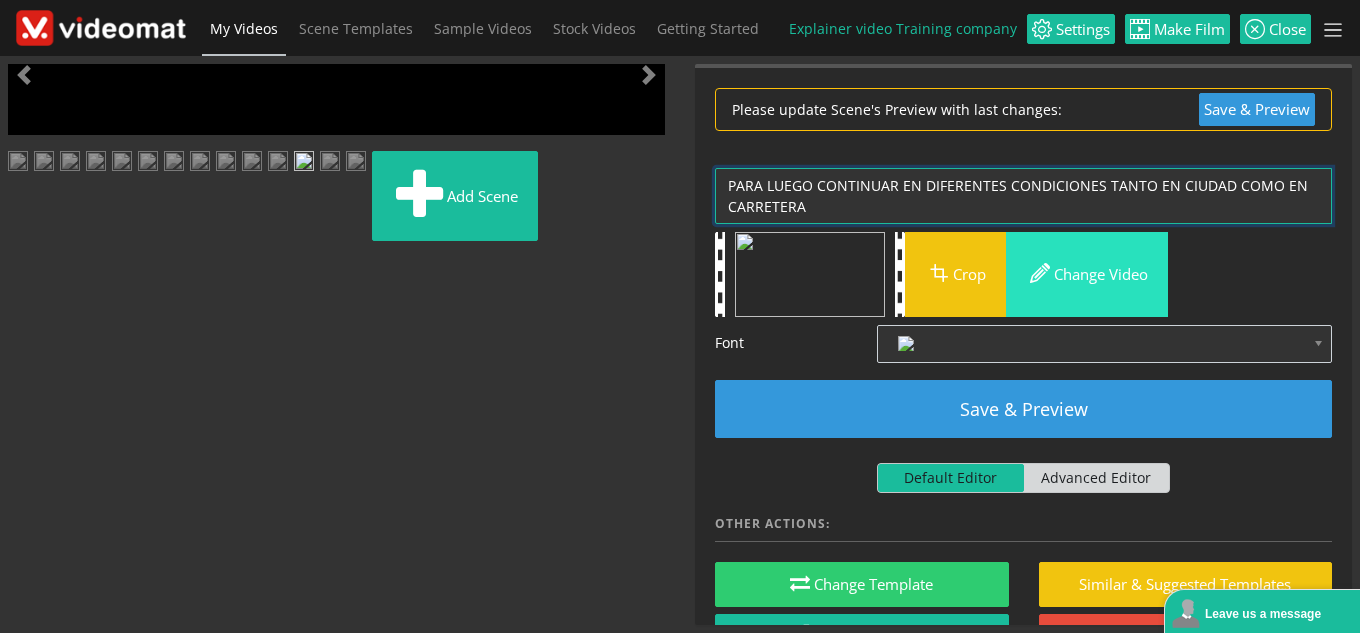 type on "PARA LUEGO CONTINUAR EN DIFERENTES CONDICIONES TANTO EN CIUDAD COMO EN CARRETERA" 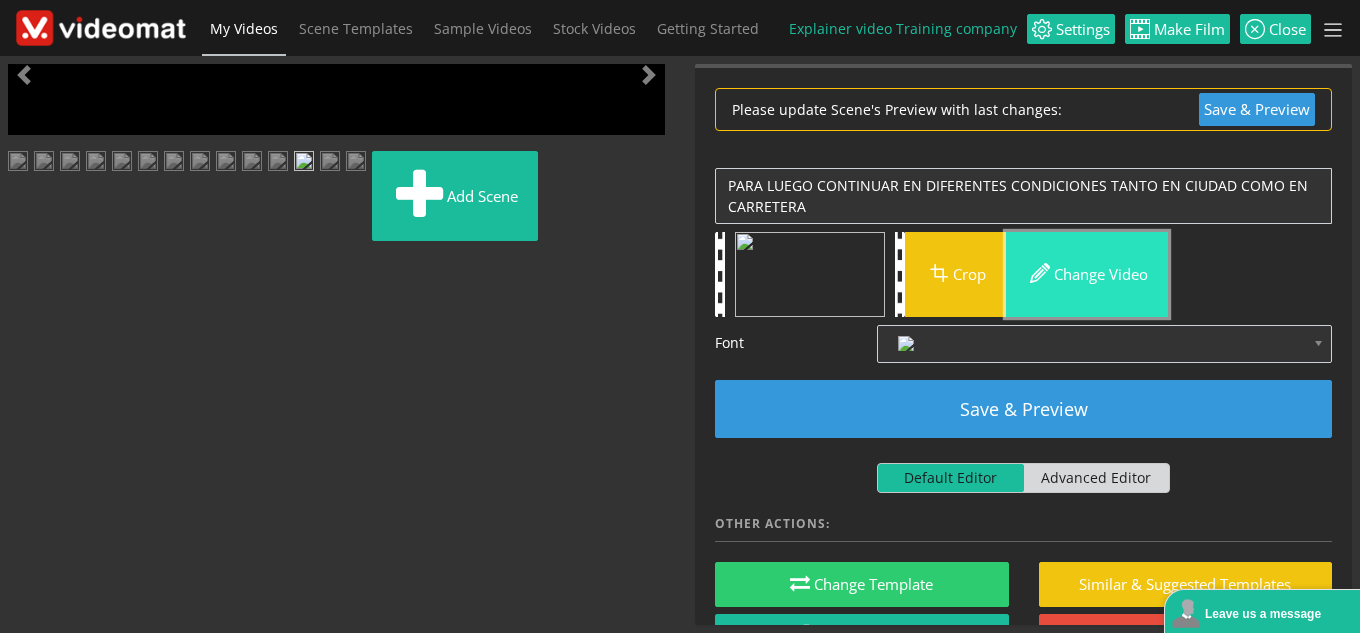 click on "Change video" at bounding box center [1087, 274] 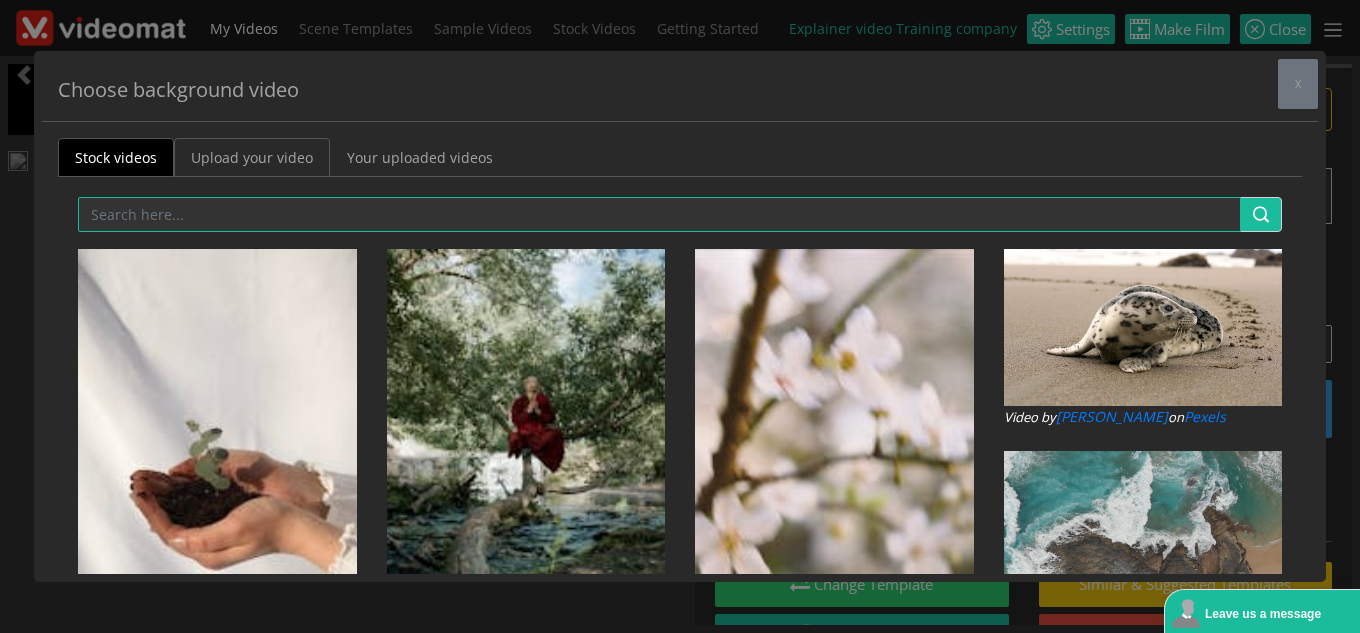 drag, startPoint x: 226, startPoint y: 164, endPoint x: 242, endPoint y: 164, distance: 16 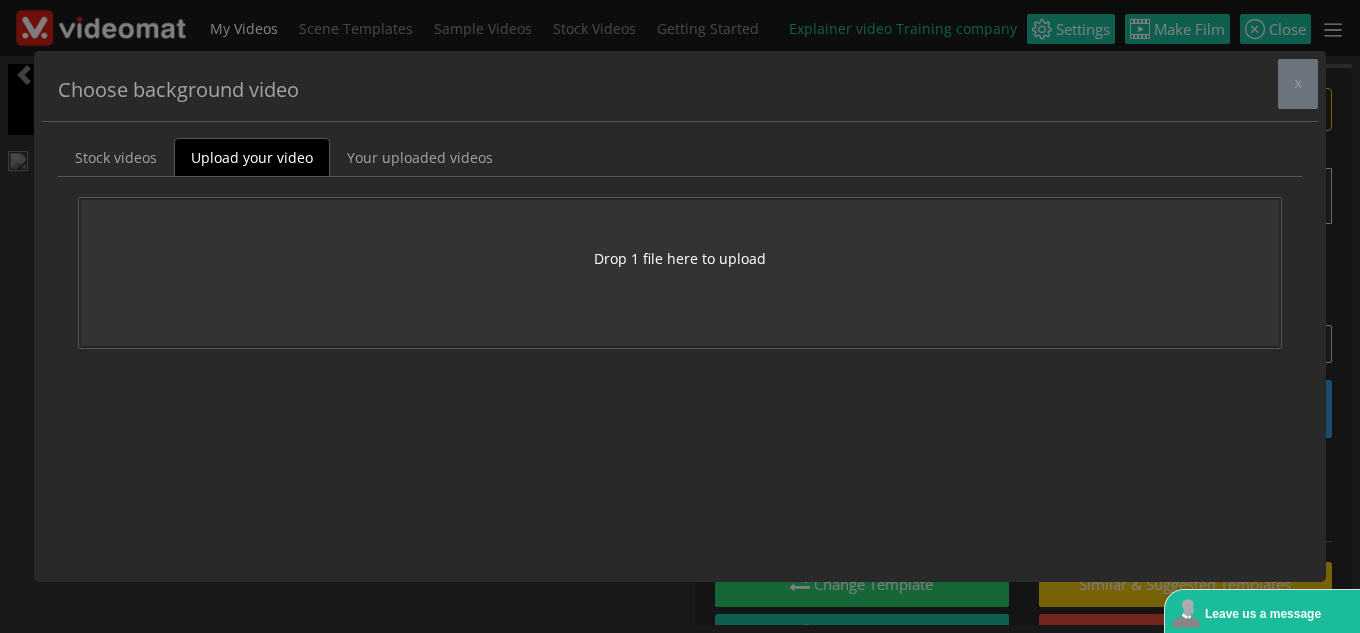 click on "Drop 1 file here to upload" at bounding box center [680, 258] 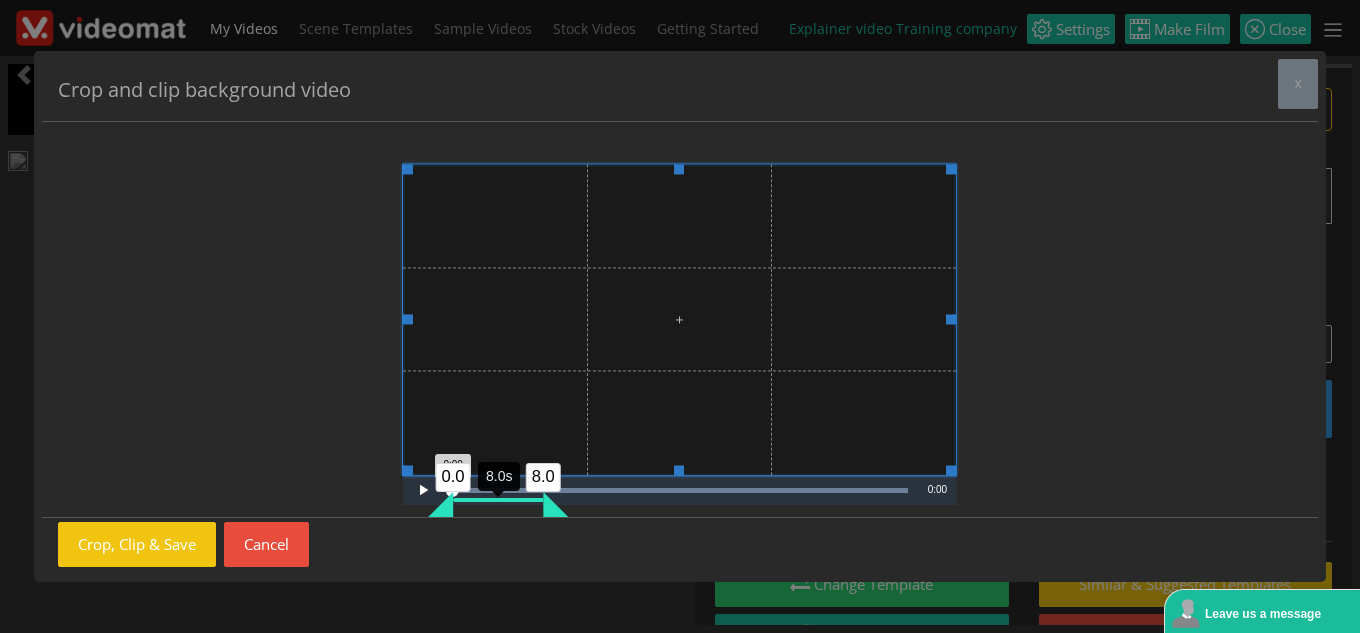 drag, startPoint x: 516, startPoint y: 503, endPoint x: 542, endPoint y: 502, distance: 26.019224 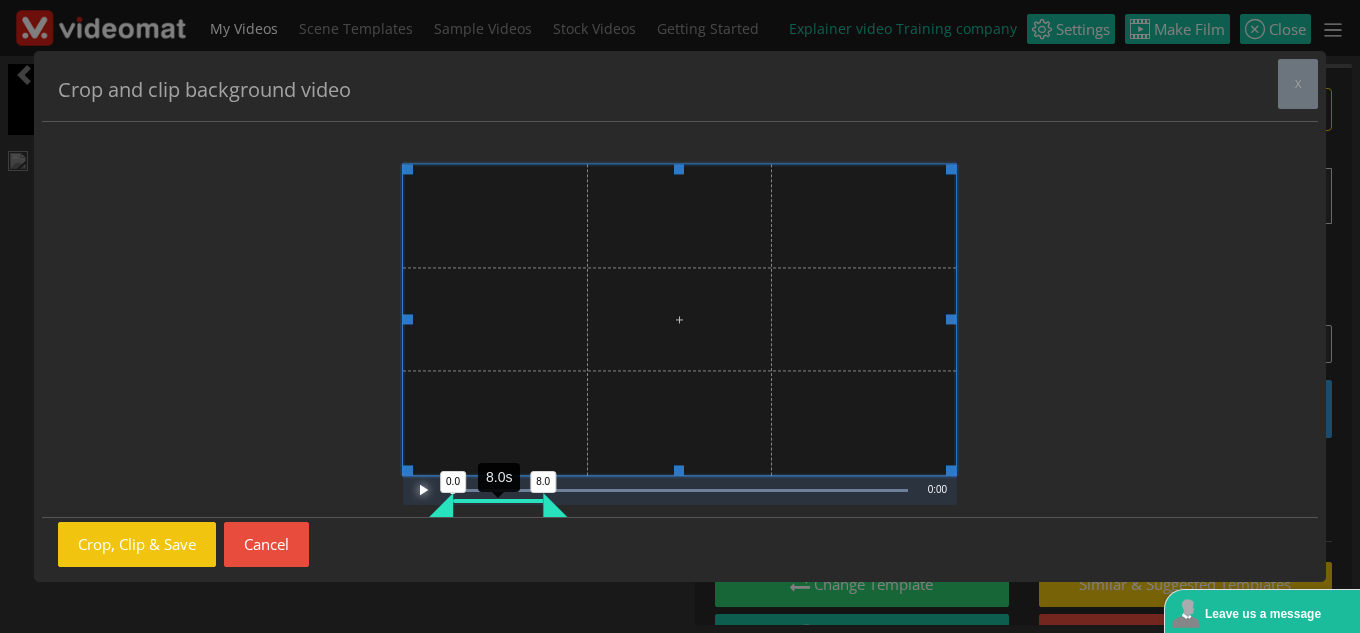 click at bounding box center (423, 490) 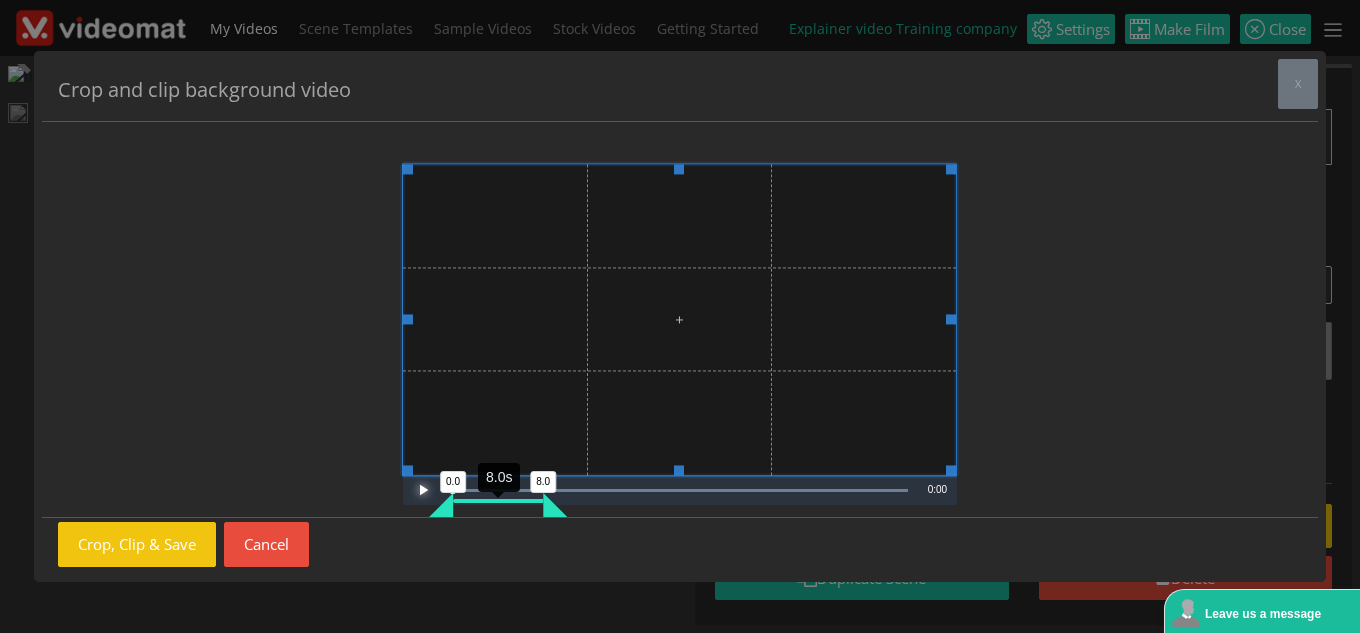 click at bounding box center [423, 490] 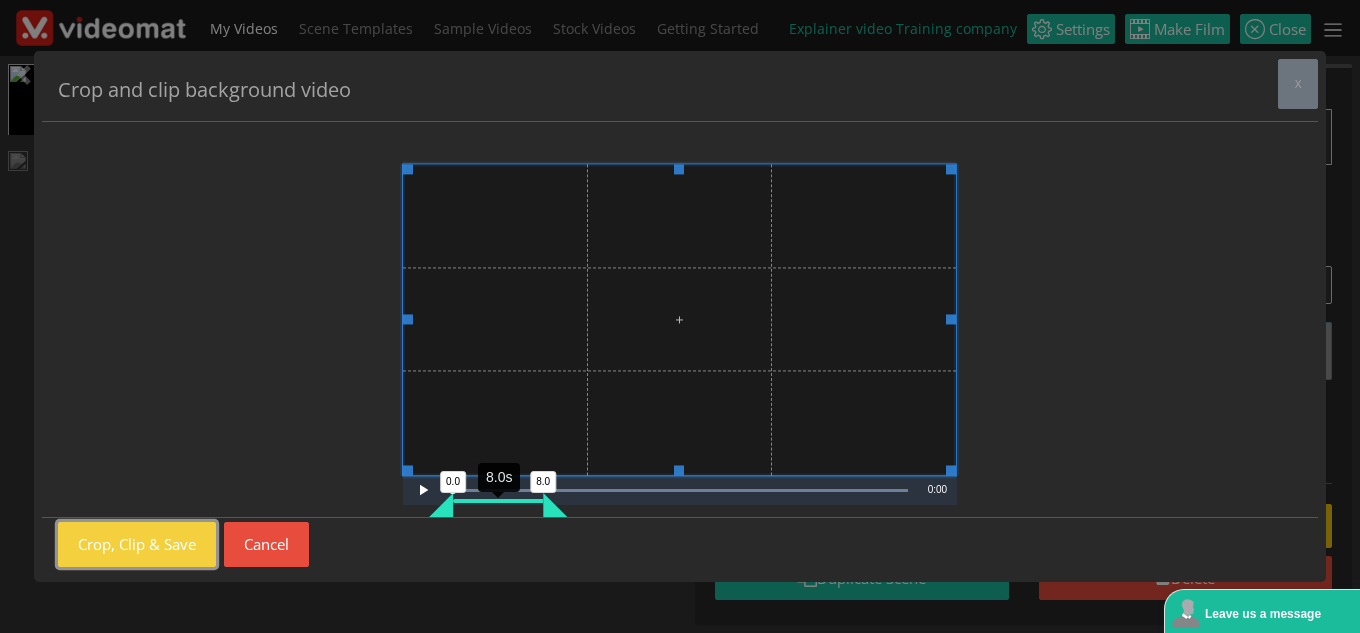 click on "Crop, Clip & Save" at bounding box center [137, 544] 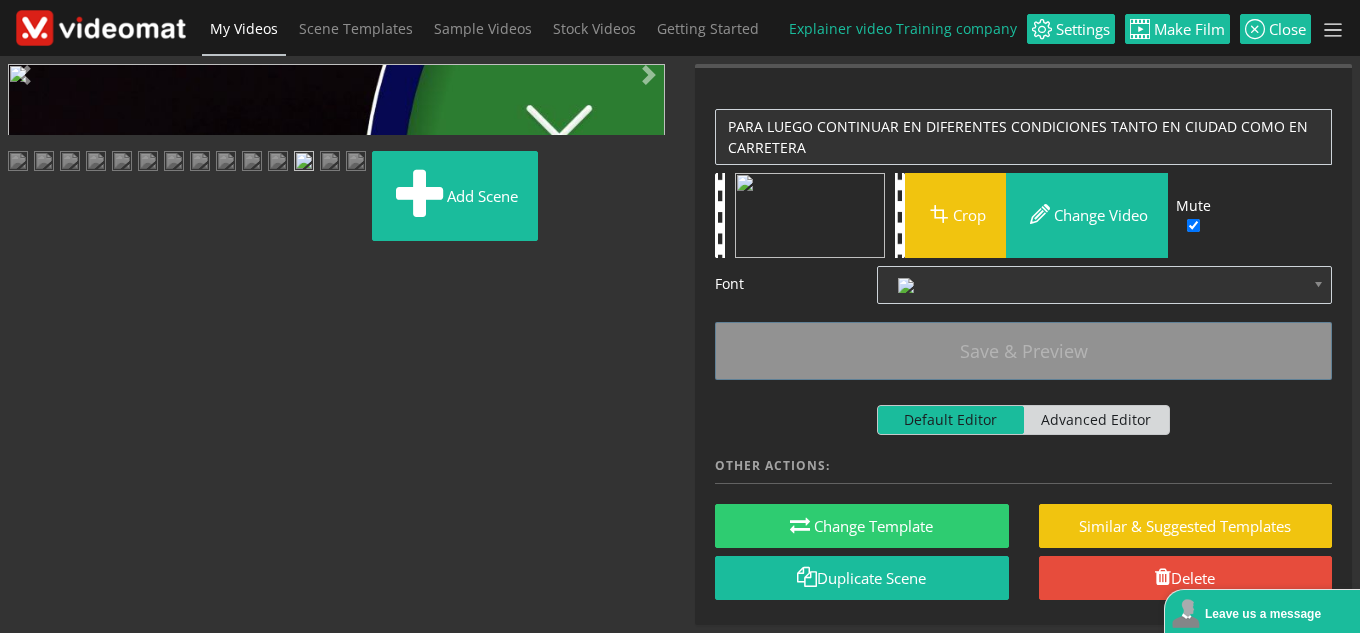 click at bounding box center (28, 449) 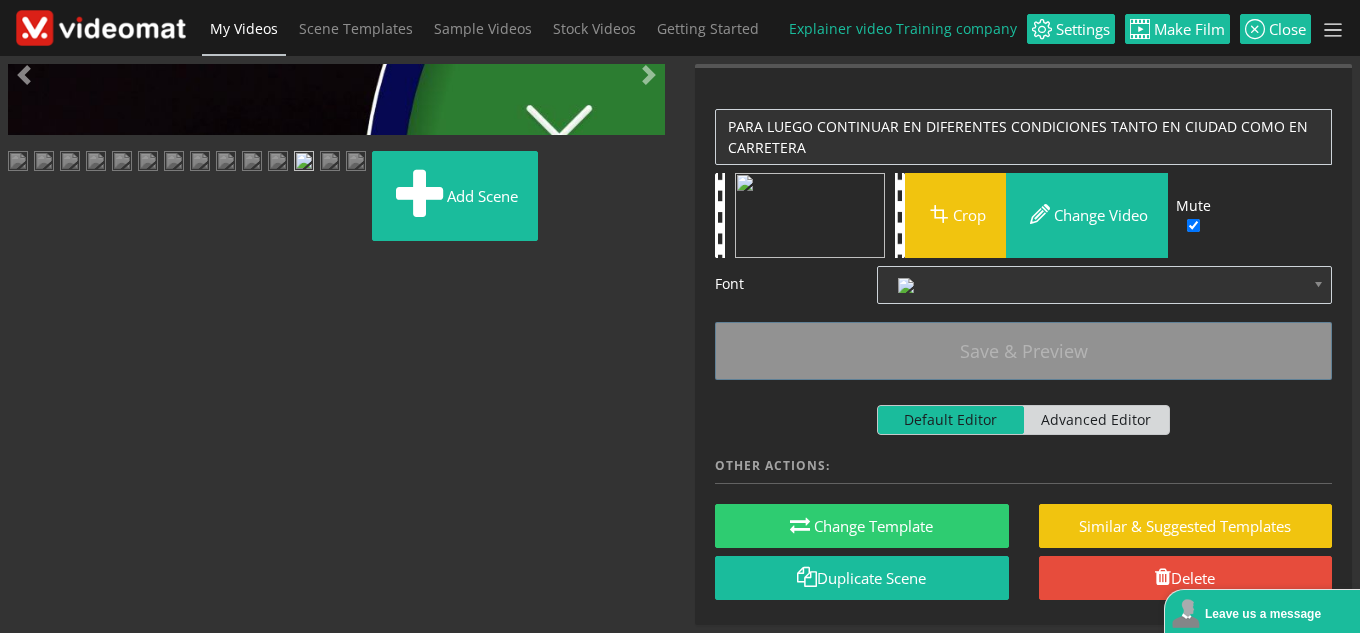drag, startPoint x: 538, startPoint y: 459, endPoint x: 464, endPoint y: 460, distance: 74.00676 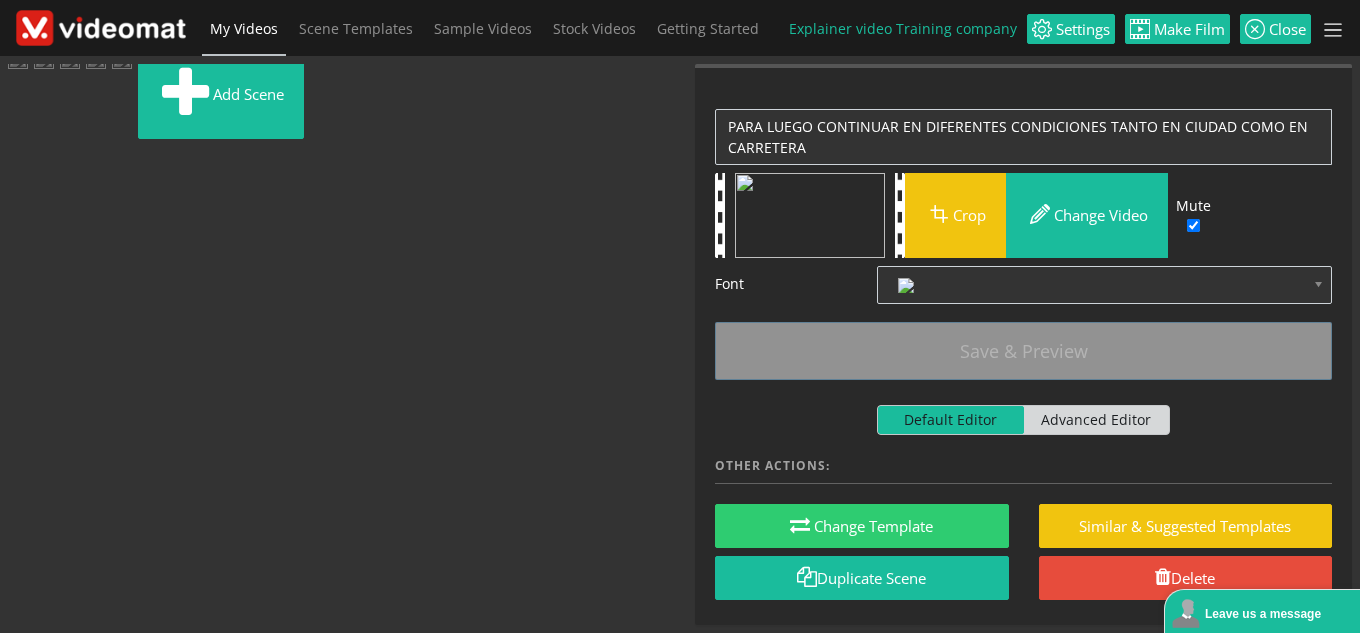 drag, startPoint x: 423, startPoint y: 534, endPoint x: 424, endPoint y: 453, distance: 81.00617 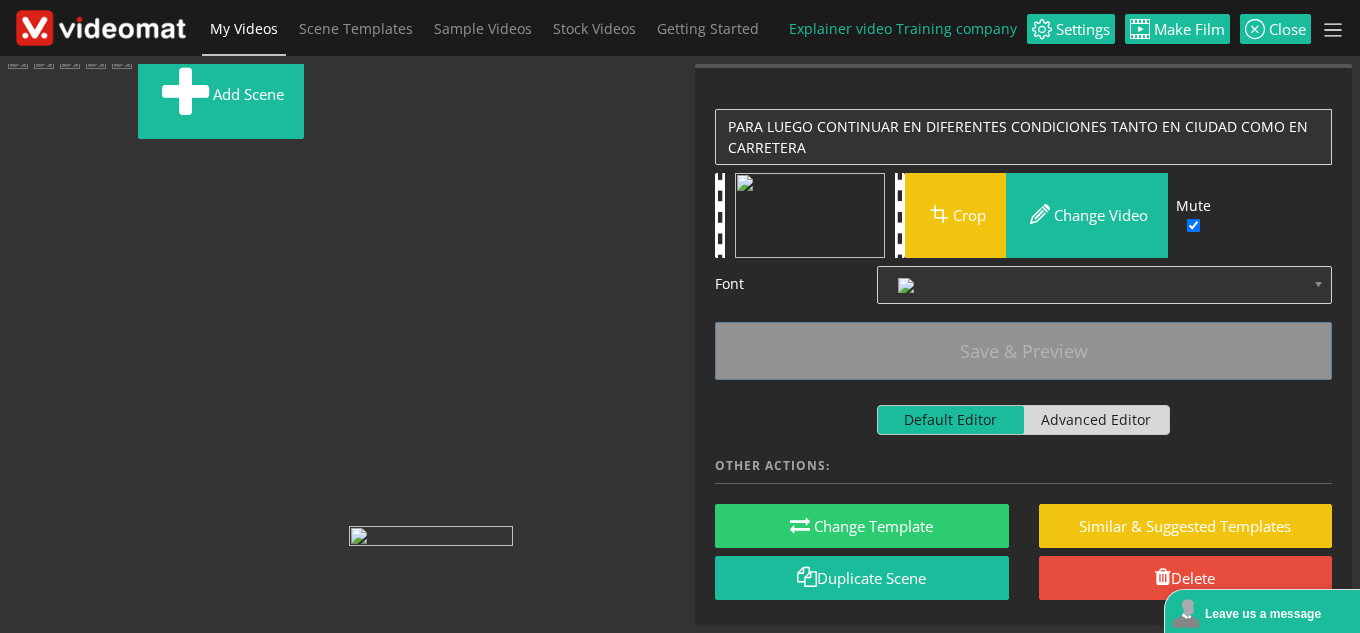 select on "0.8" 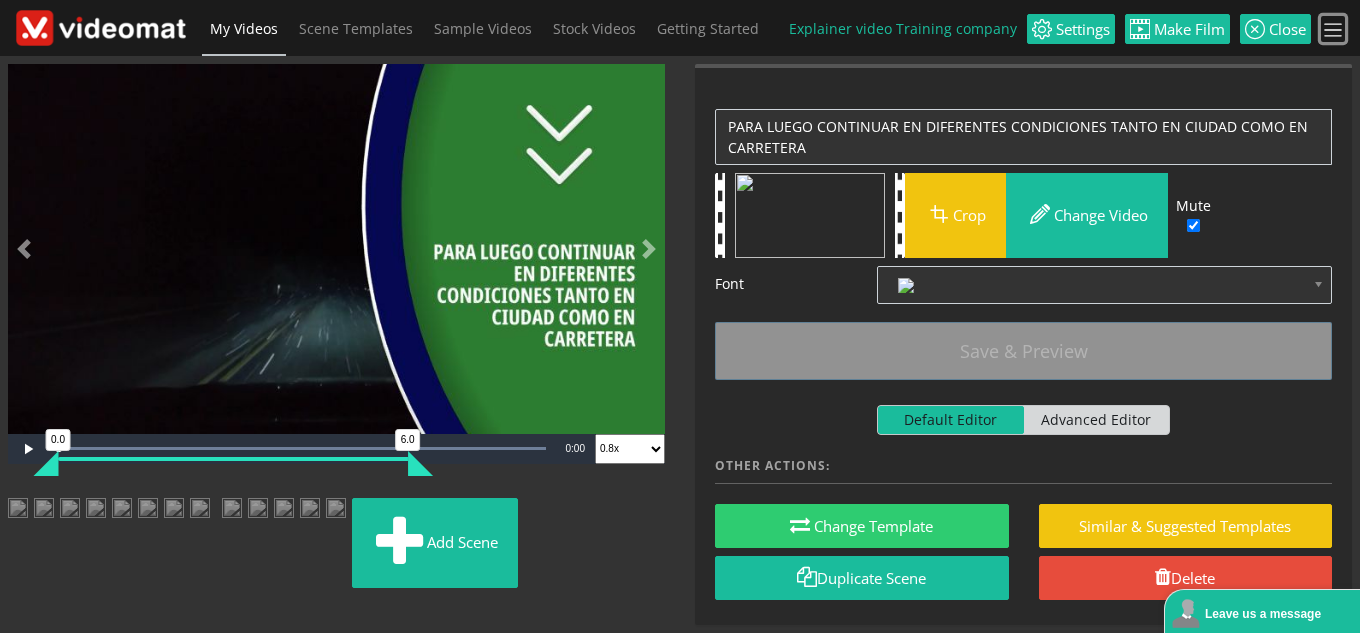 click at bounding box center (1333, 30) 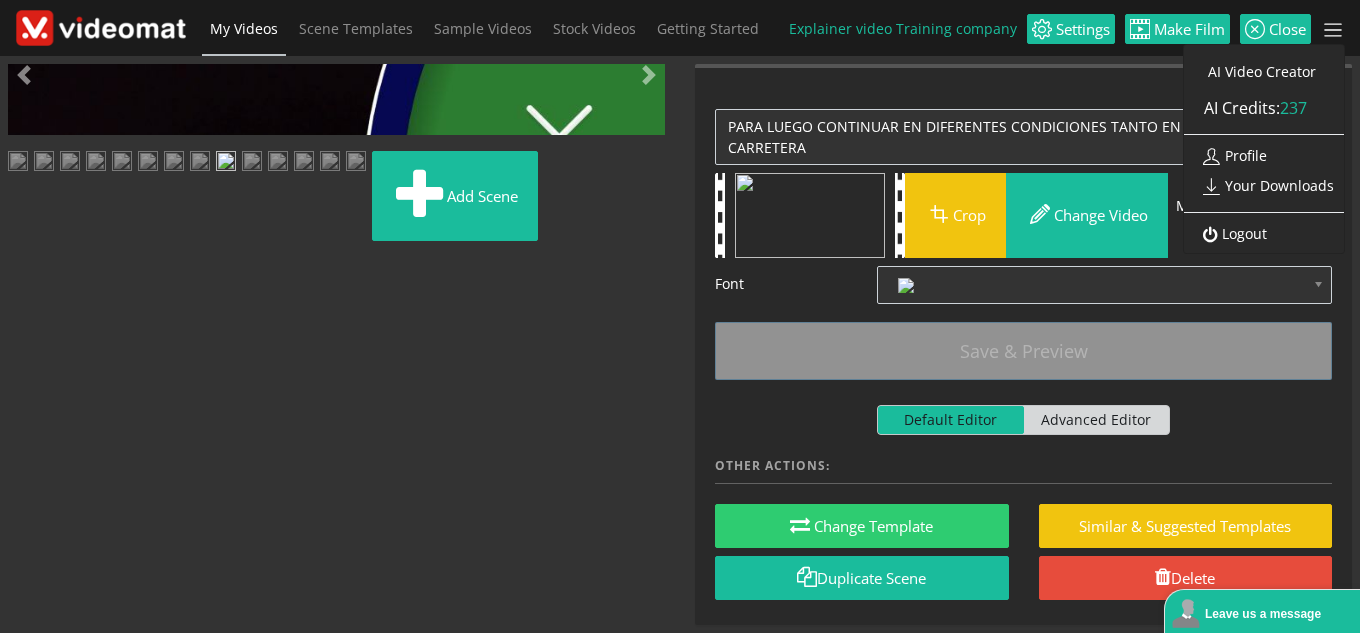 click on "Logout" at bounding box center (1230, 233) 